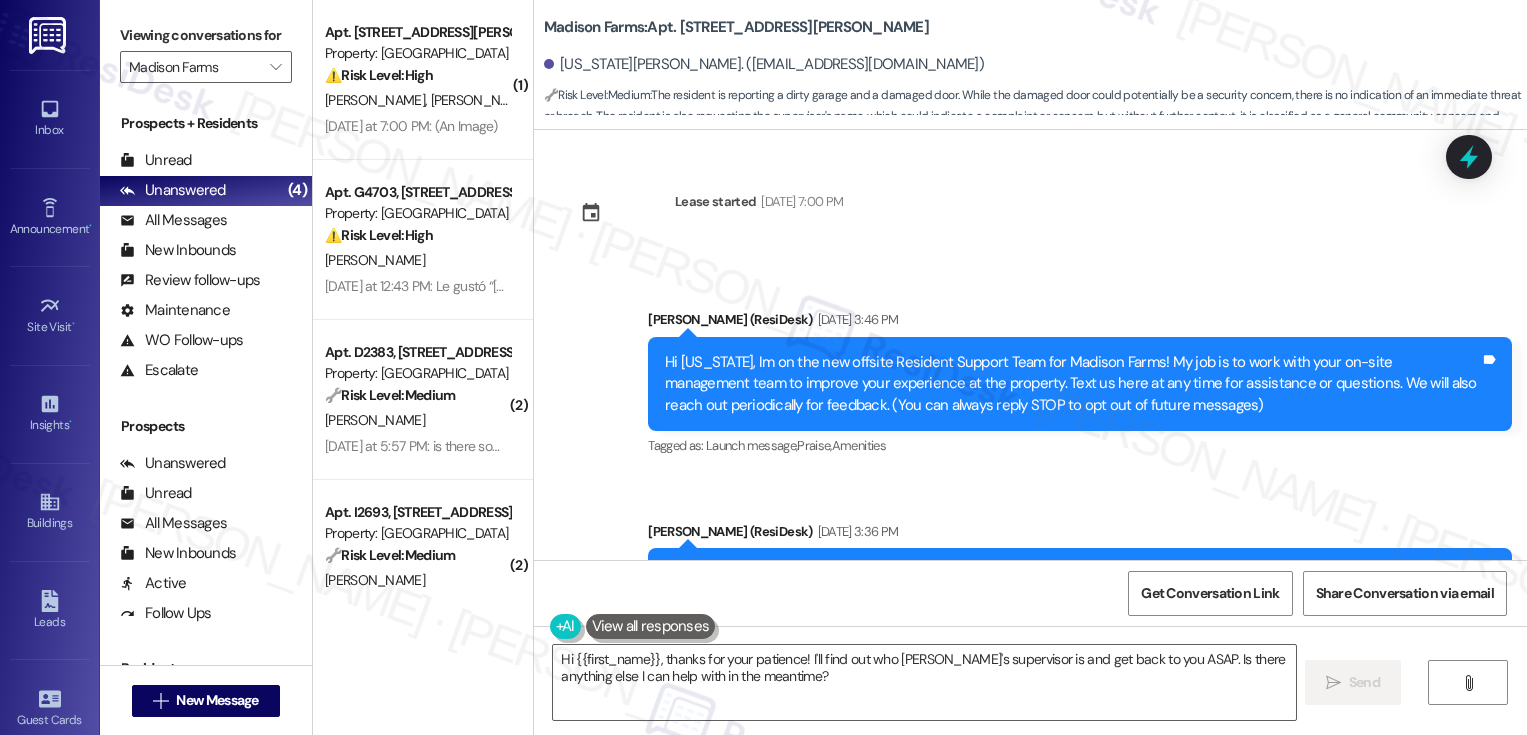 scroll, scrollTop: 0, scrollLeft: 0, axis: both 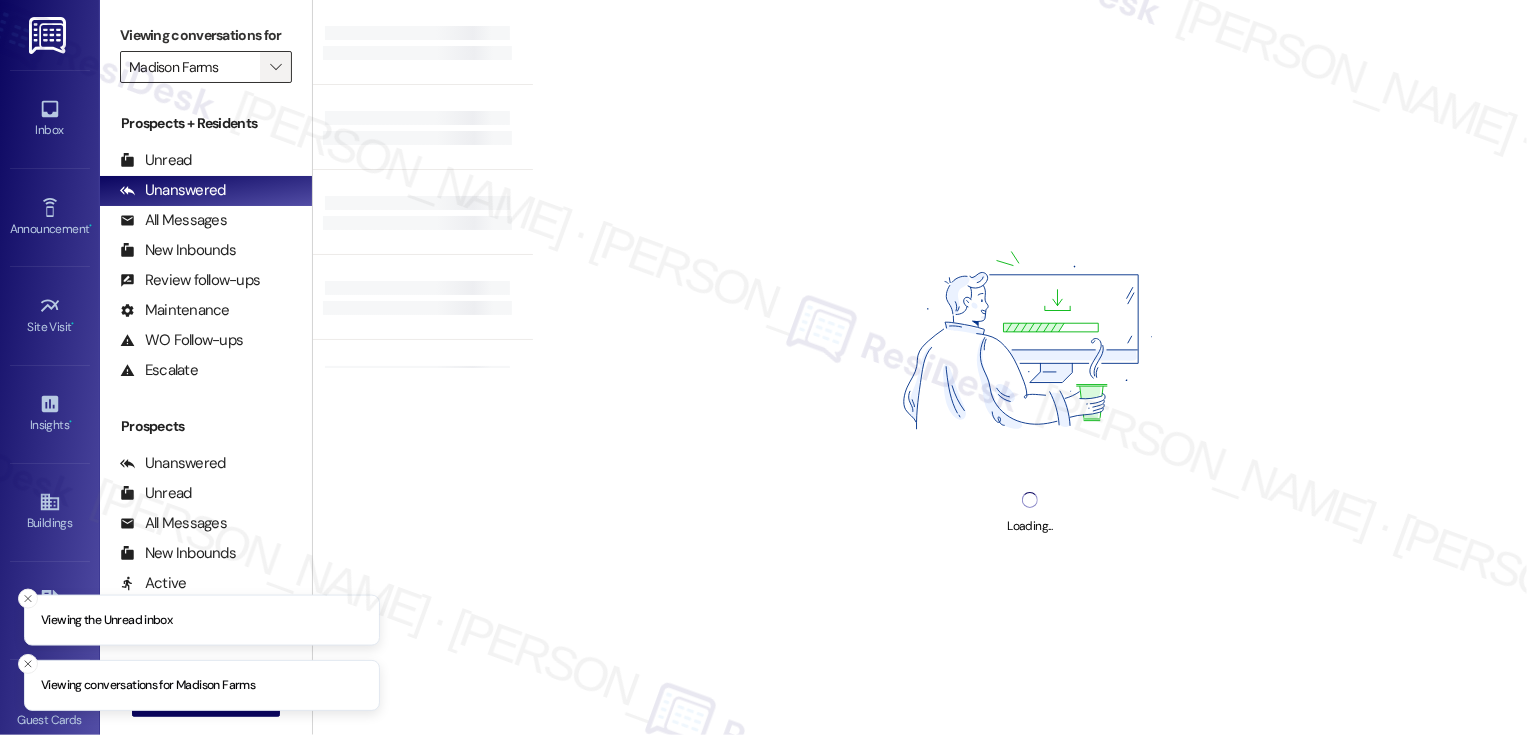 type on "Madison Farms" 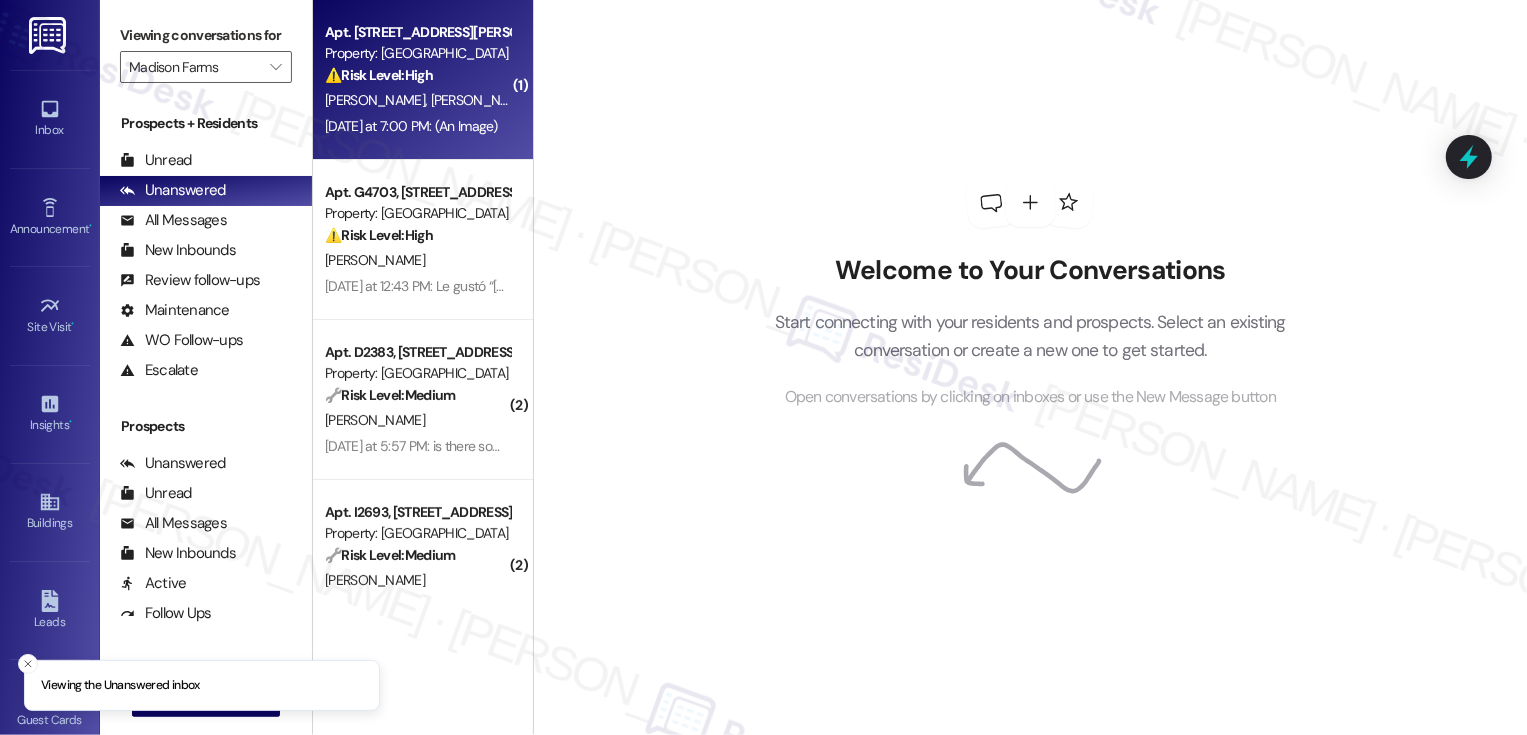 click on "[PERSON_NAME]" at bounding box center (480, 100) 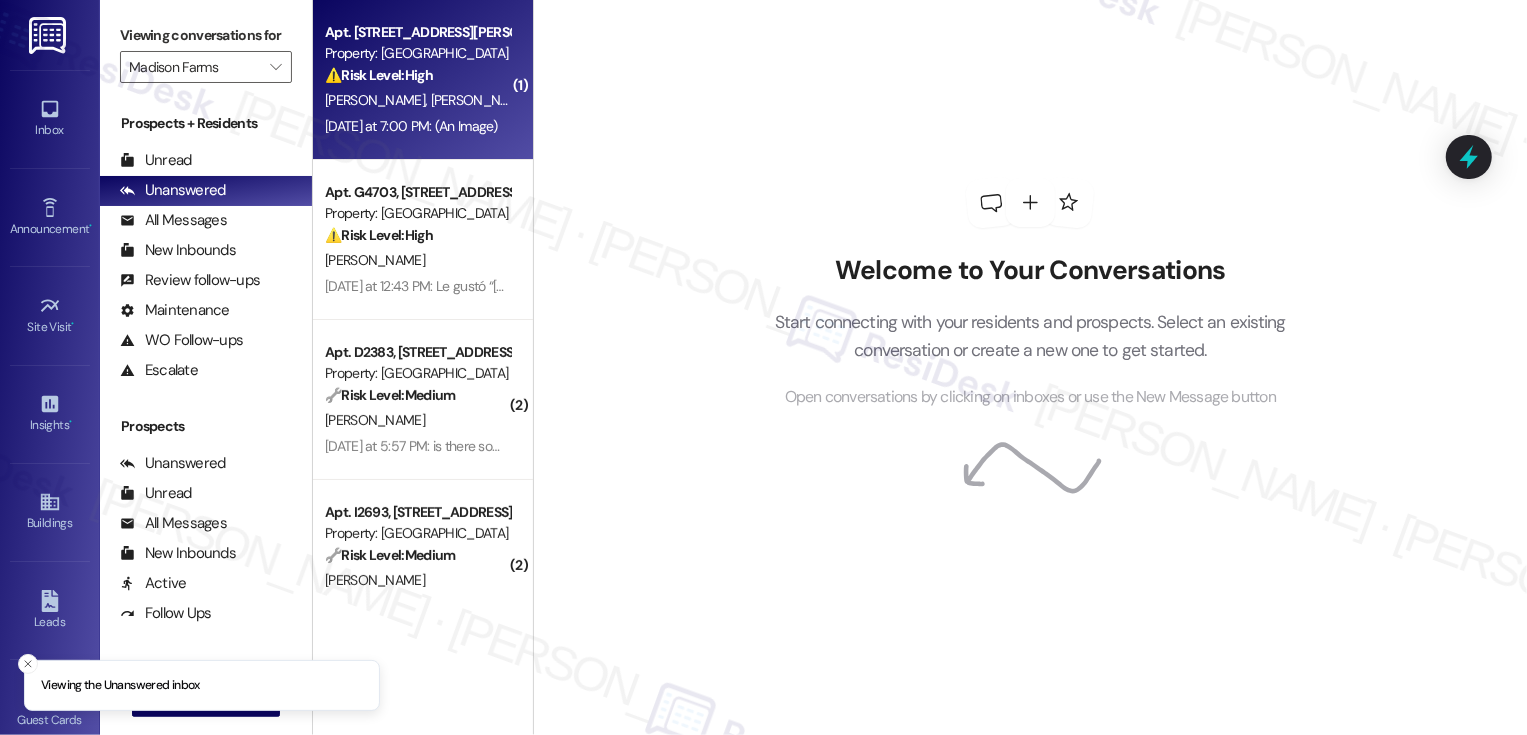 click on "[PERSON_NAME]" at bounding box center [480, 100] 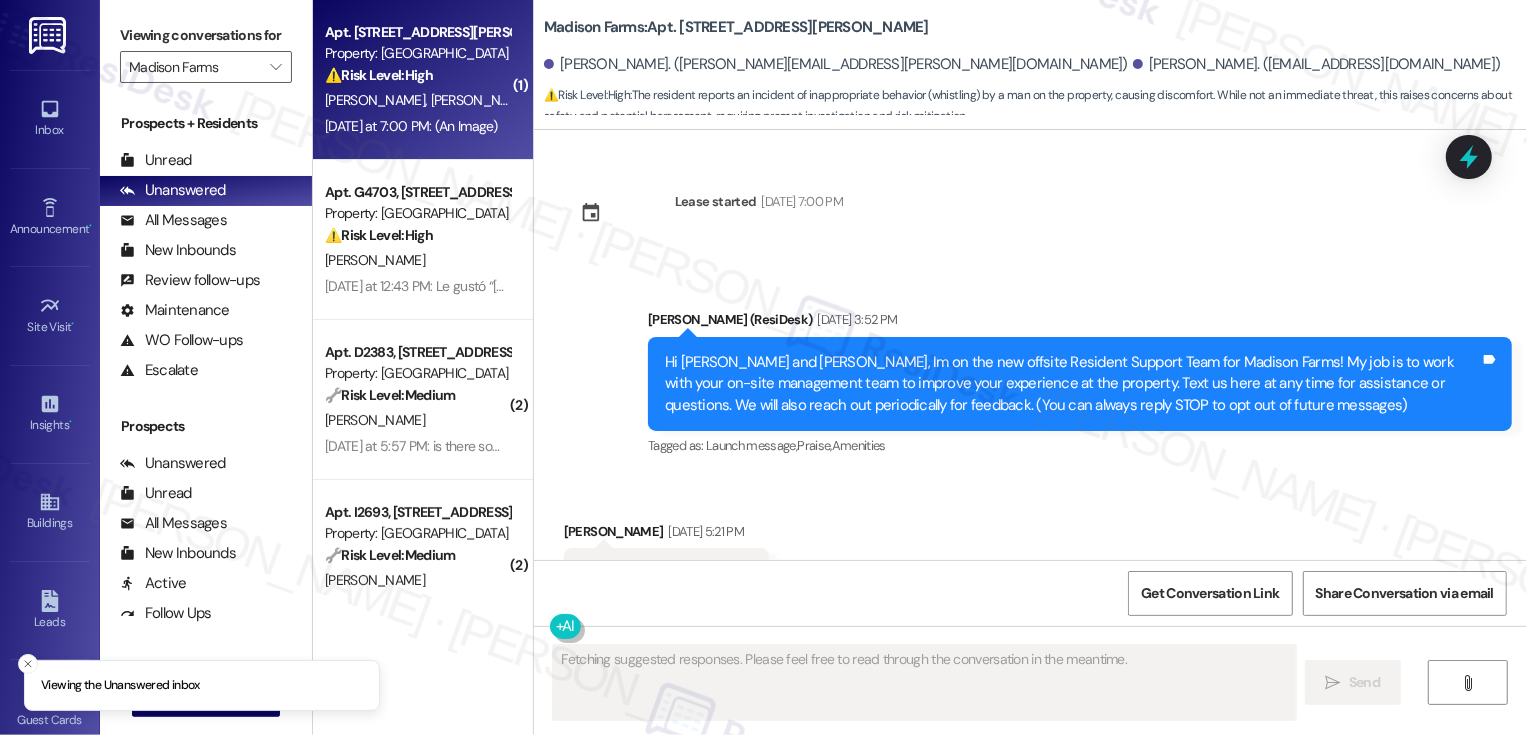 scroll, scrollTop: 11128, scrollLeft: 0, axis: vertical 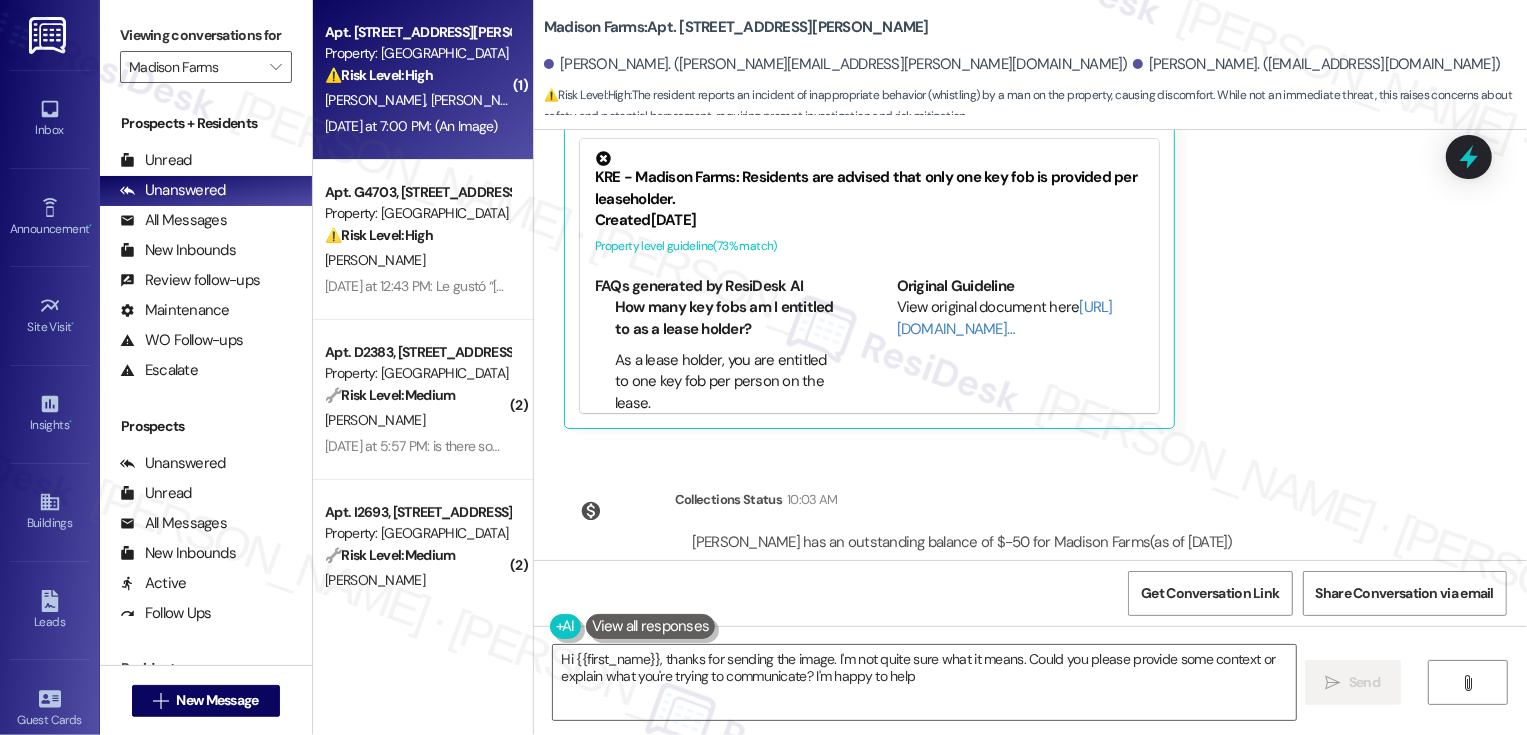 type on "Hi {{first_name}}, thanks for sending the image. I'm not quite sure what it means. Could you please provide some context or explain what you're trying to communicate? I'm happy to help!" 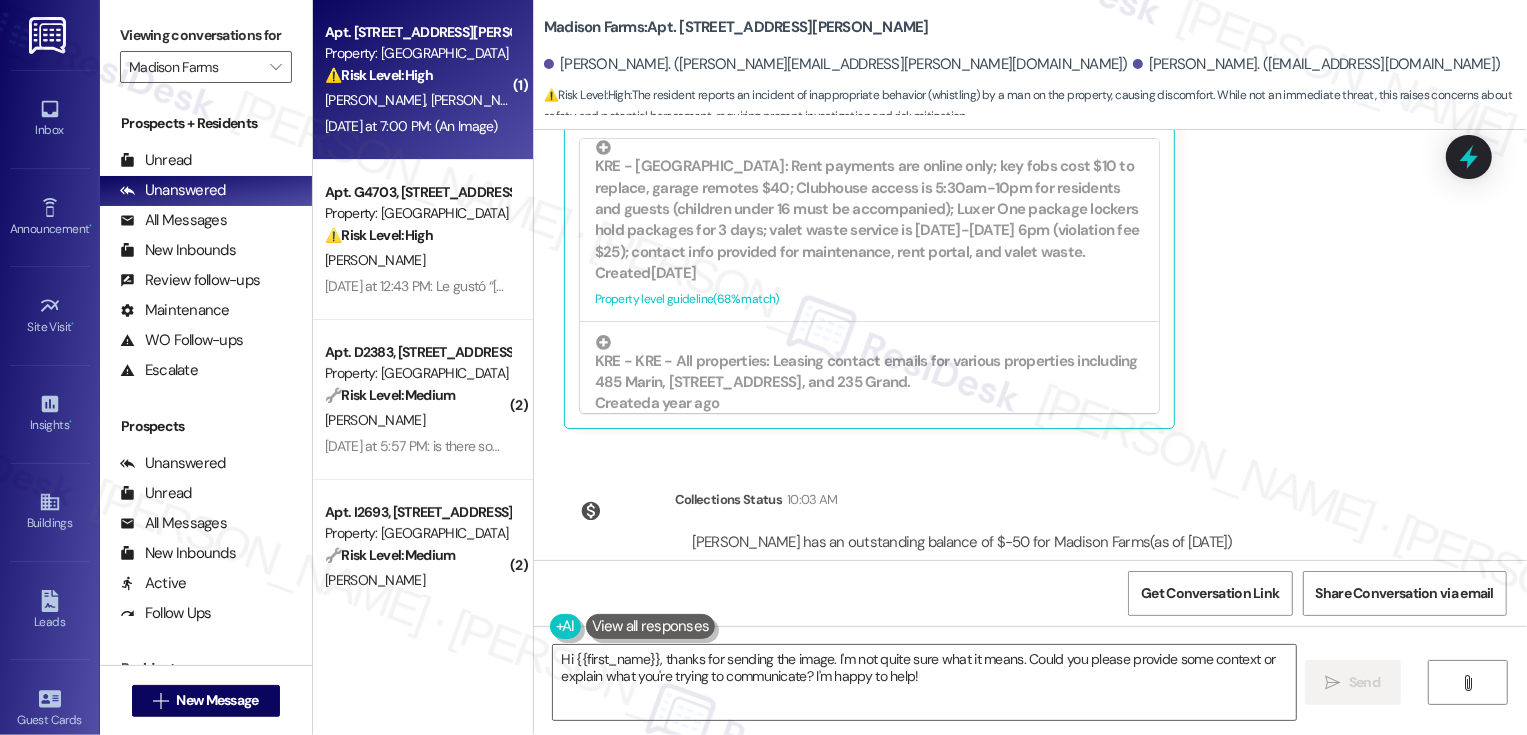 scroll, scrollTop: 514, scrollLeft: 0, axis: vertical 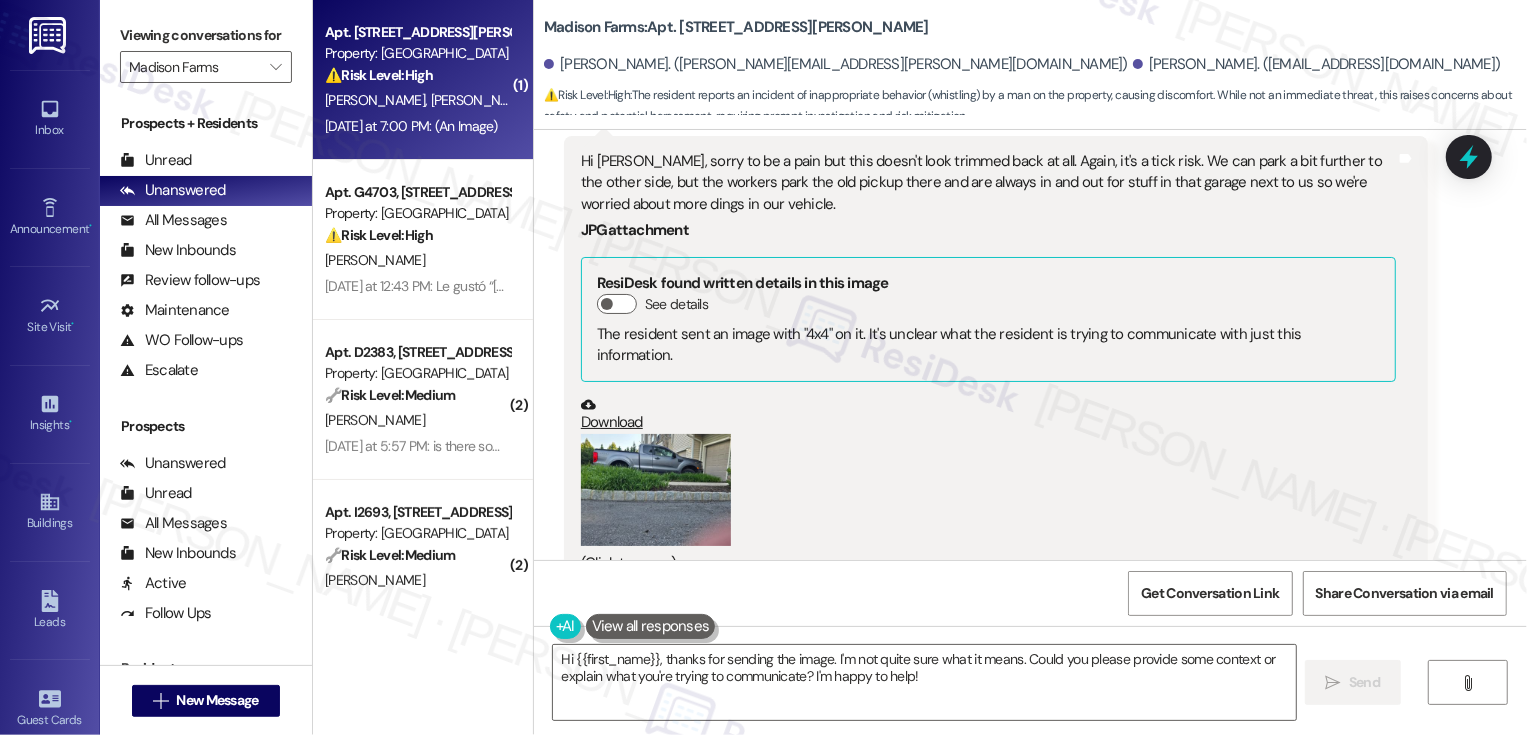 click at bounding box center [656, 490] 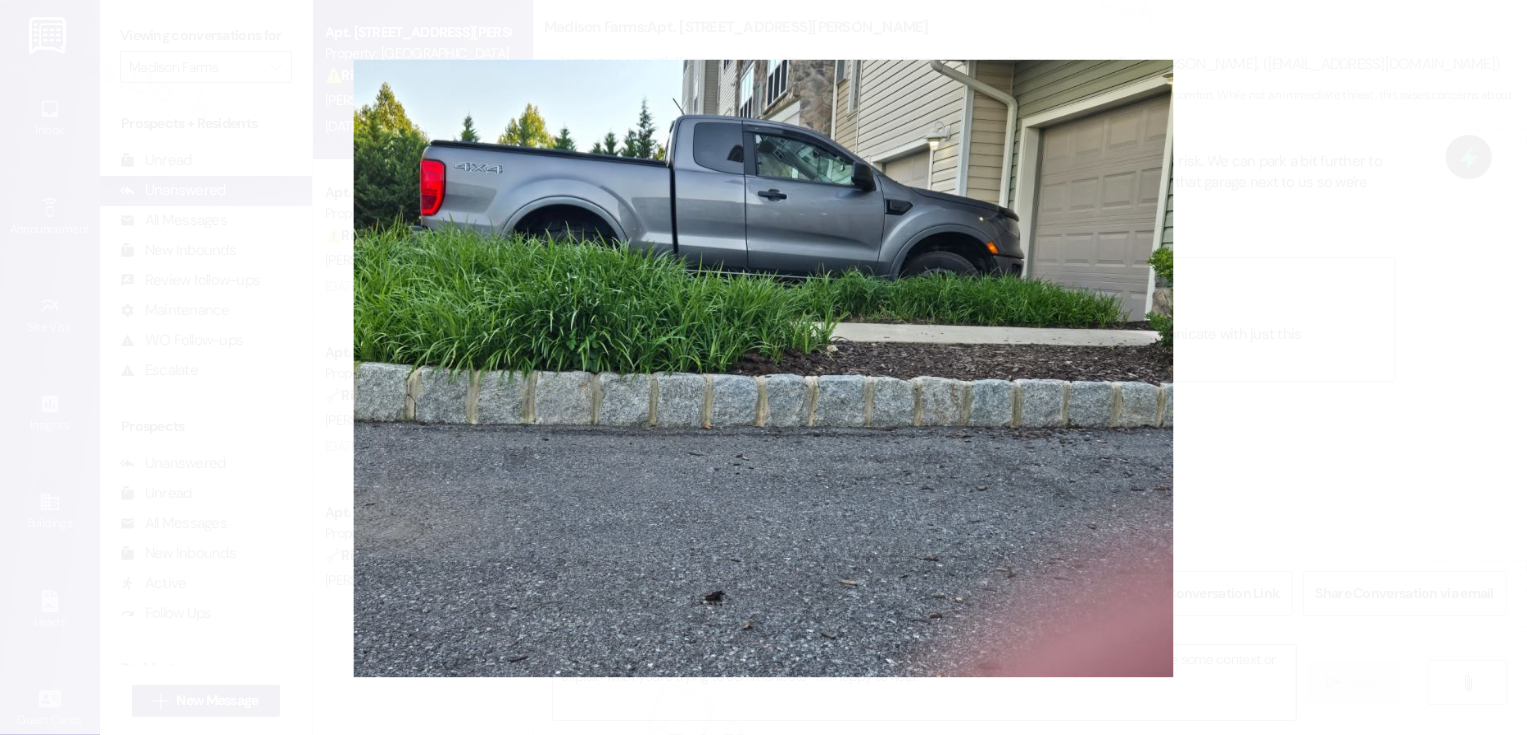 click at bounding box center (763, 367) 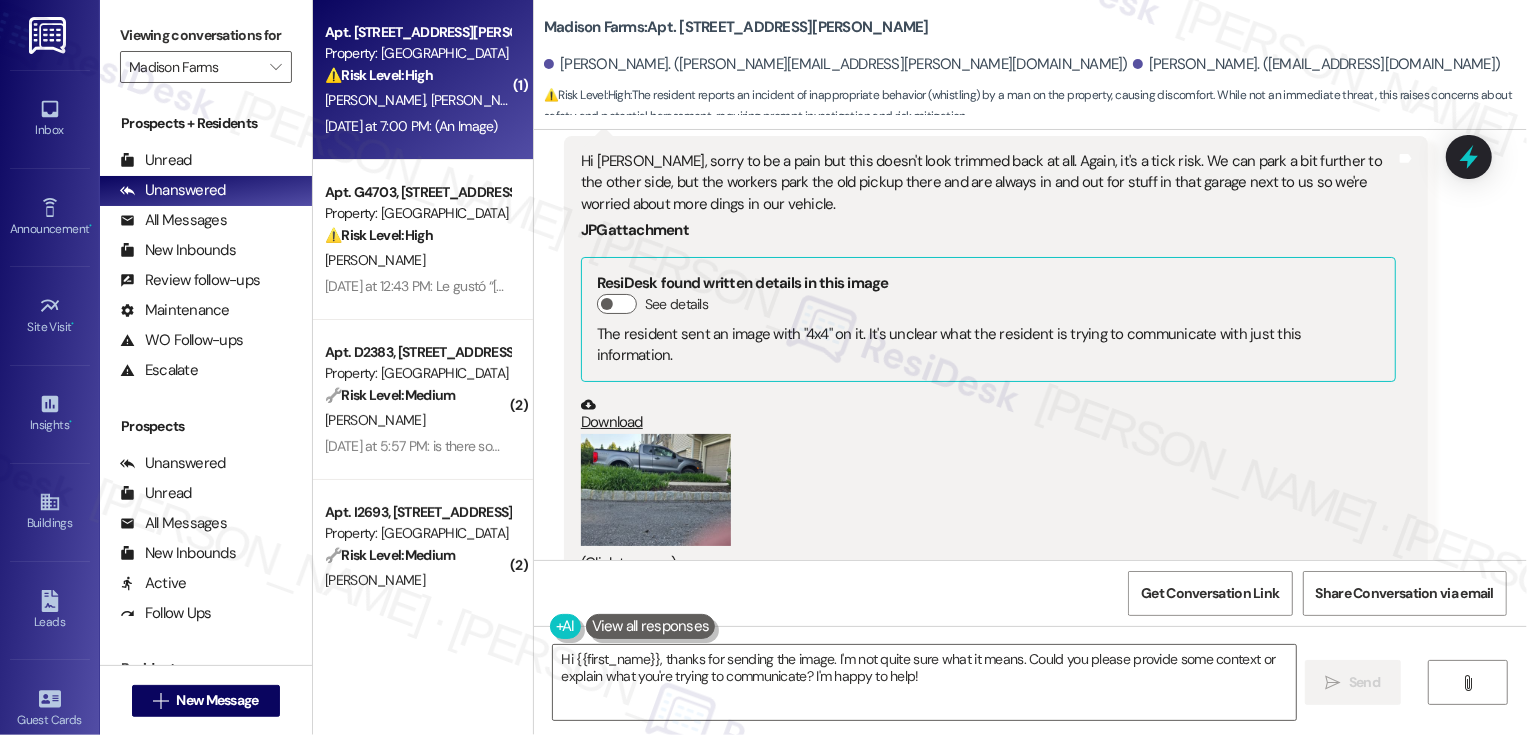 click on "Download" at bounding box center [988, 414] 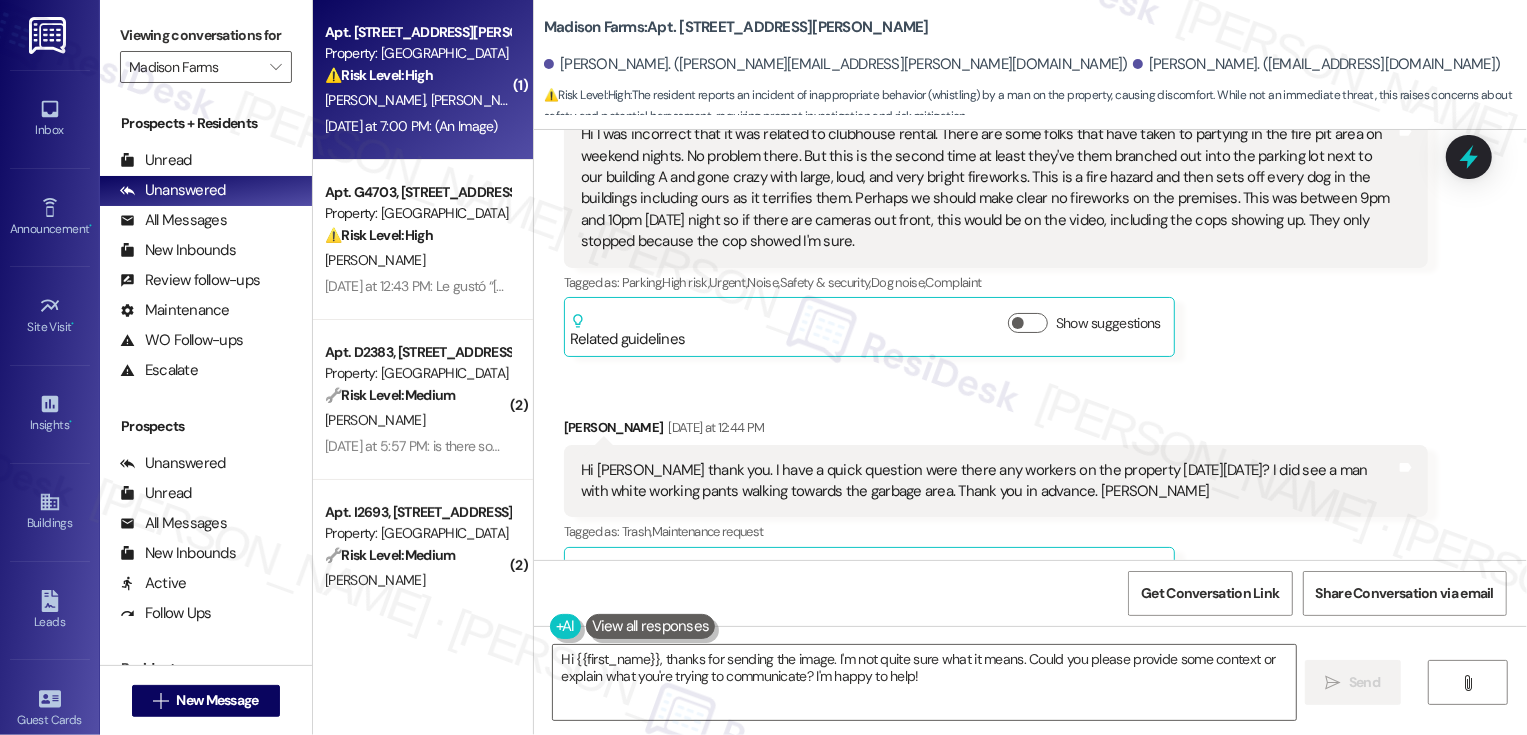 scroll, scrollTop: 9088, scrollLeft: 0, axis: vertical 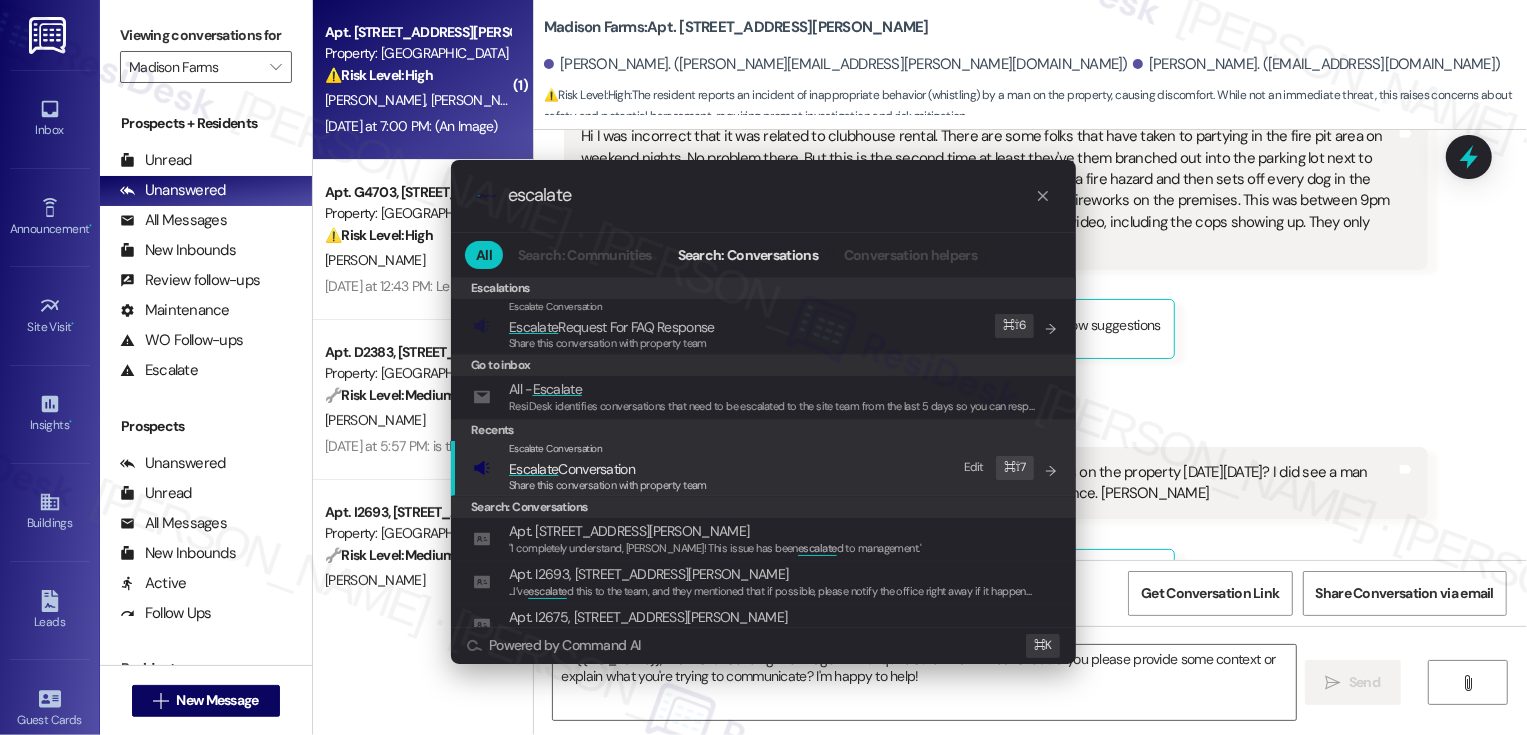 type on "escalate" 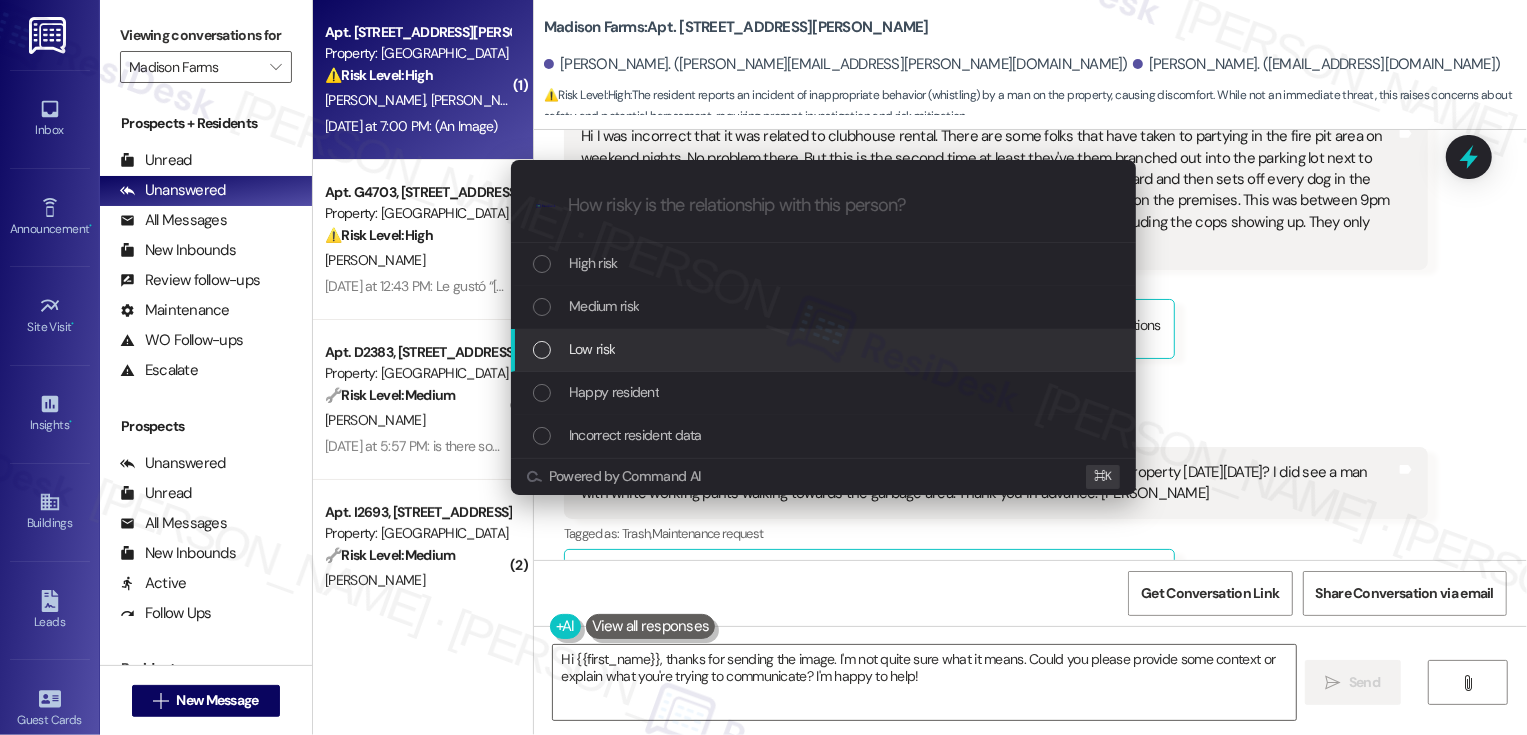 click on "Low risk" at bounding box center (592, 349) 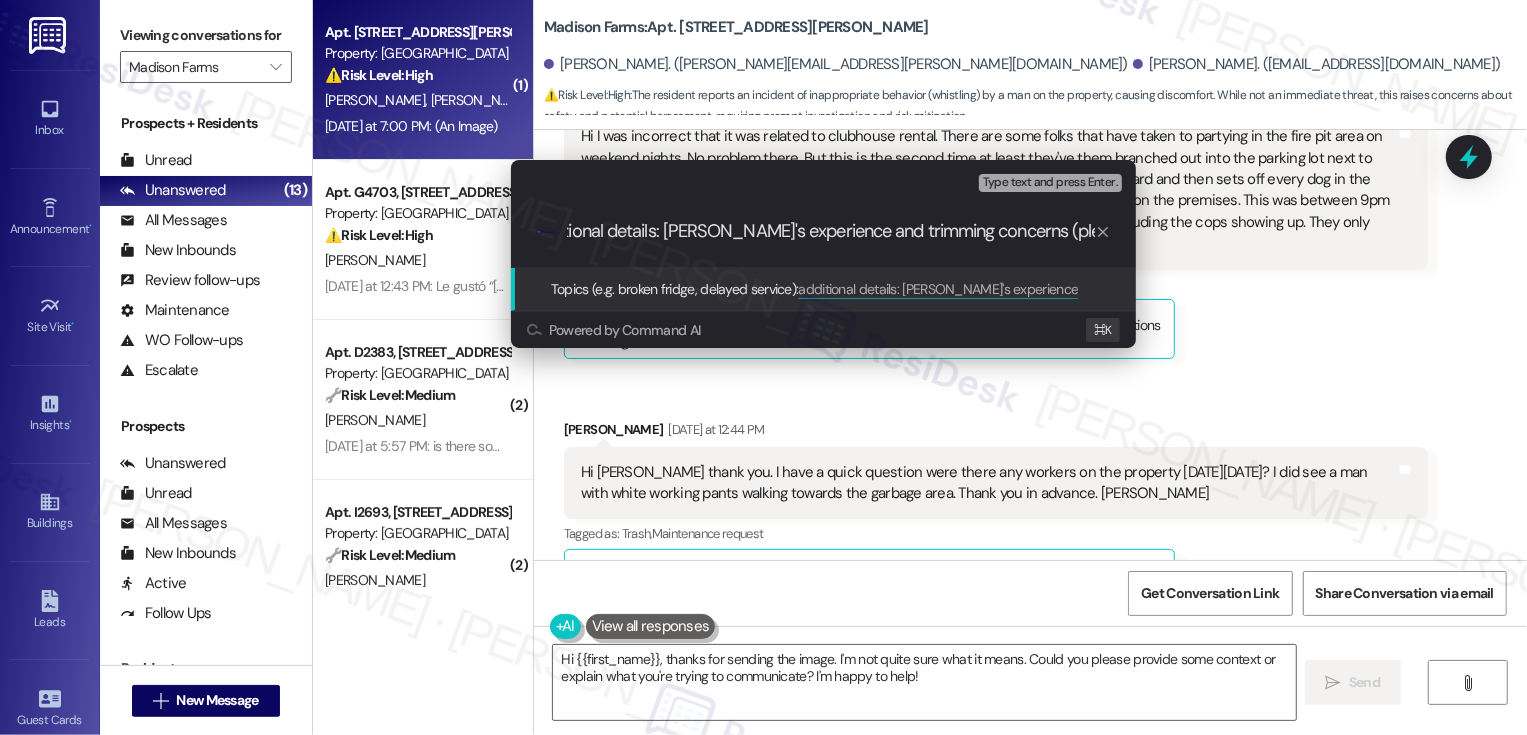 scroll, scrollTop: 0, scrollLeft: 54, axis: horizontal 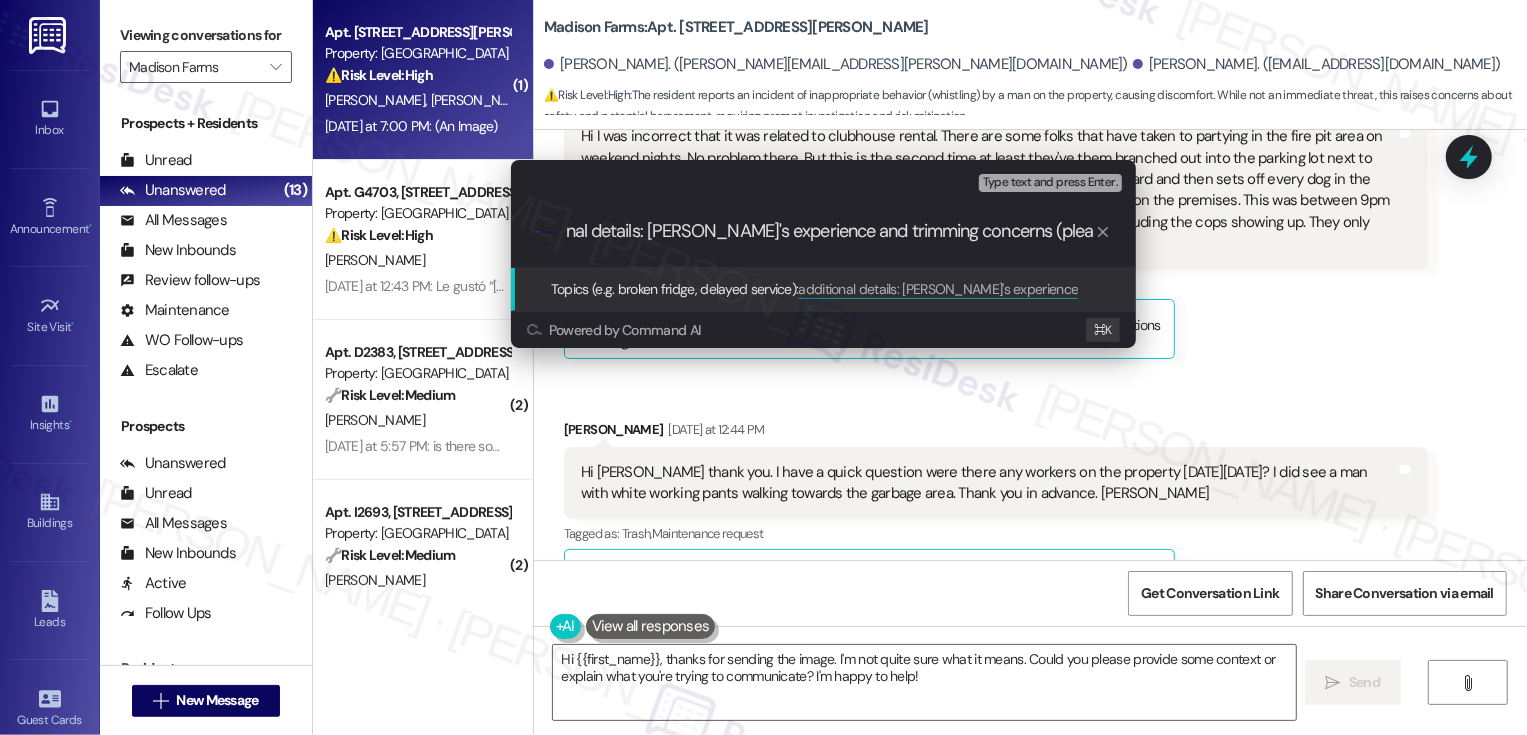 type on "additional details: [PERSON_NAME]'s experience and trimming concerns (please see photo)" 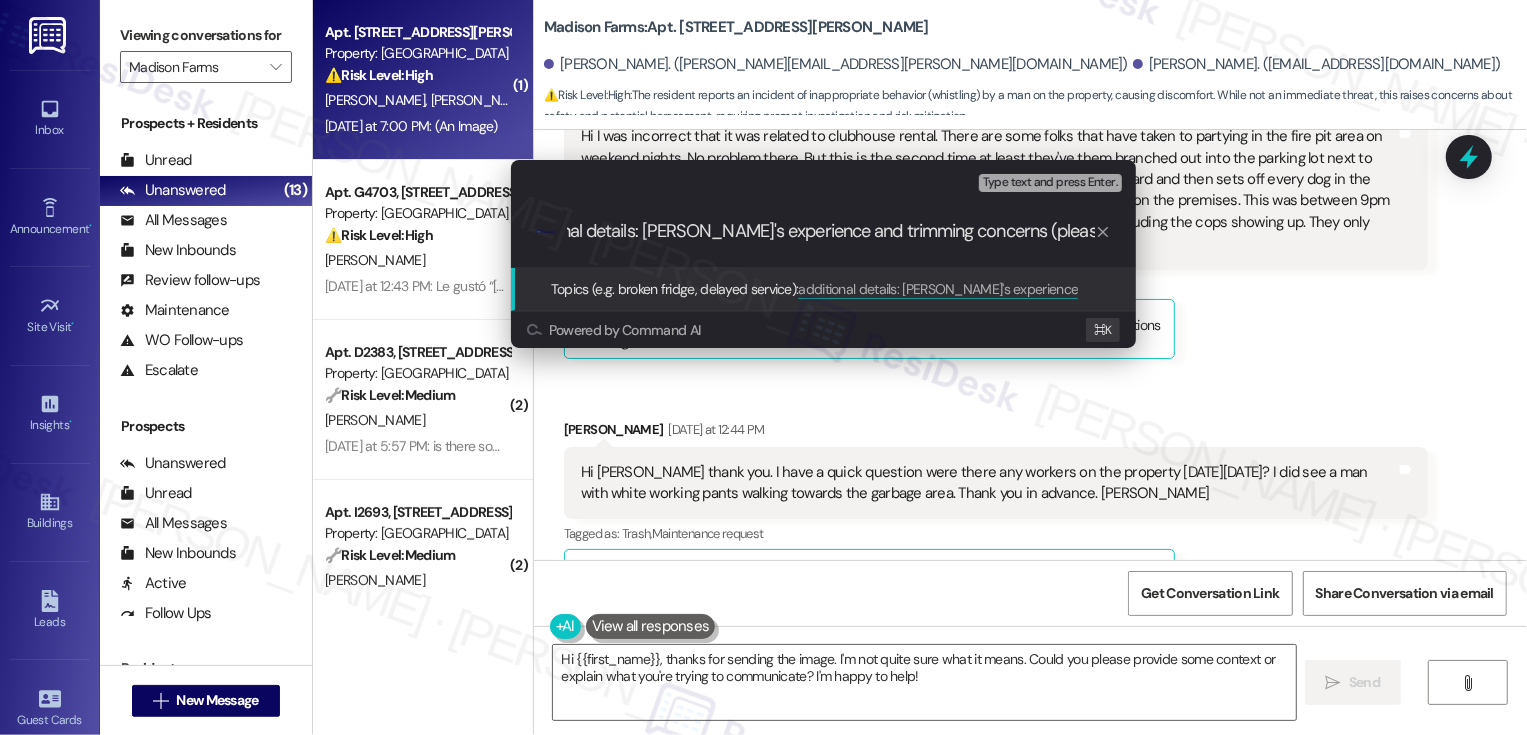click on "additional details: [PERSON_NAME]'s experience and trimming concerns (please see photo)" at bounding box center (831, 231) 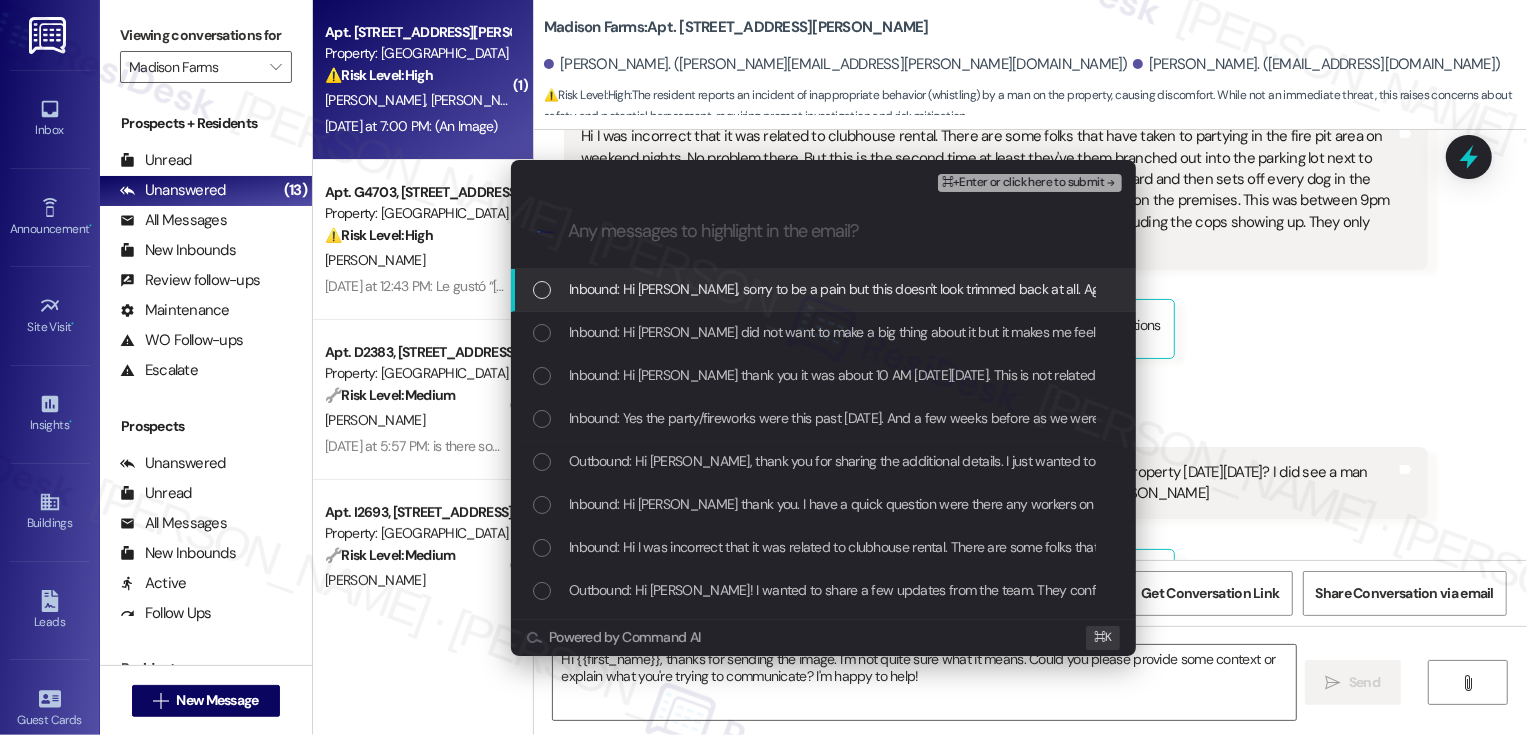 scroll, scrollTop: 0, scrollLeft: 0, axis: both 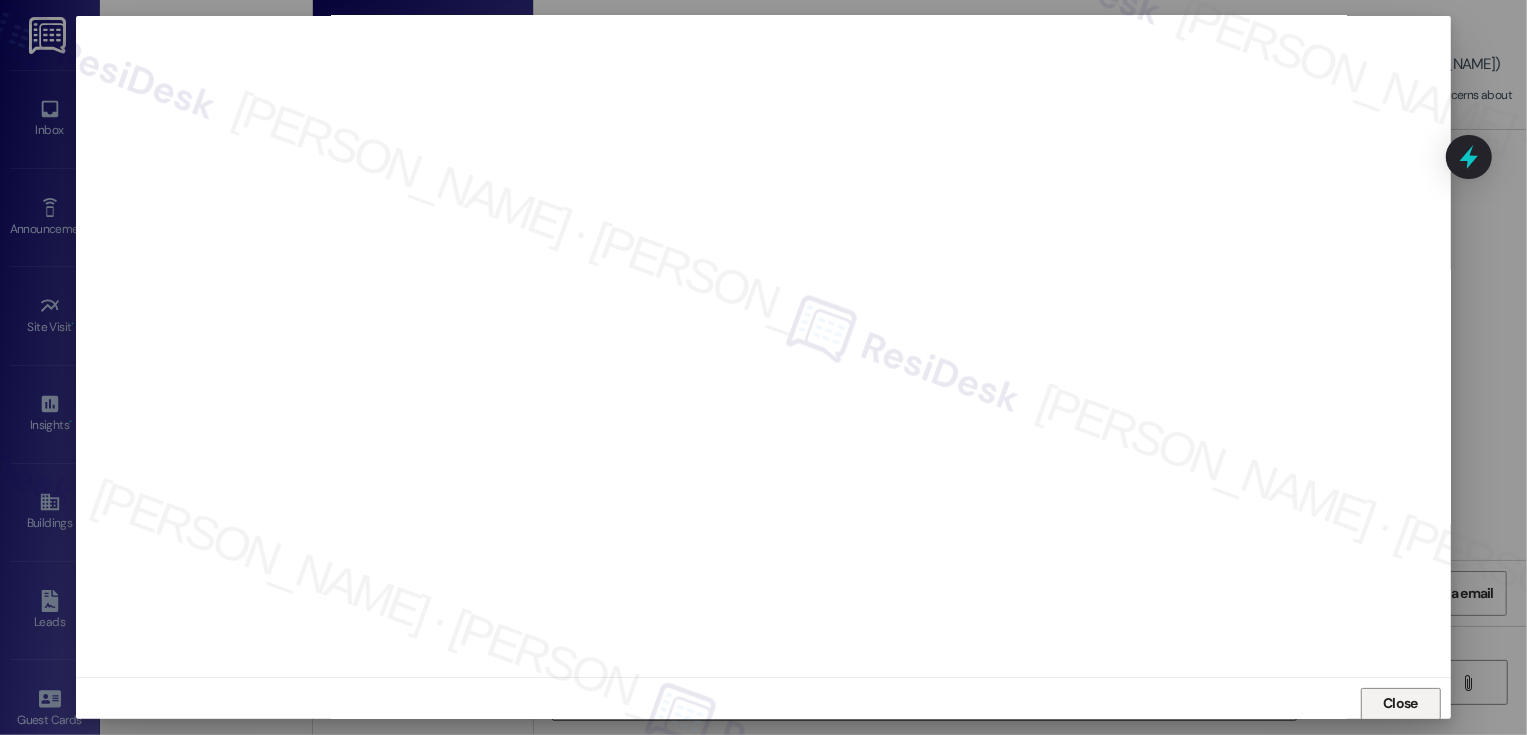 click on "Close" at bounding box center [1401, 704] 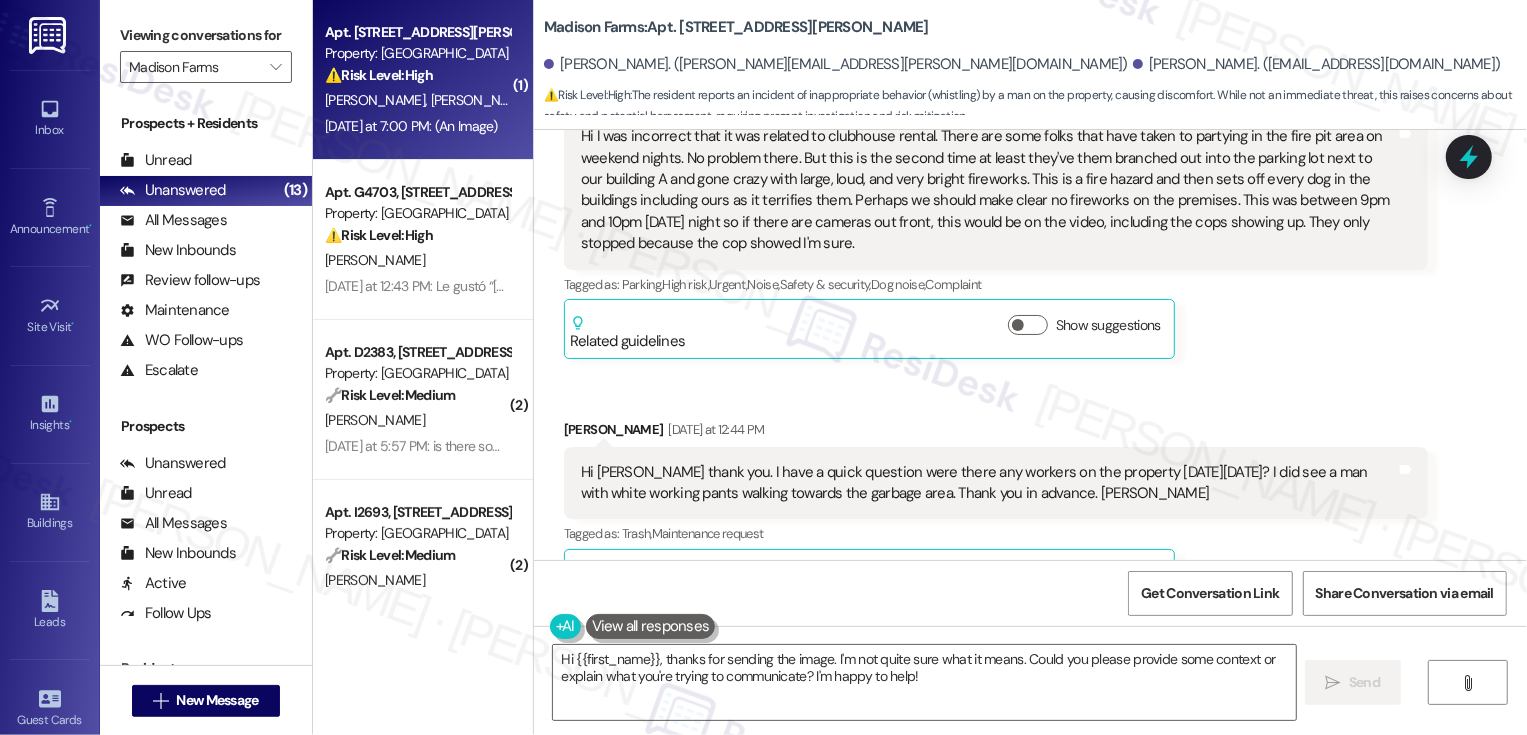 scroll, scrollTop: 10588, scrollLeft: 0, axis: vertical 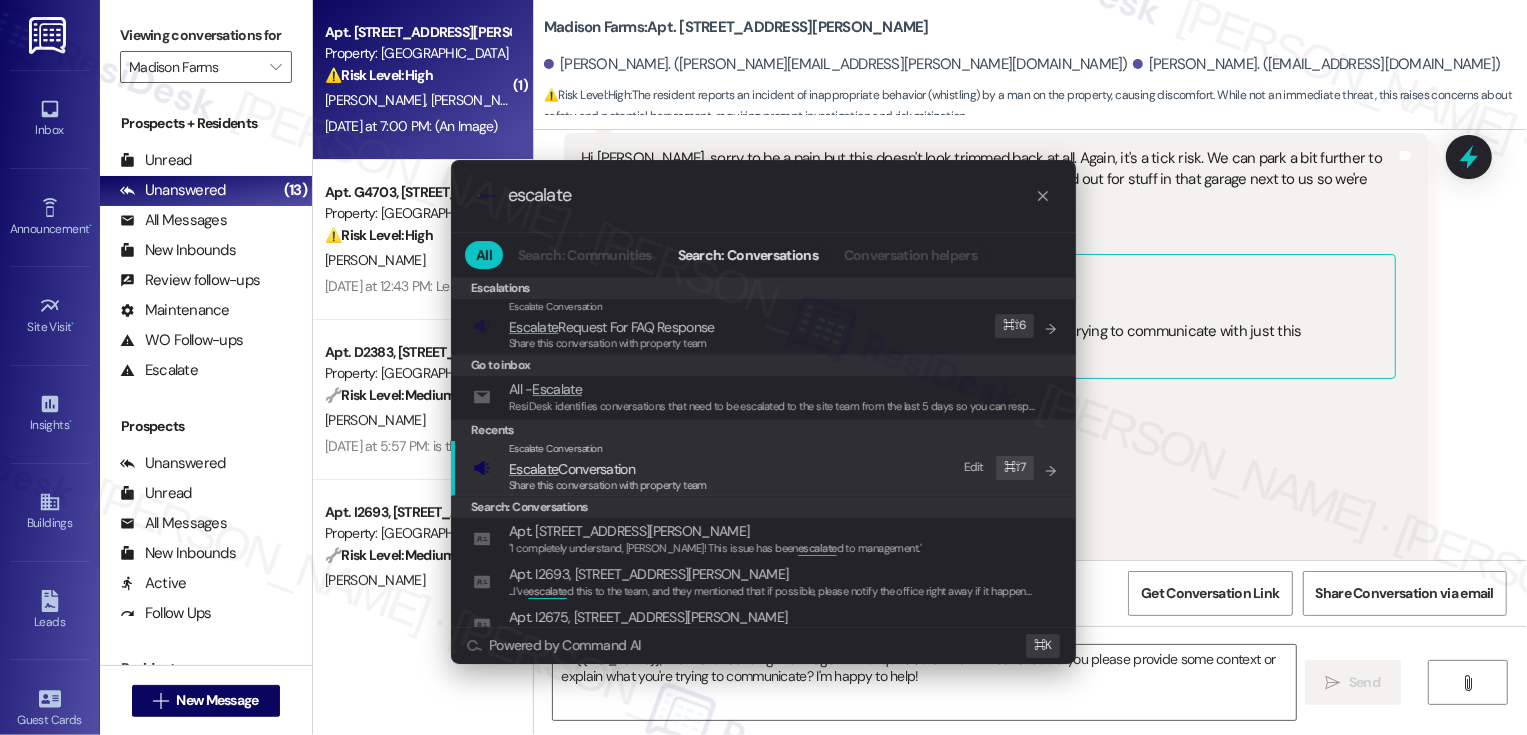 type on "escalate" 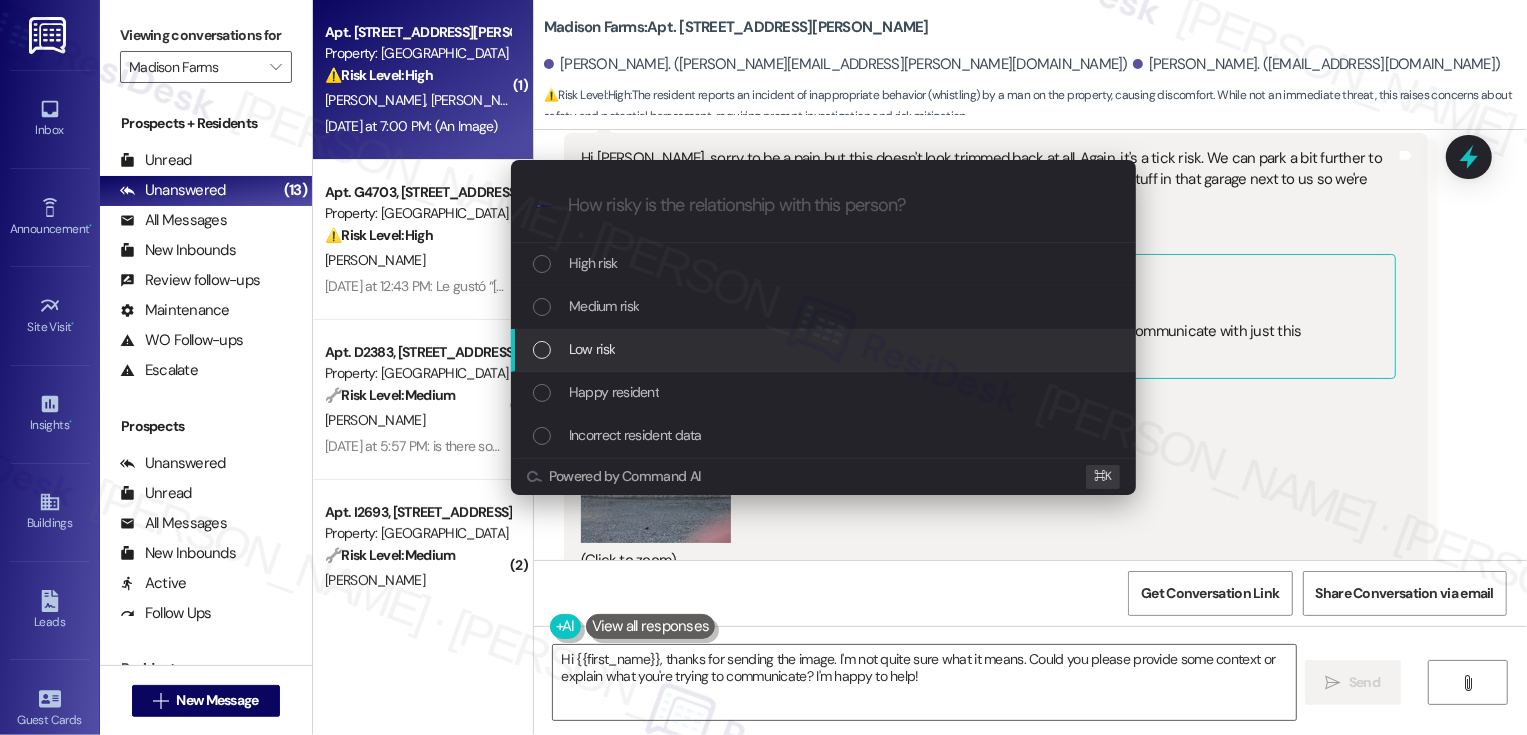 click on "Low risk" at bounding box center [592, 349] 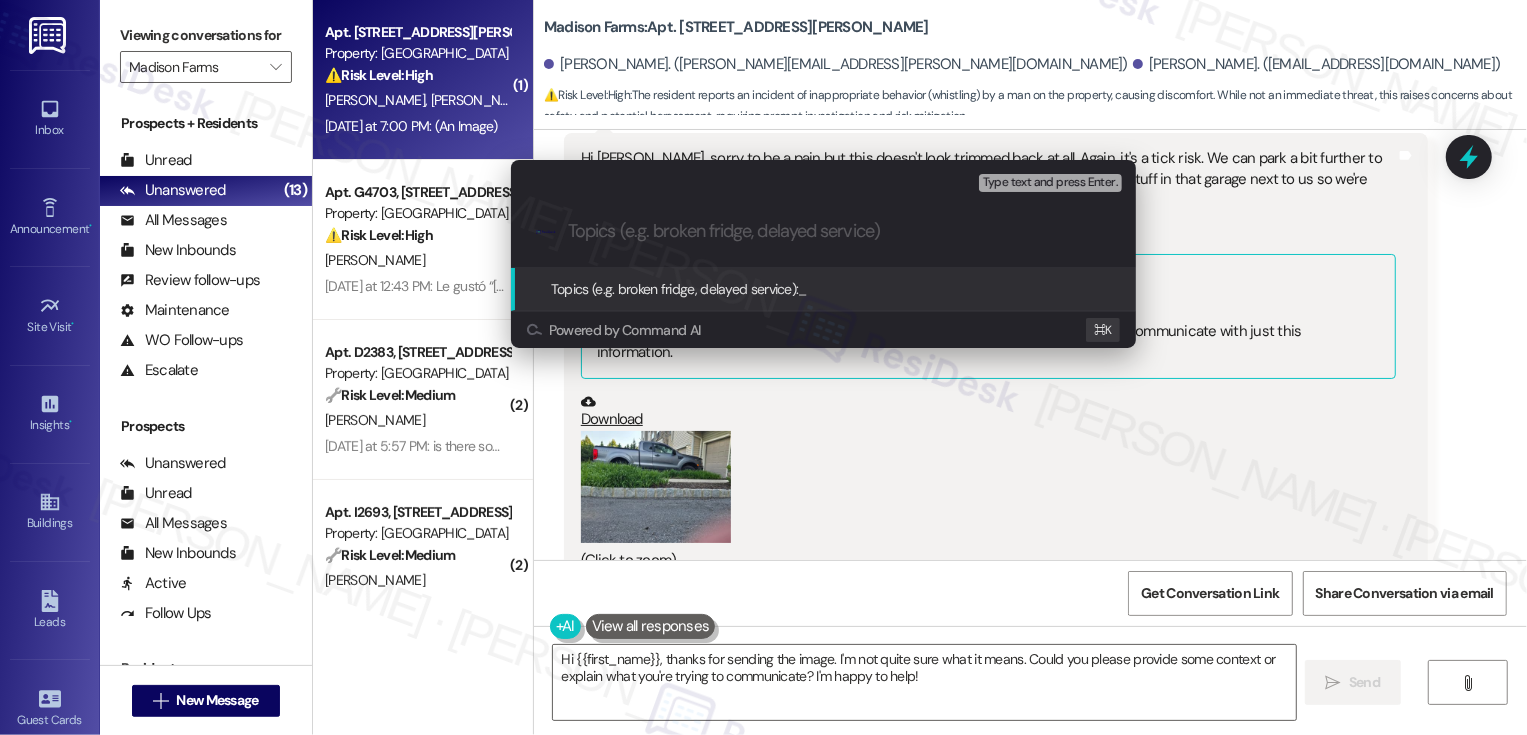 paste on "additional details: [PERSON_NAME]'s experience and trimming concerns (please see photo)" 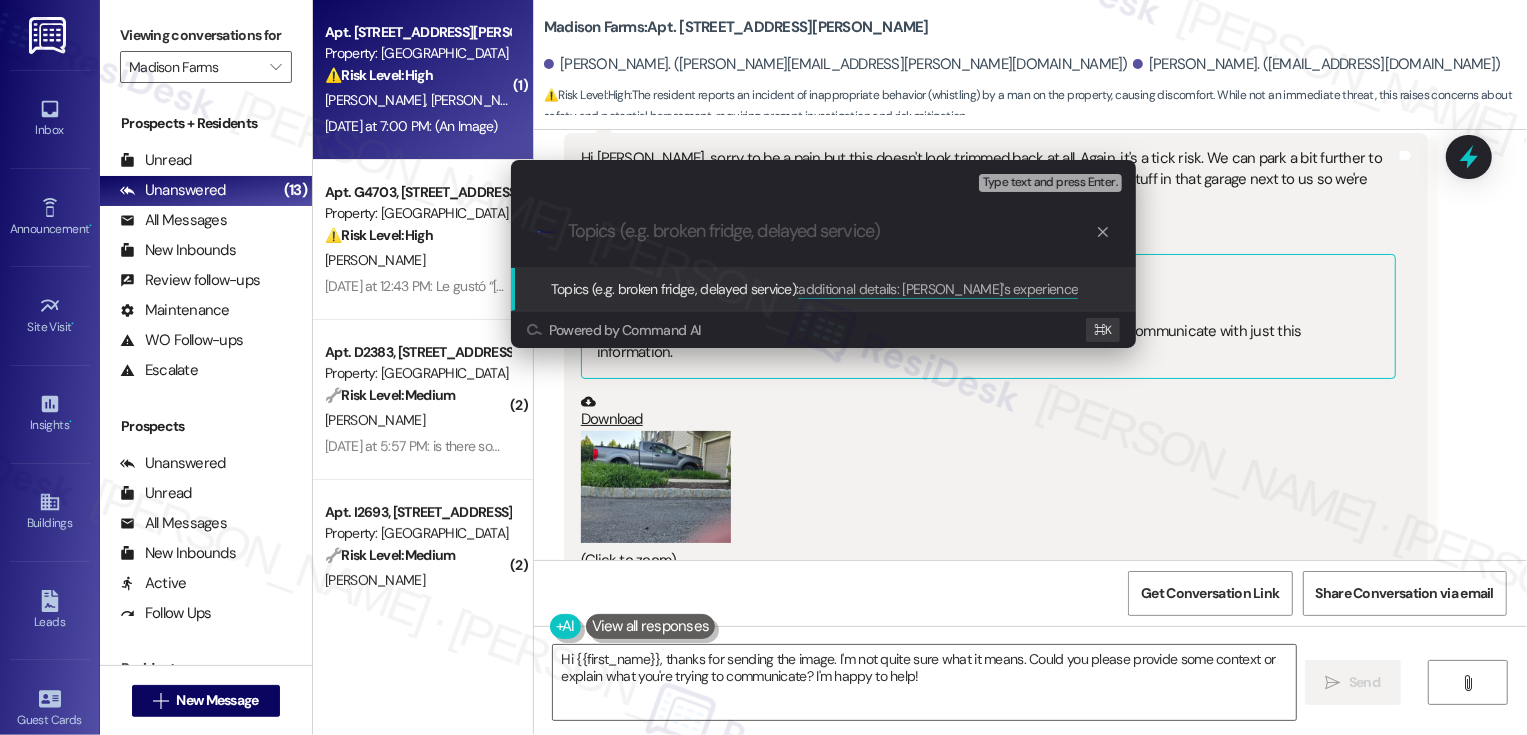 scroll, scrollTop: 0, scrollLeft: 0, axis: both 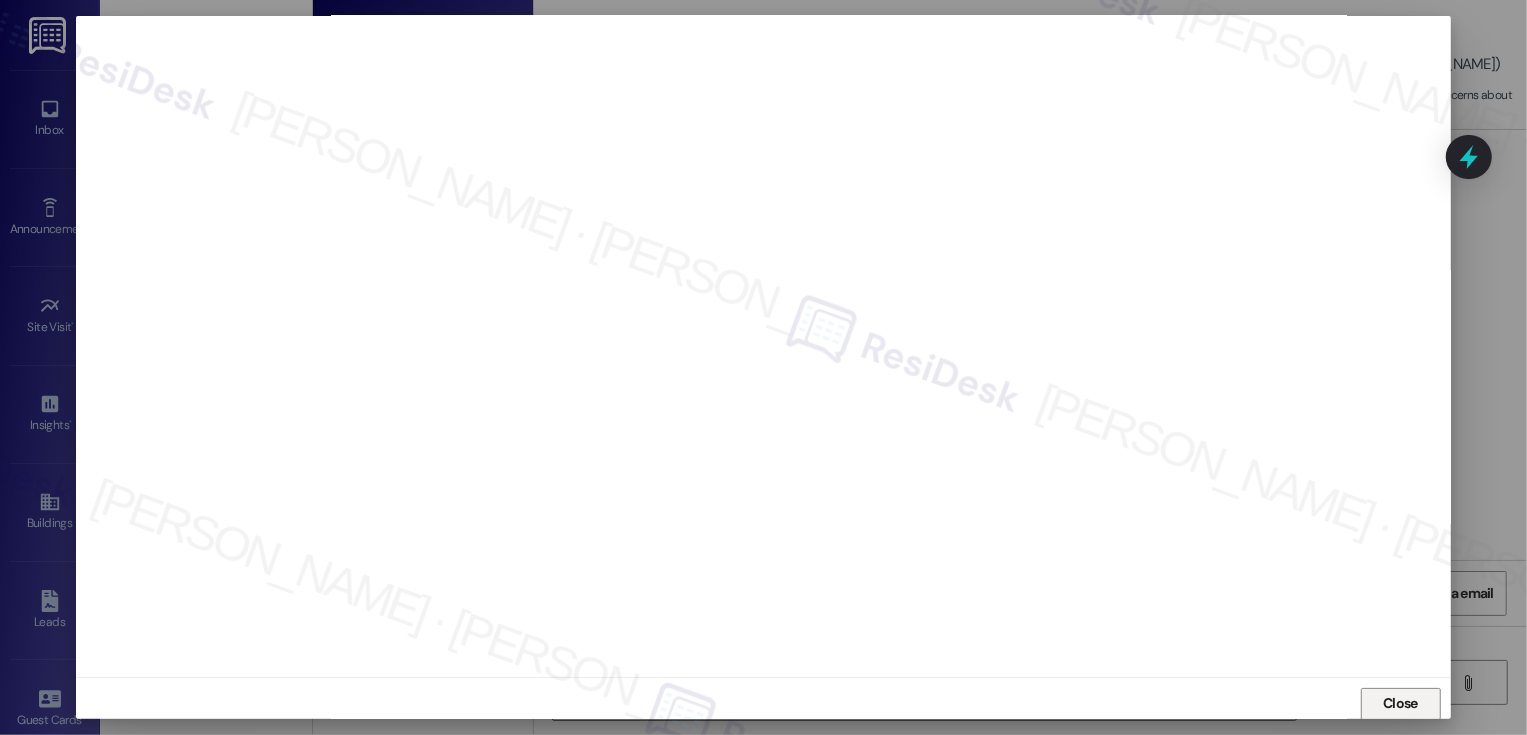 click on "Close" at bounding box center (1401, 704) 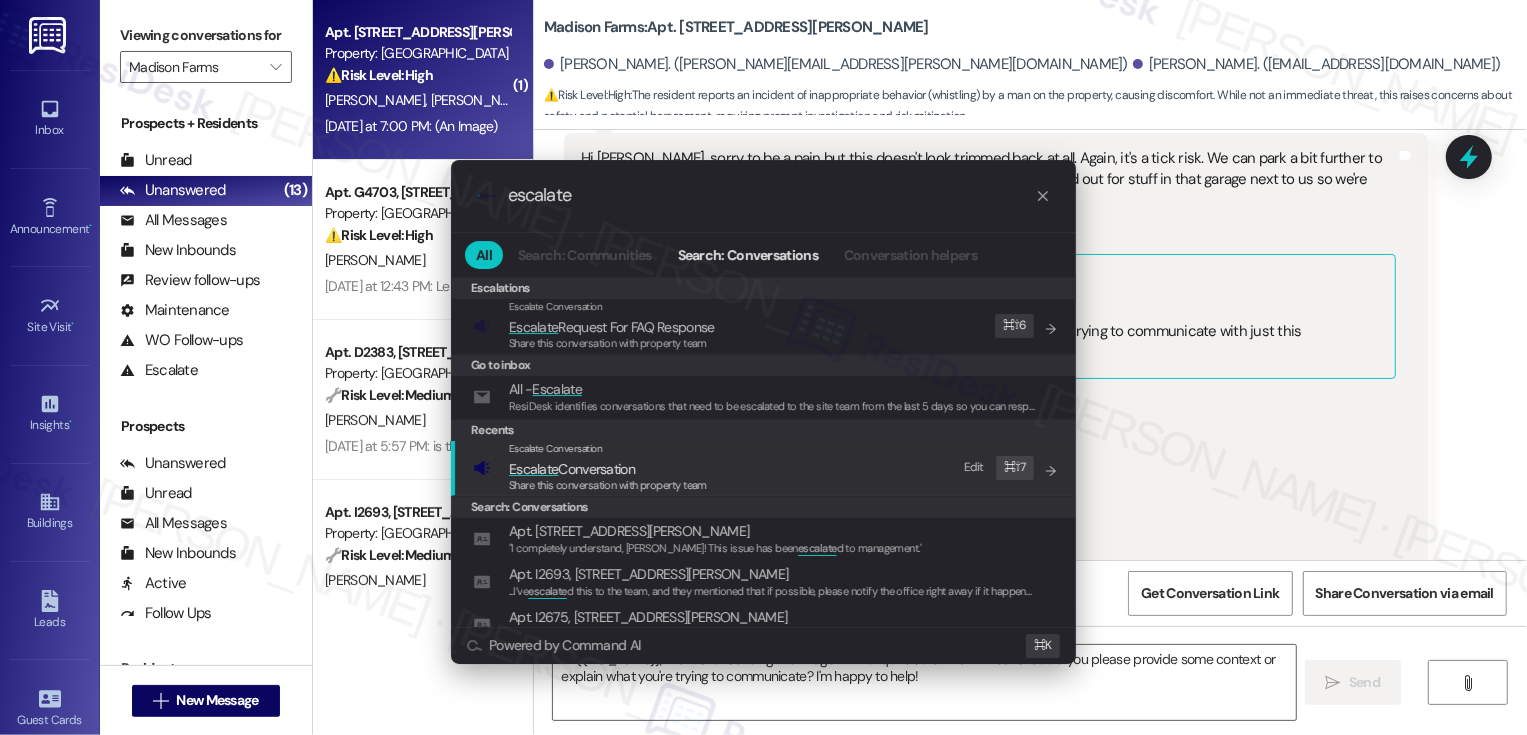 type on "escalate" 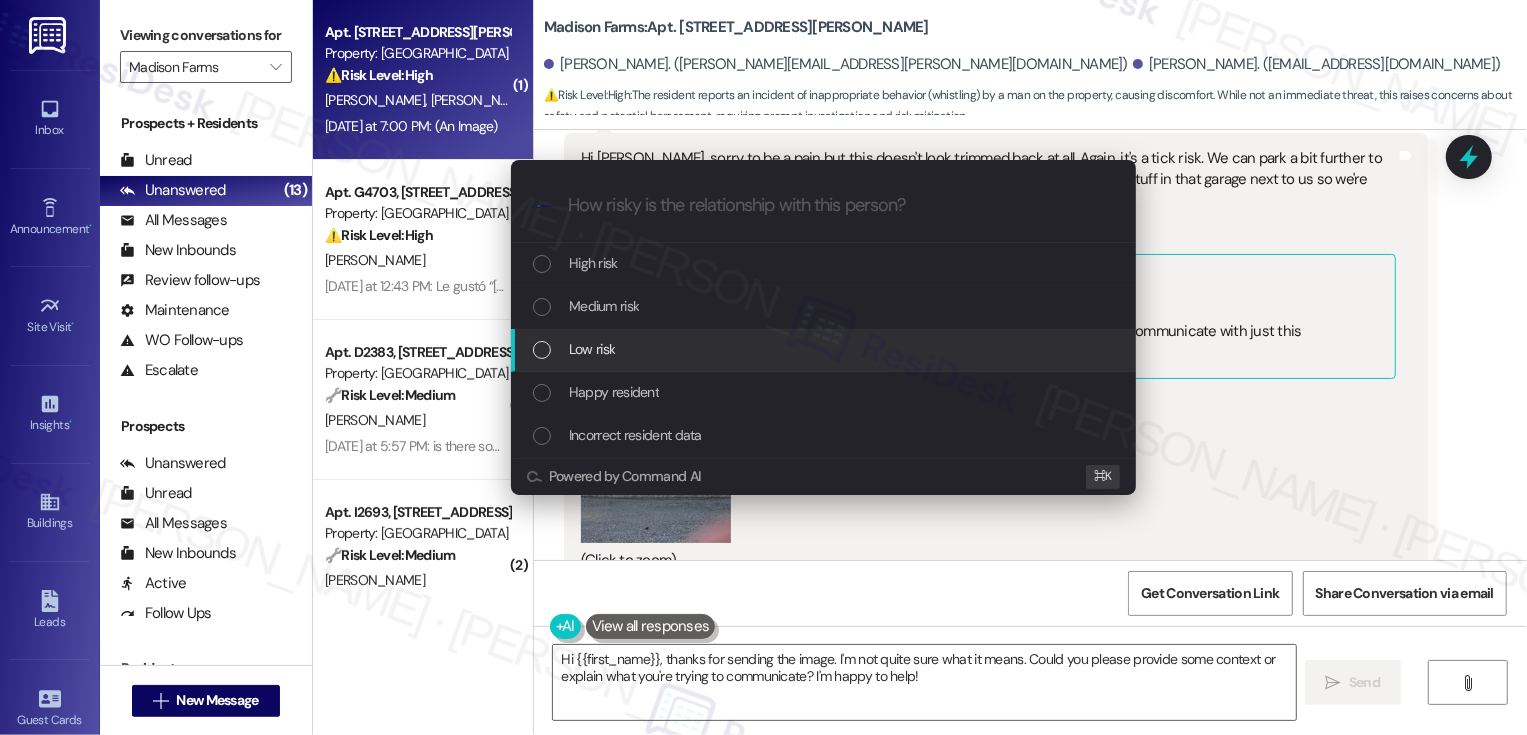 click on "Low risk" at bounding box center [823, 350] 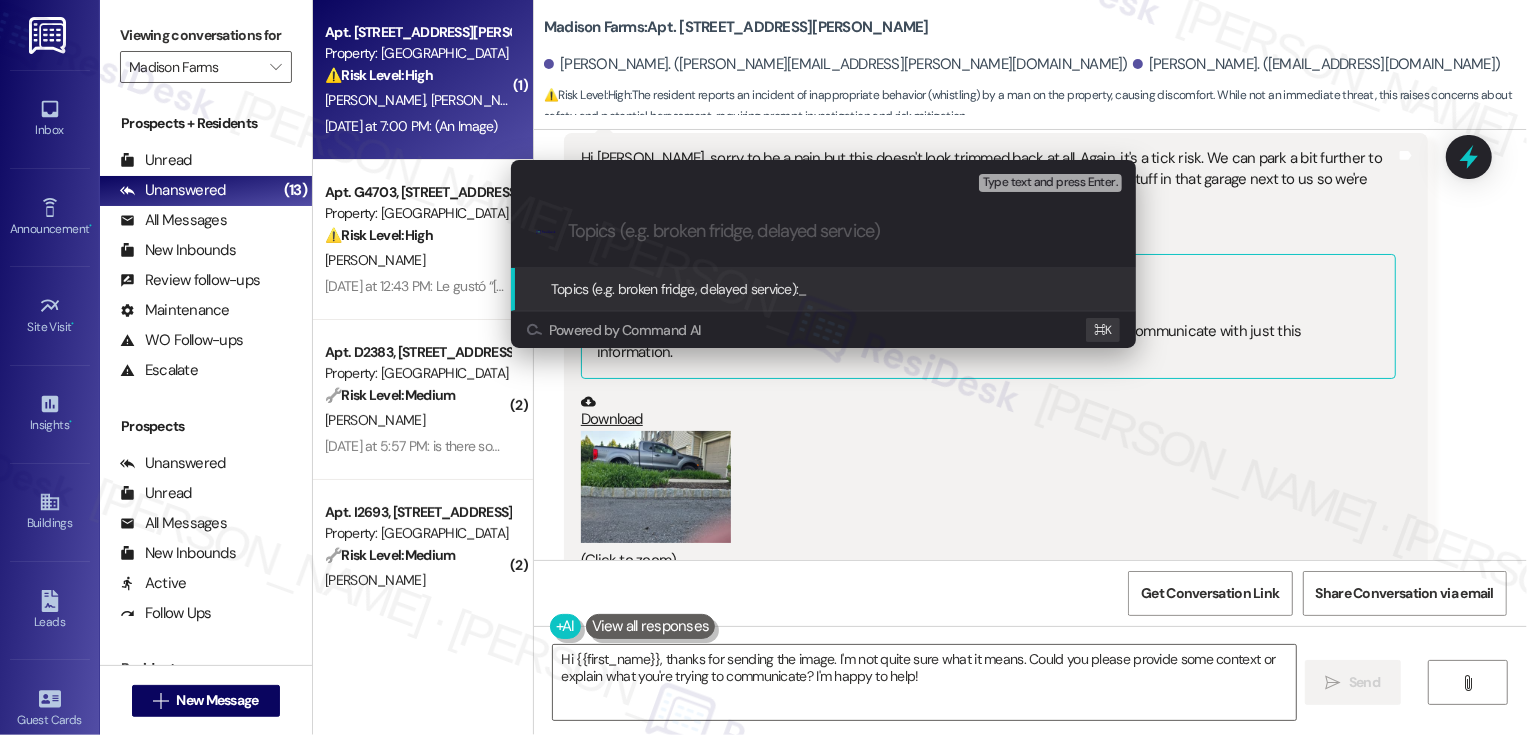 paste on "additional details: [PERSON_NAME]'s experience and trimming concerns (please see photo)" 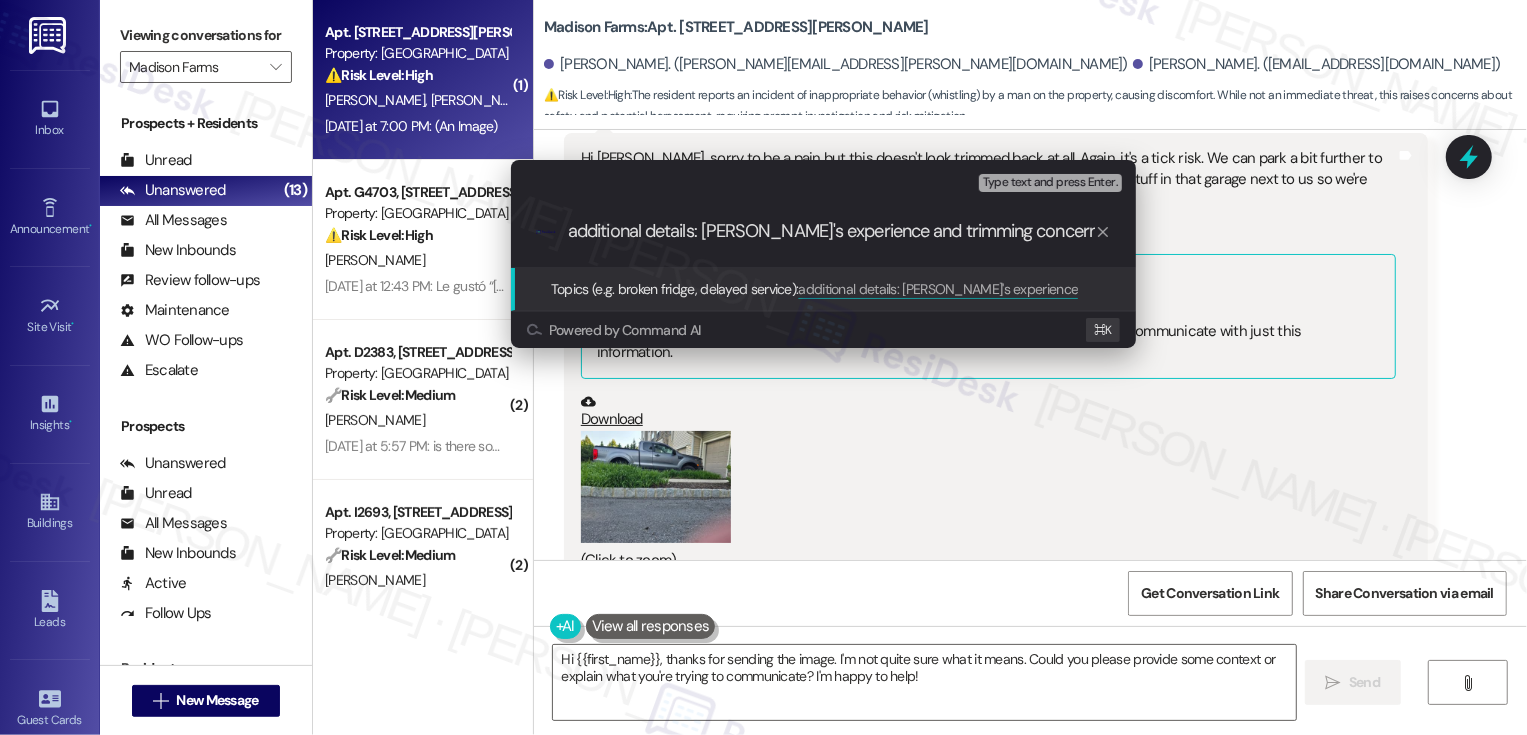 scroll, scrollTop: 0, scrollLeft: 59, axis: horizontal 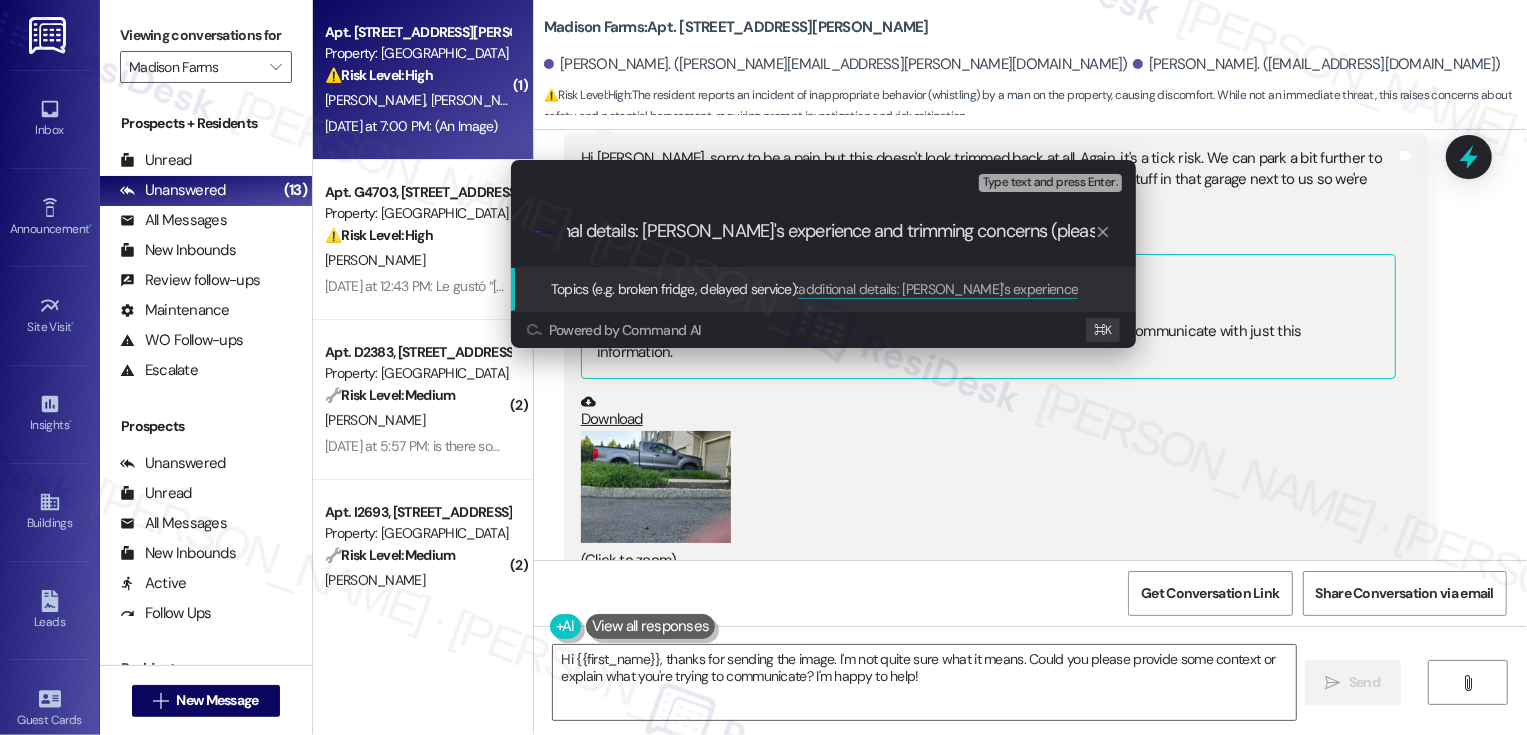 click on "additional details: [PERSON_NAME]'s experience and trimming concerns (please see photo)" at bounding box center [831, 231] 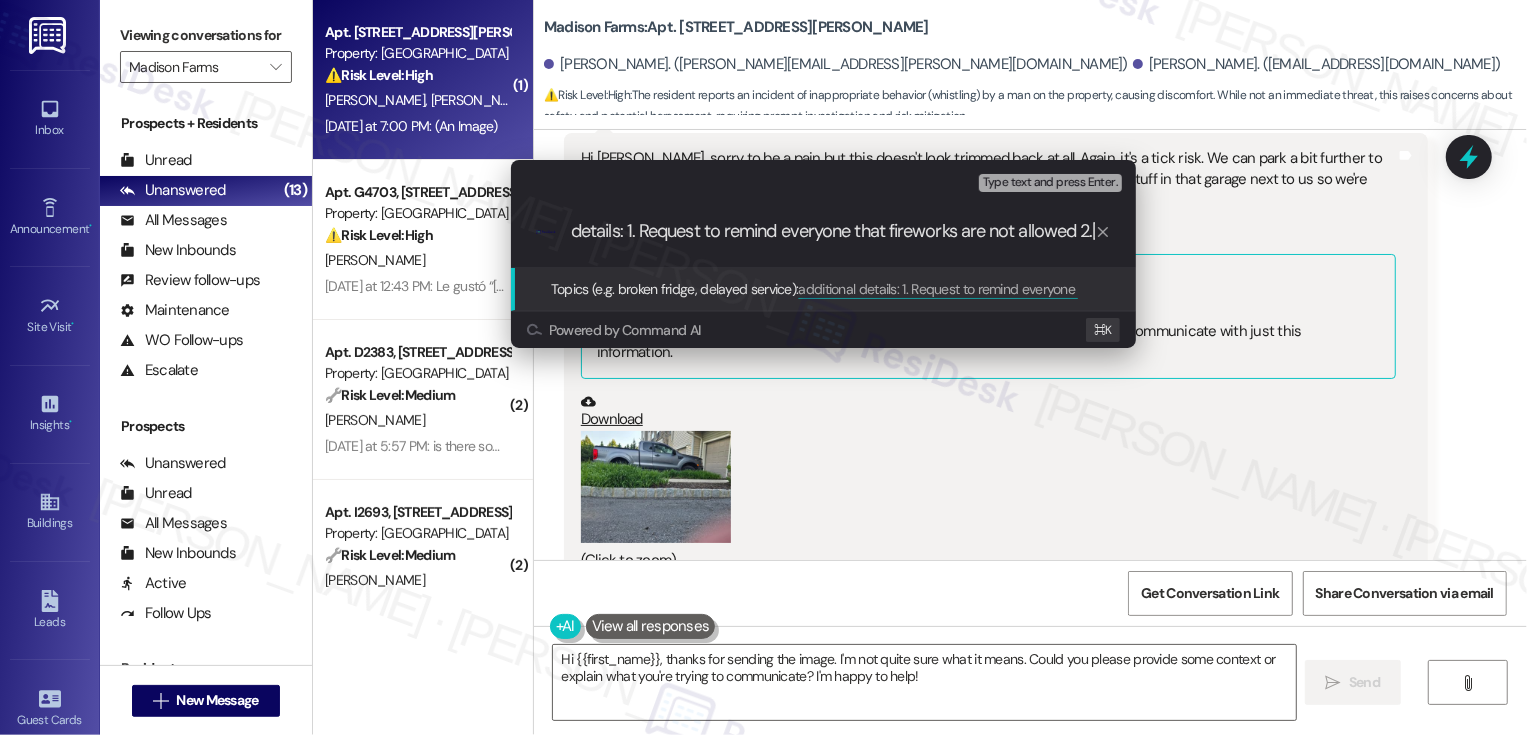 scroll, scrollTop: 0, scrollLeft: 345, axis: horizontal 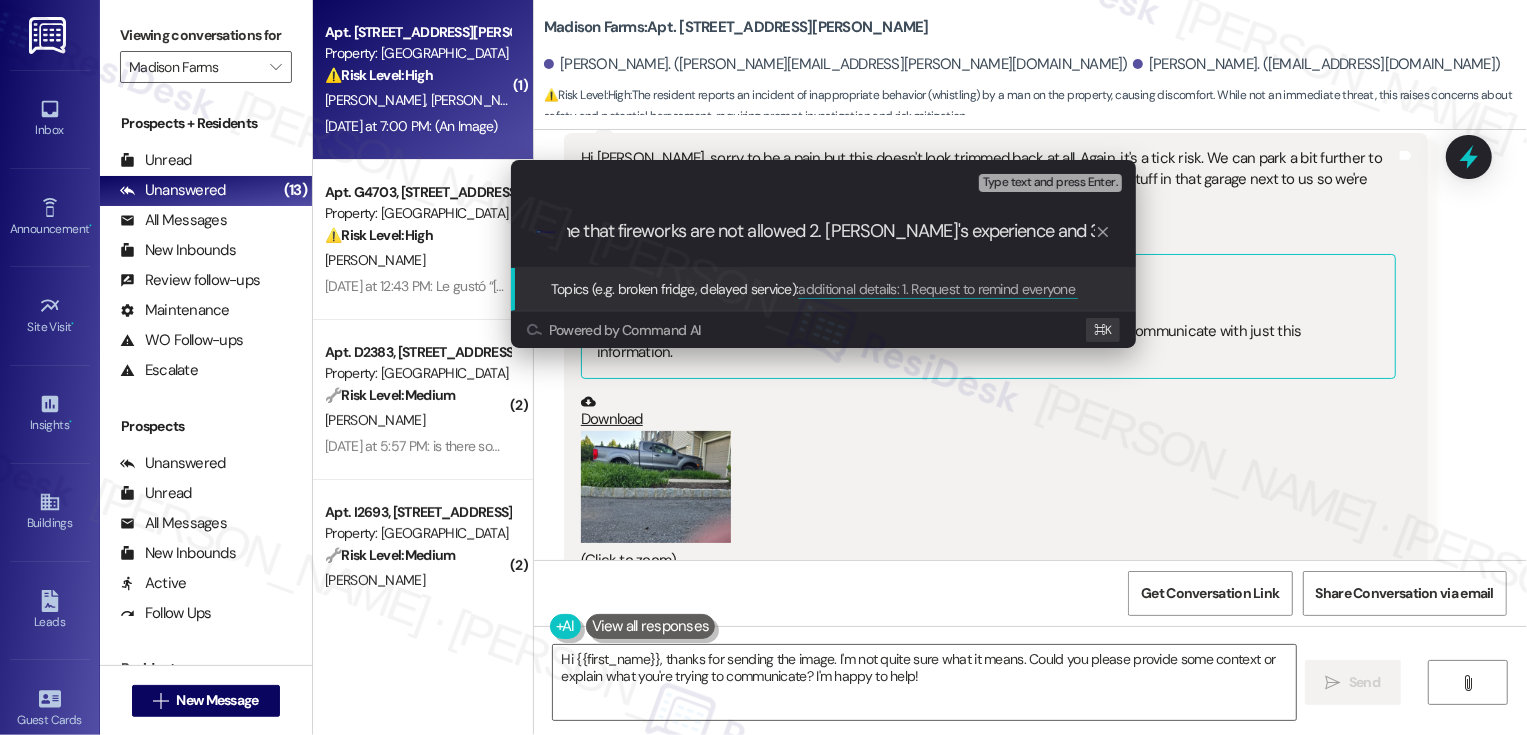 type on "additional details: 1. Request to remind everyone that fireworks are not allowed 2. [PERSON_NAME]'s experience and 3. trimming concerns (please see photo)" 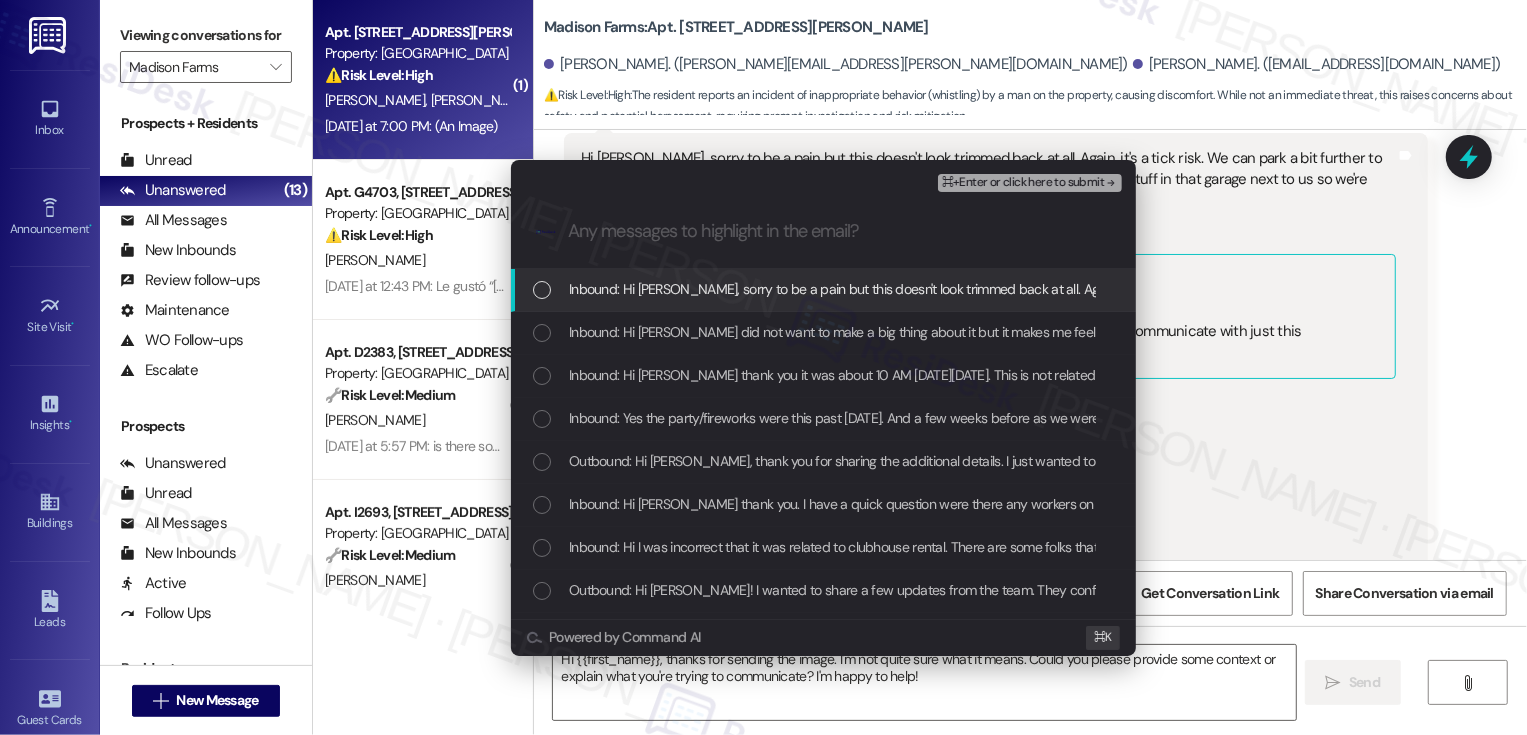 scroll, scrollTop: 0, scrollLeft: 0, axis: both 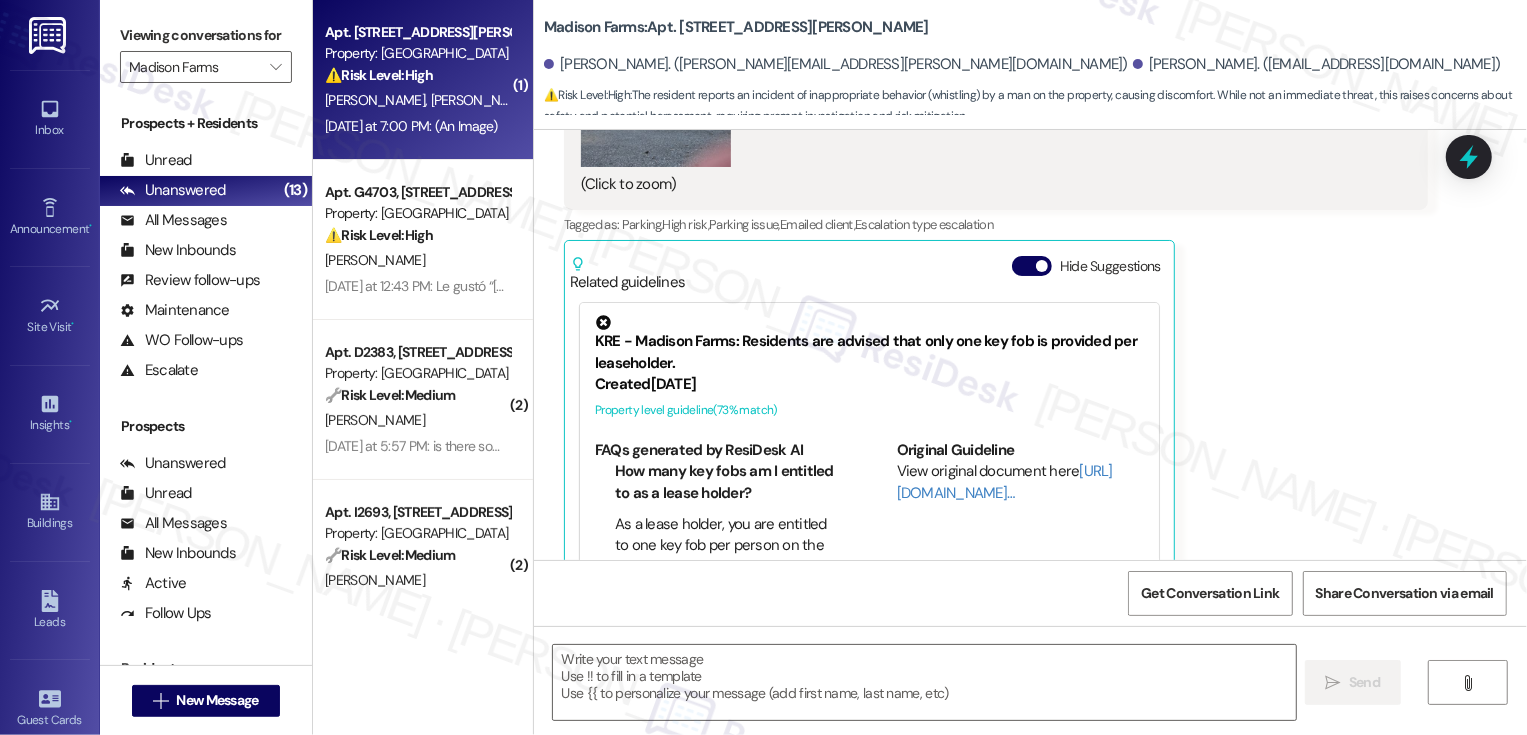 type on "Fetching suggested responses. Please feel free to read through the conversation in the meantime." 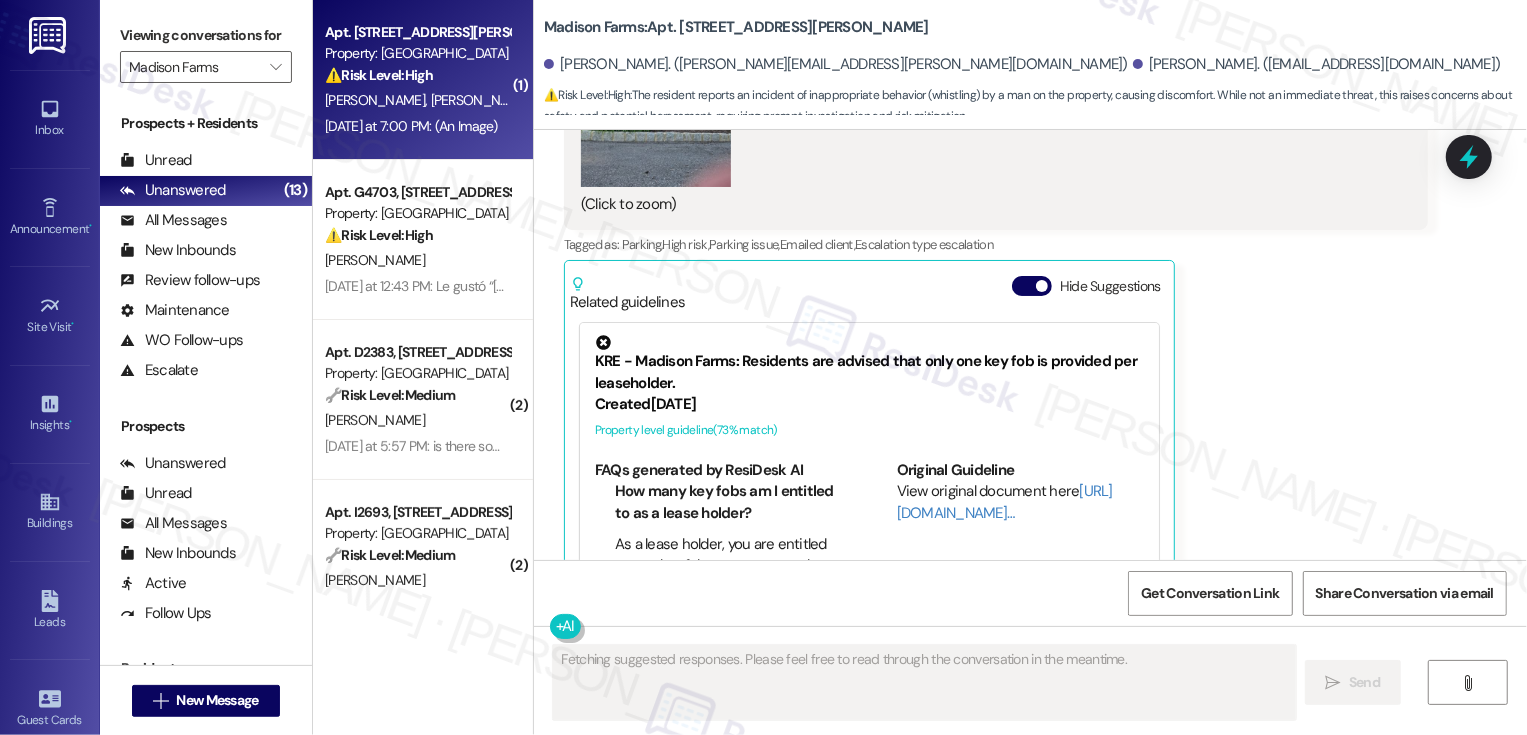 click on "[PERSON_NAME]" at bounding box center (417, 260) 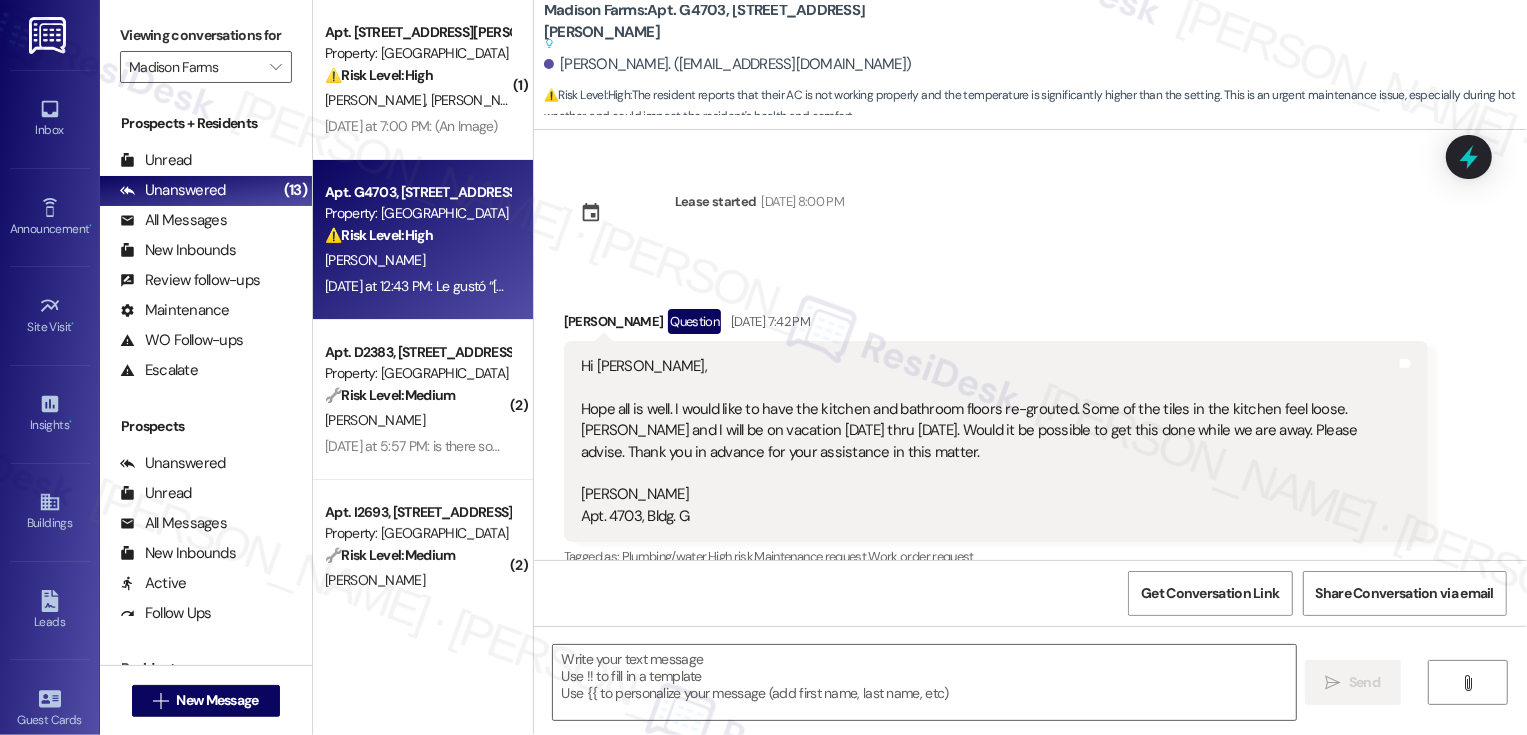 click on "[PERSON_NAME]" at bounding box center (417, 260) 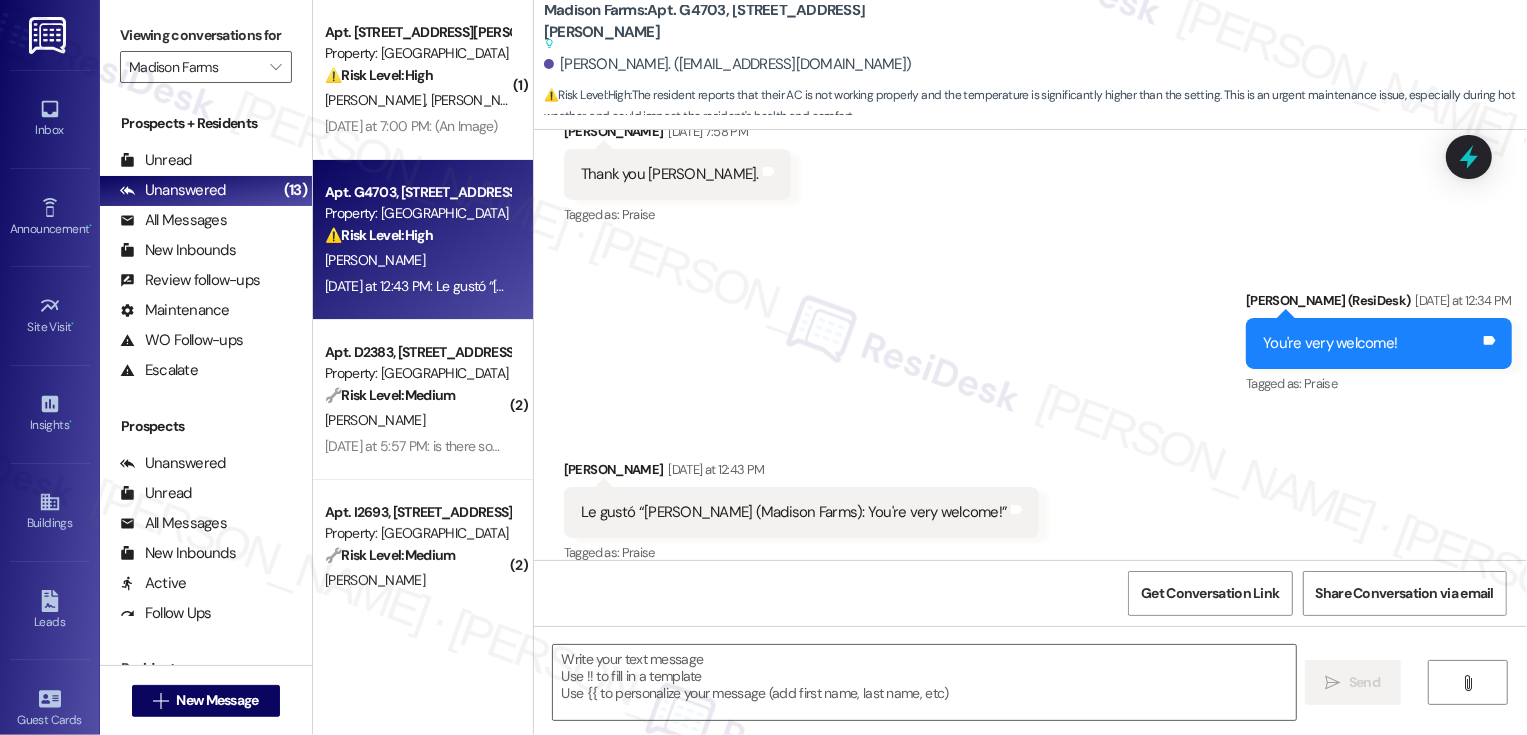 type on "Fetching suggested responses. Please feel free to read through the conversation in the meantime." 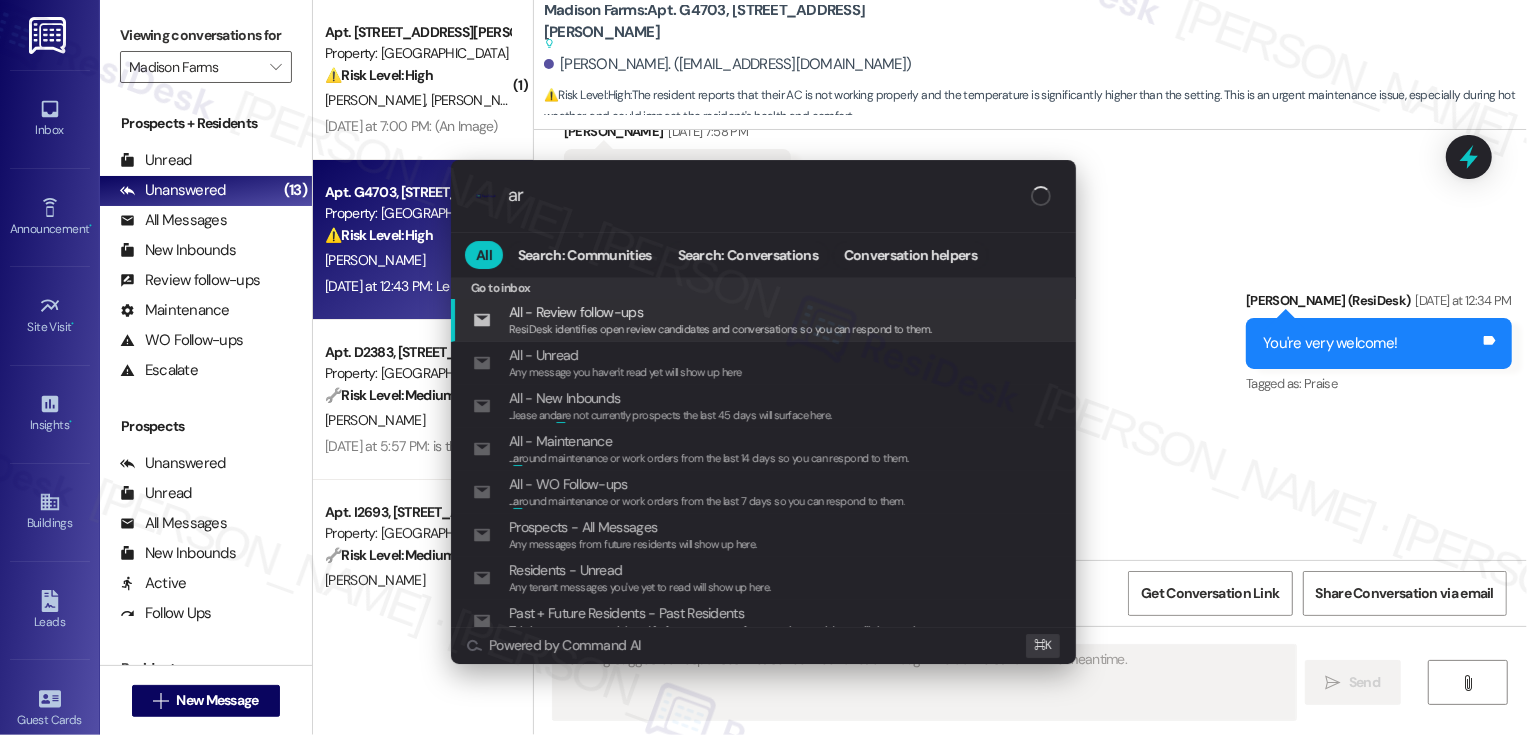 type on "arc" 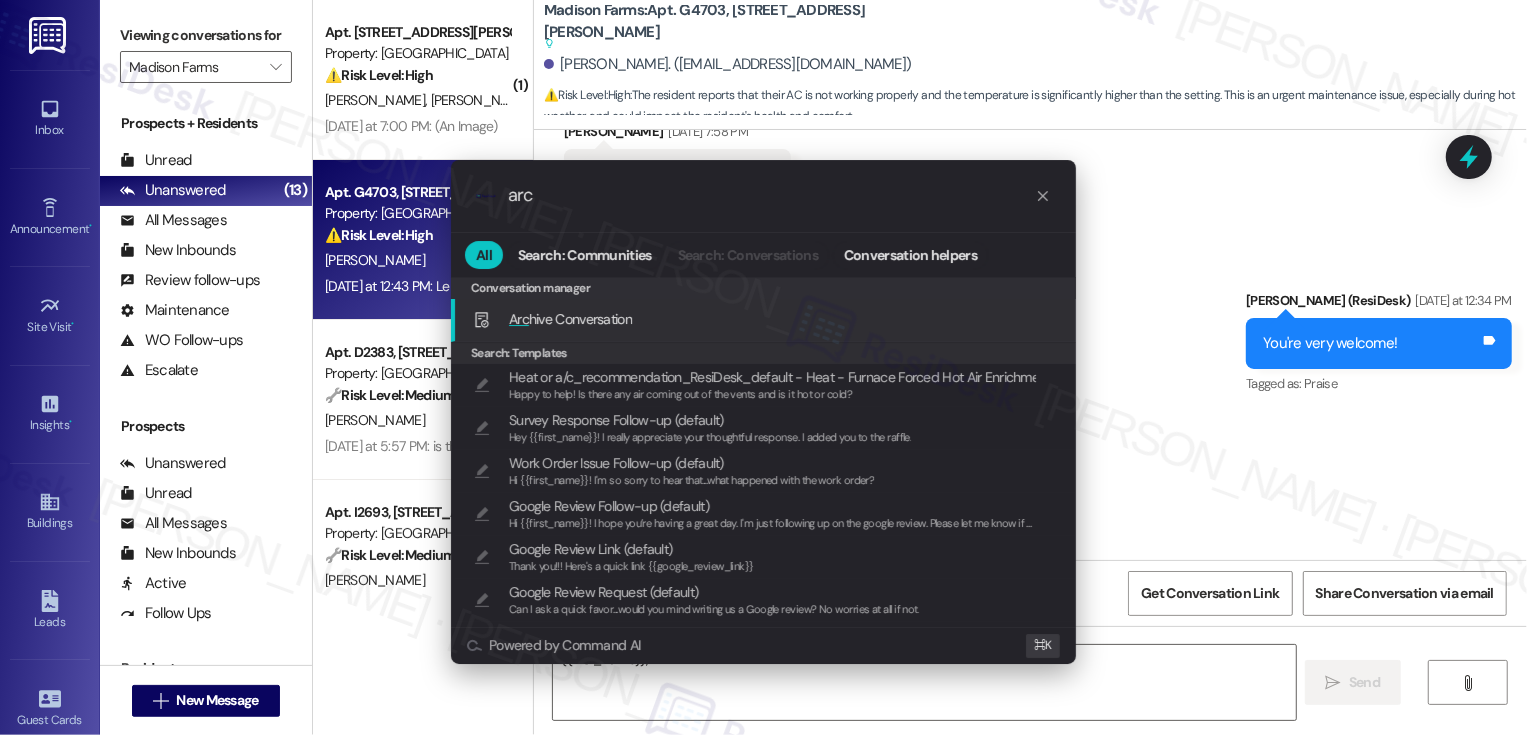 type on "{{first_name}}, I" 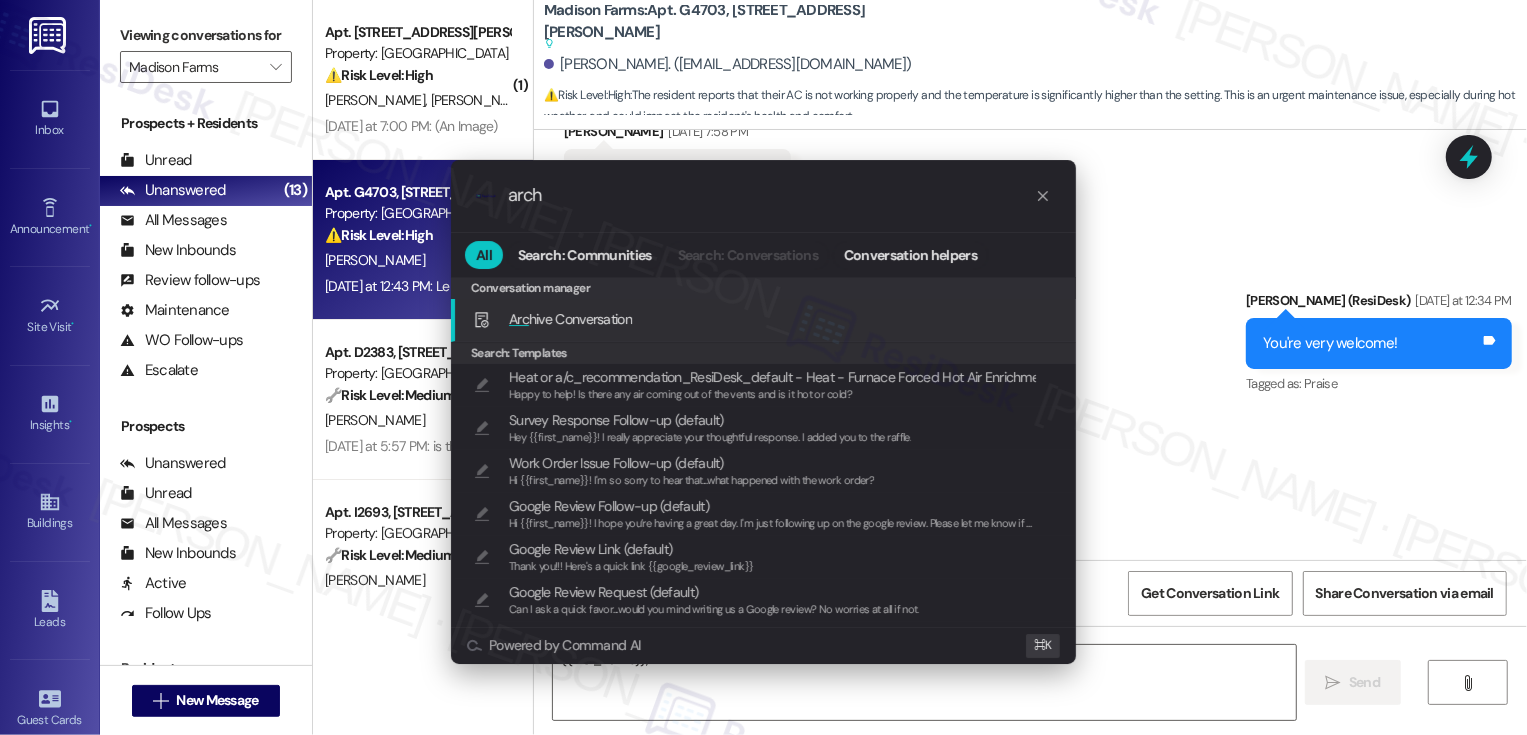 type on "archi" 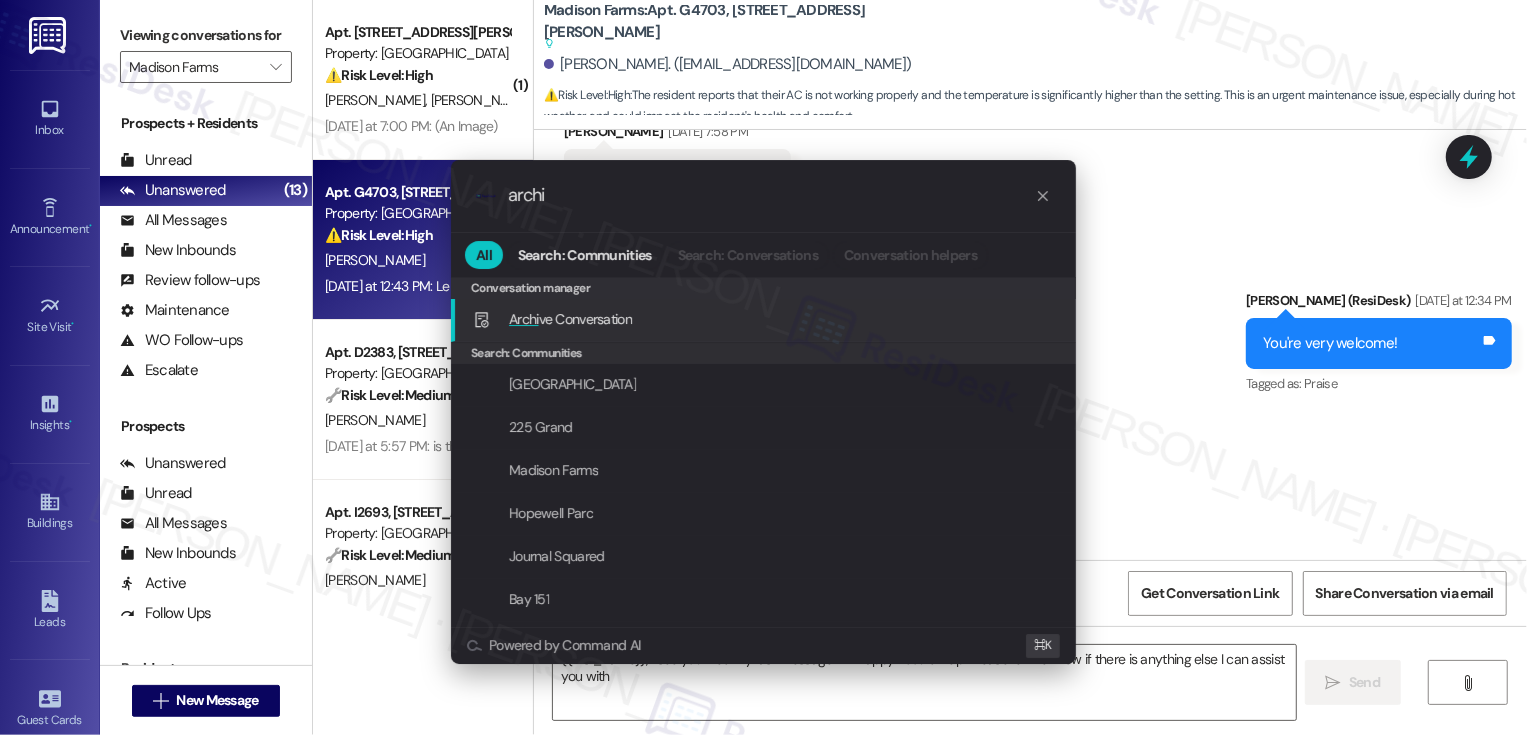 type on "{{first_name}}, I see you liked my last message! I'm happy I could help. Please let me know if there is anything else I can assist you with!" 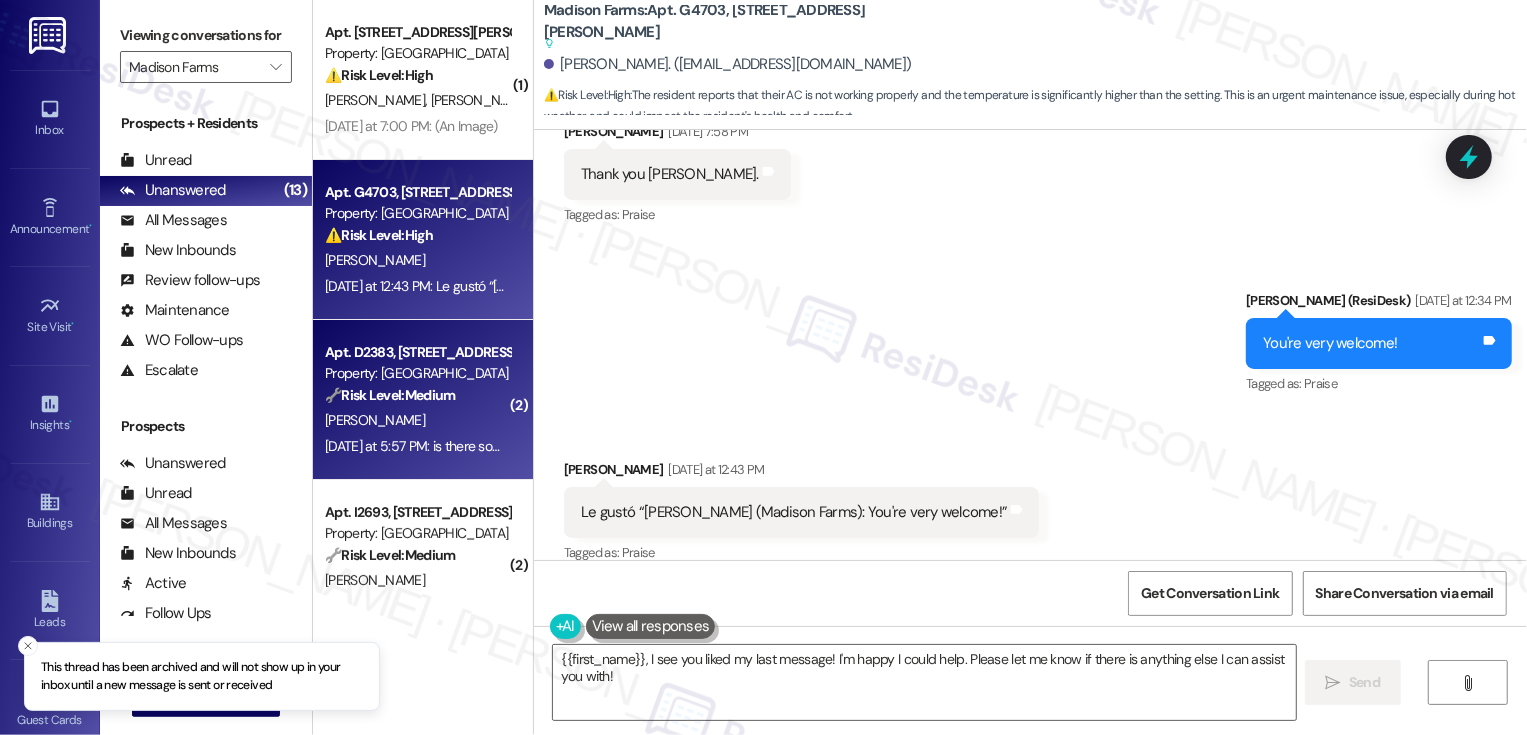 click on "[PERSON_NAME]" at bounding box center [417, 420] 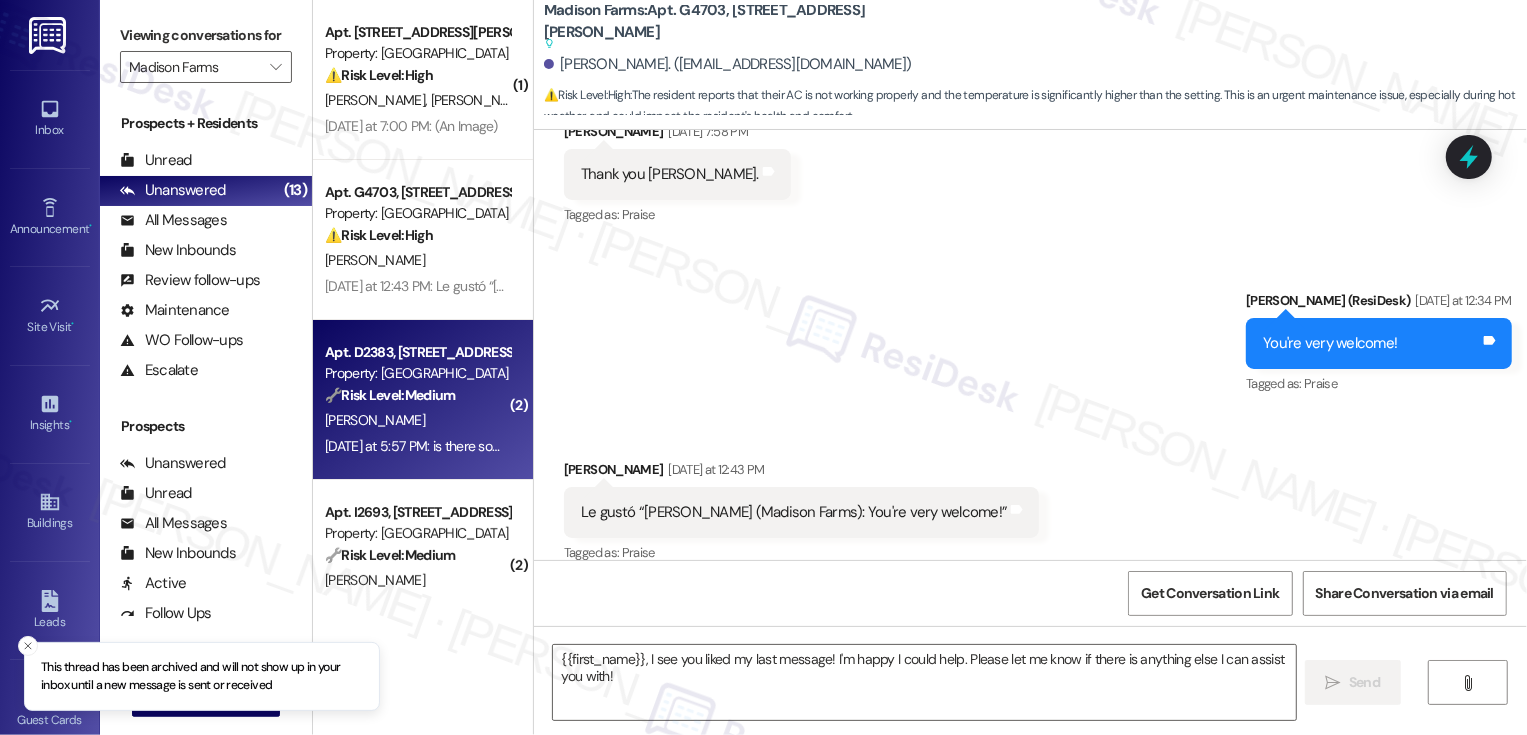 click on "[PERSON_NAME]" at bounding box center (417, 420) 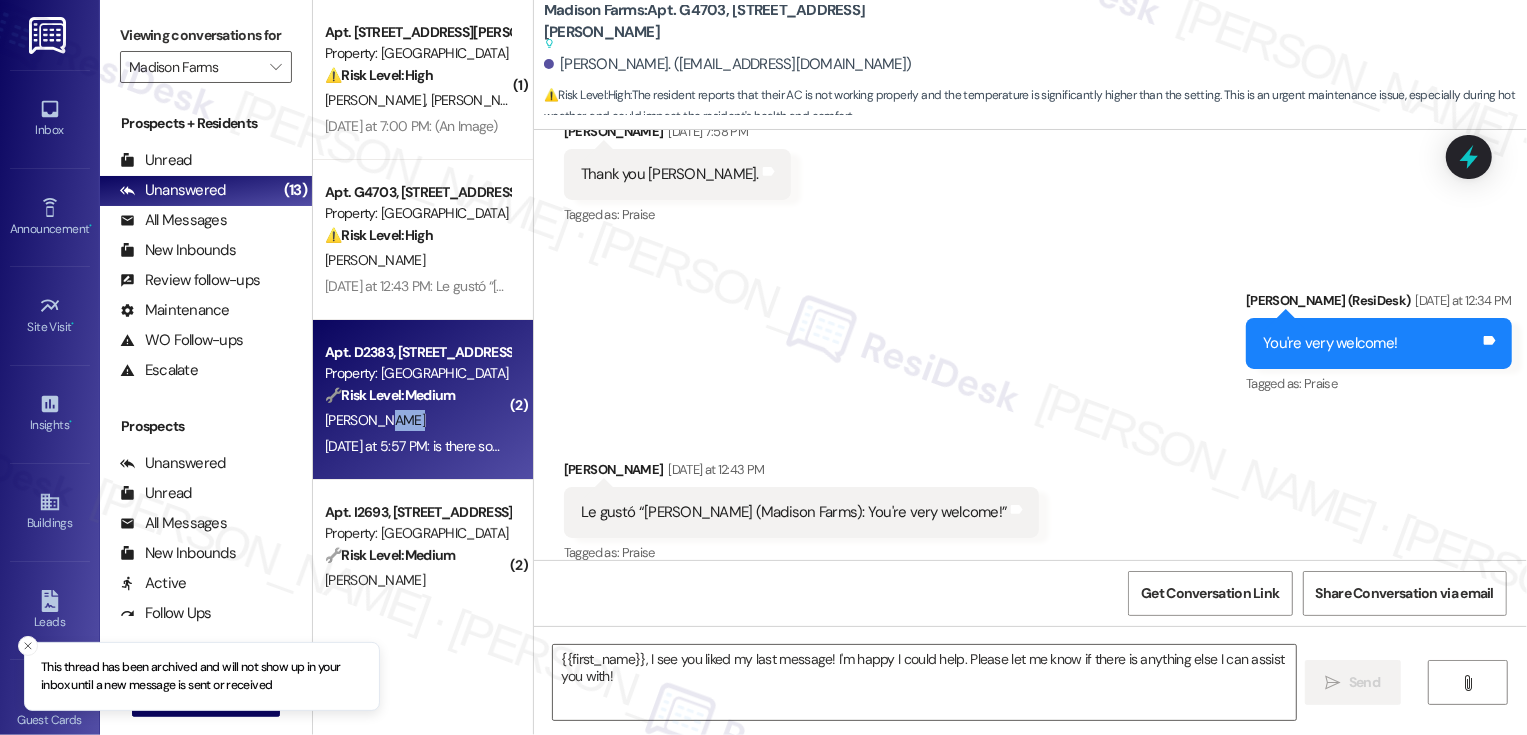 type on "Fetching suggested responses. Please feel free to read through the conversation in the meantime." 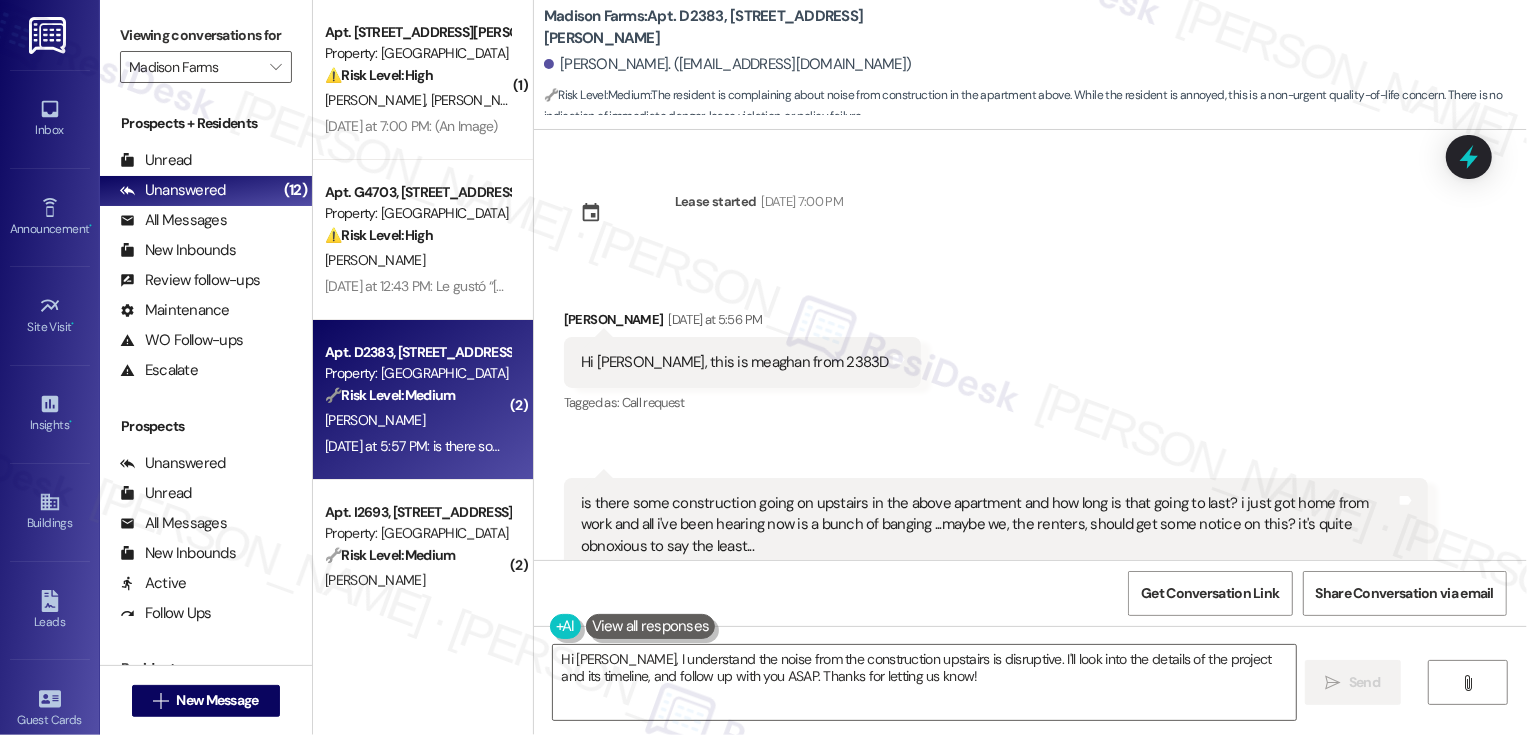scroll, scrollTop: 116, scrollLeft: 0, axis: vertical 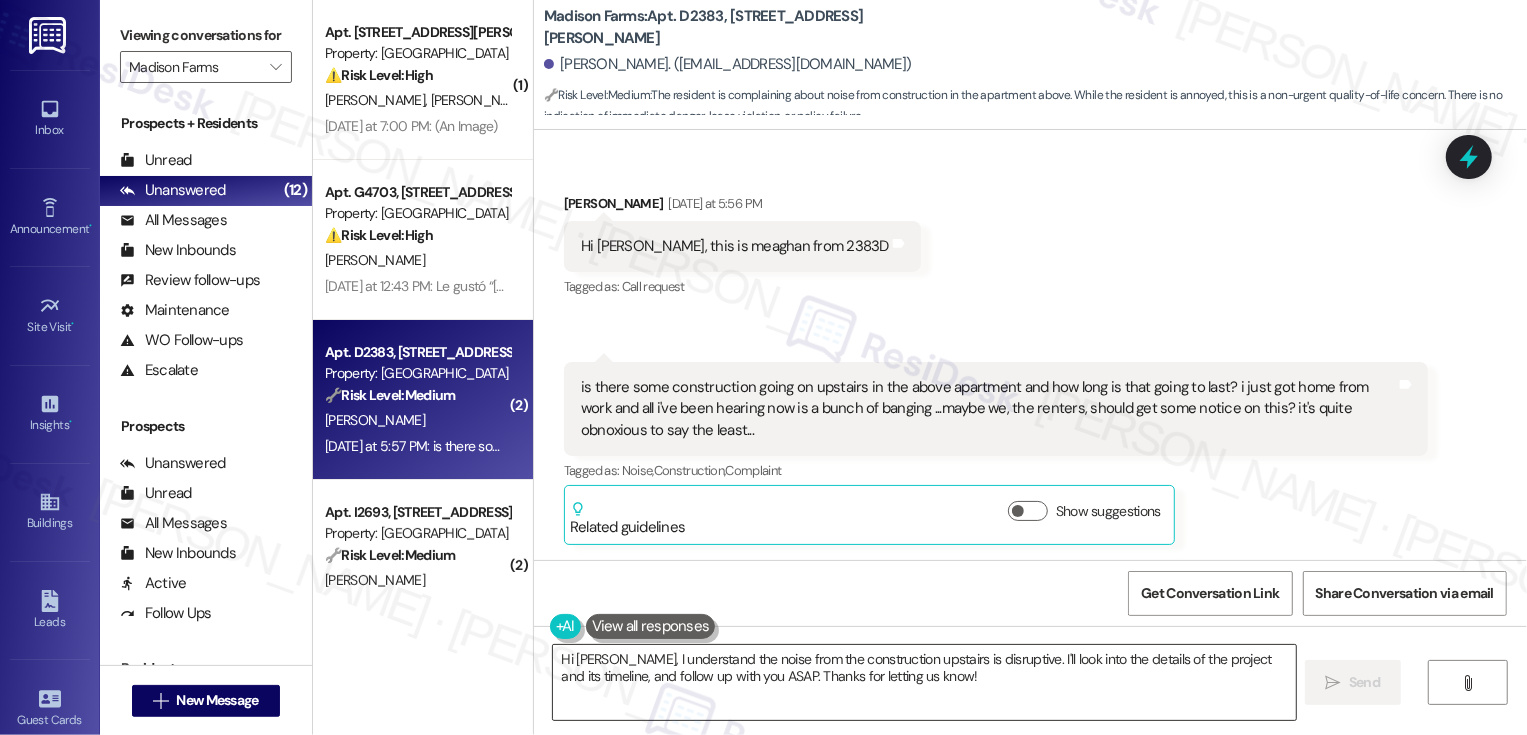click on "Hi [PERSON_NAME], I understand the noise from the construction upstairs is disruptive. I'll look into the details of the project and its timeline, and follow up with you ASAP. Thanks for letting us know!" at bounding box center (924, 682) 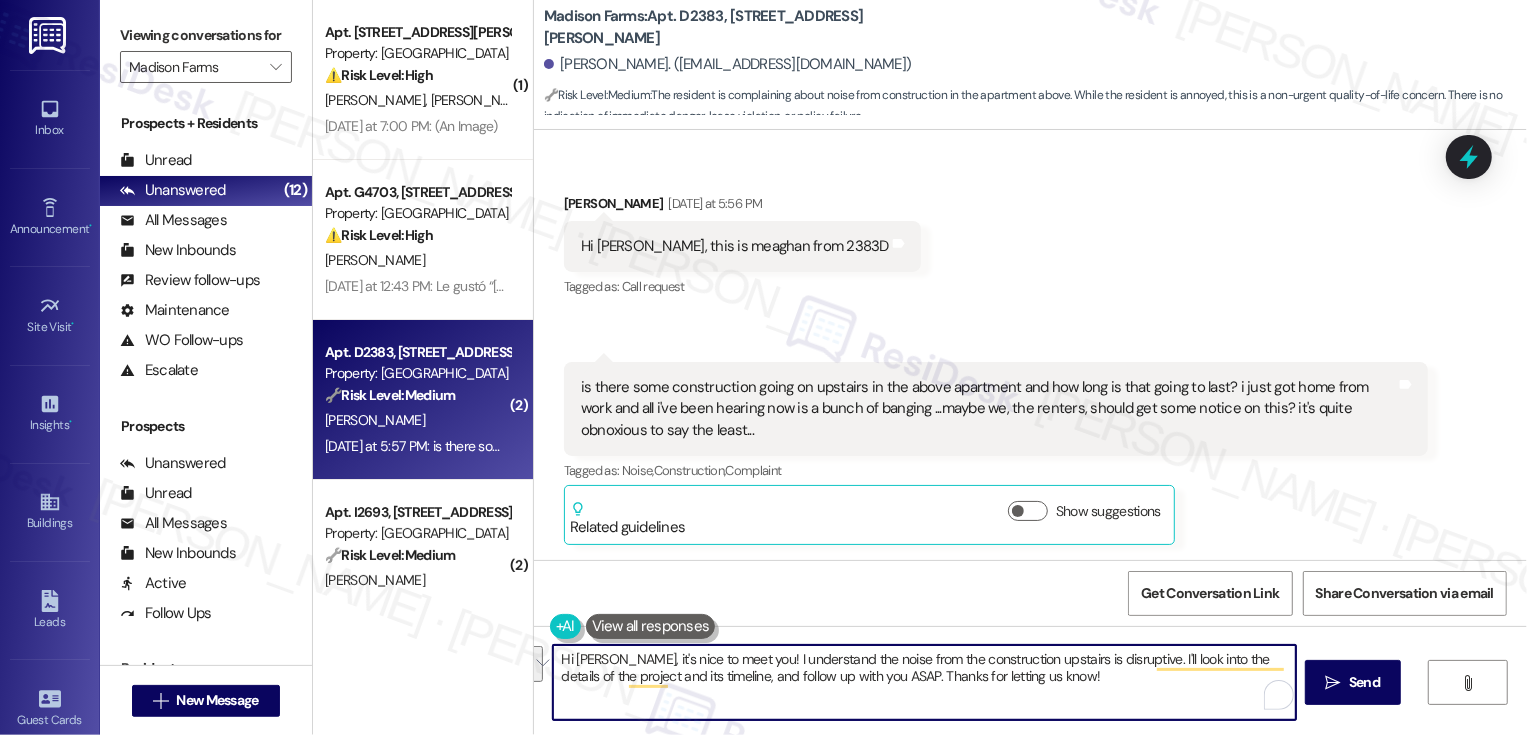 drag, startPoint x: 750, startPoint y: 659, endPoint x: 1046, endPoint y: 704, distance: 299.40106 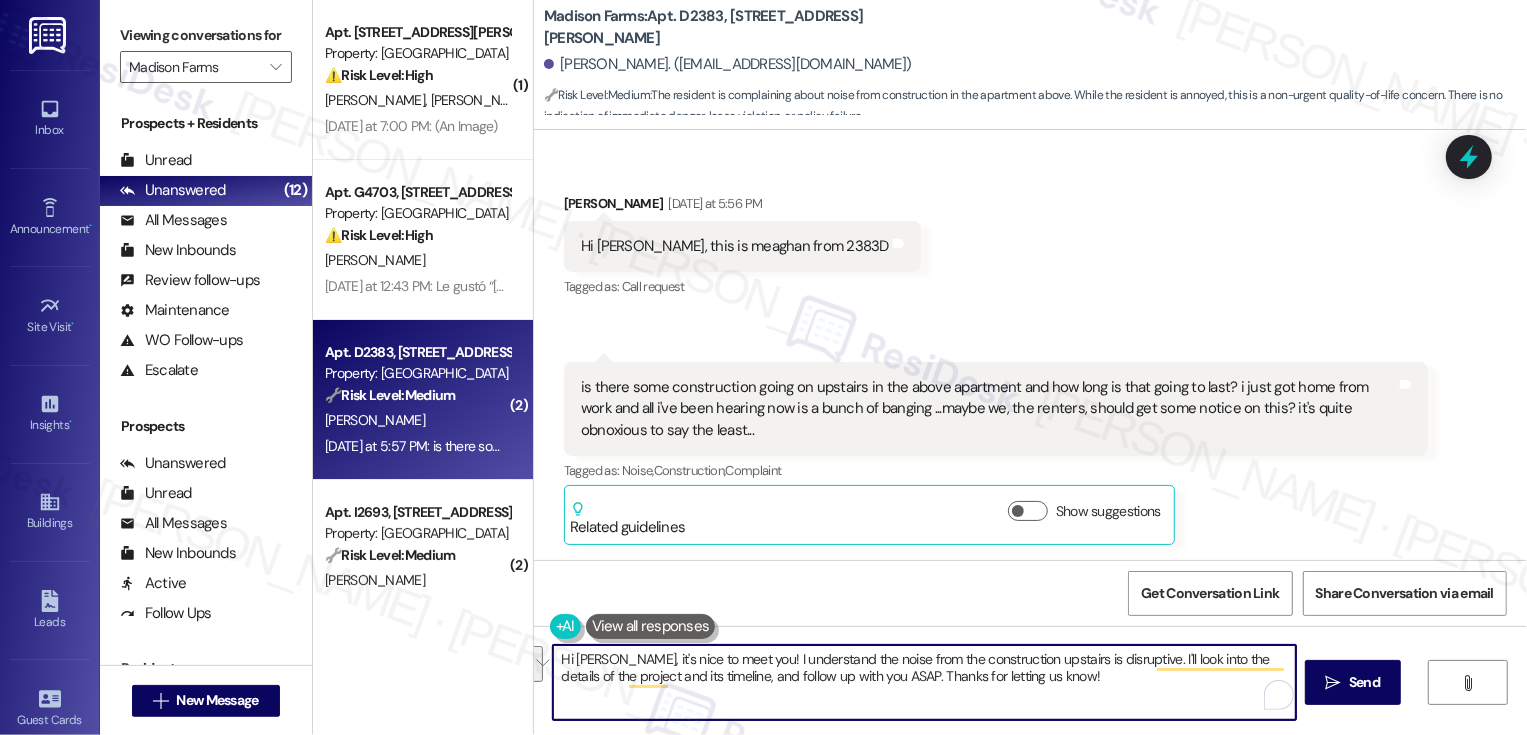 click on "Hi [PERSON_NAME], it's nice to meet you! I understand the noise from the construction upstairs is disruptive. I'll look into the details of the project and its timeline, and follow up with you ASAP. Thanks for letting us know!" at bounding box center [924, 682] 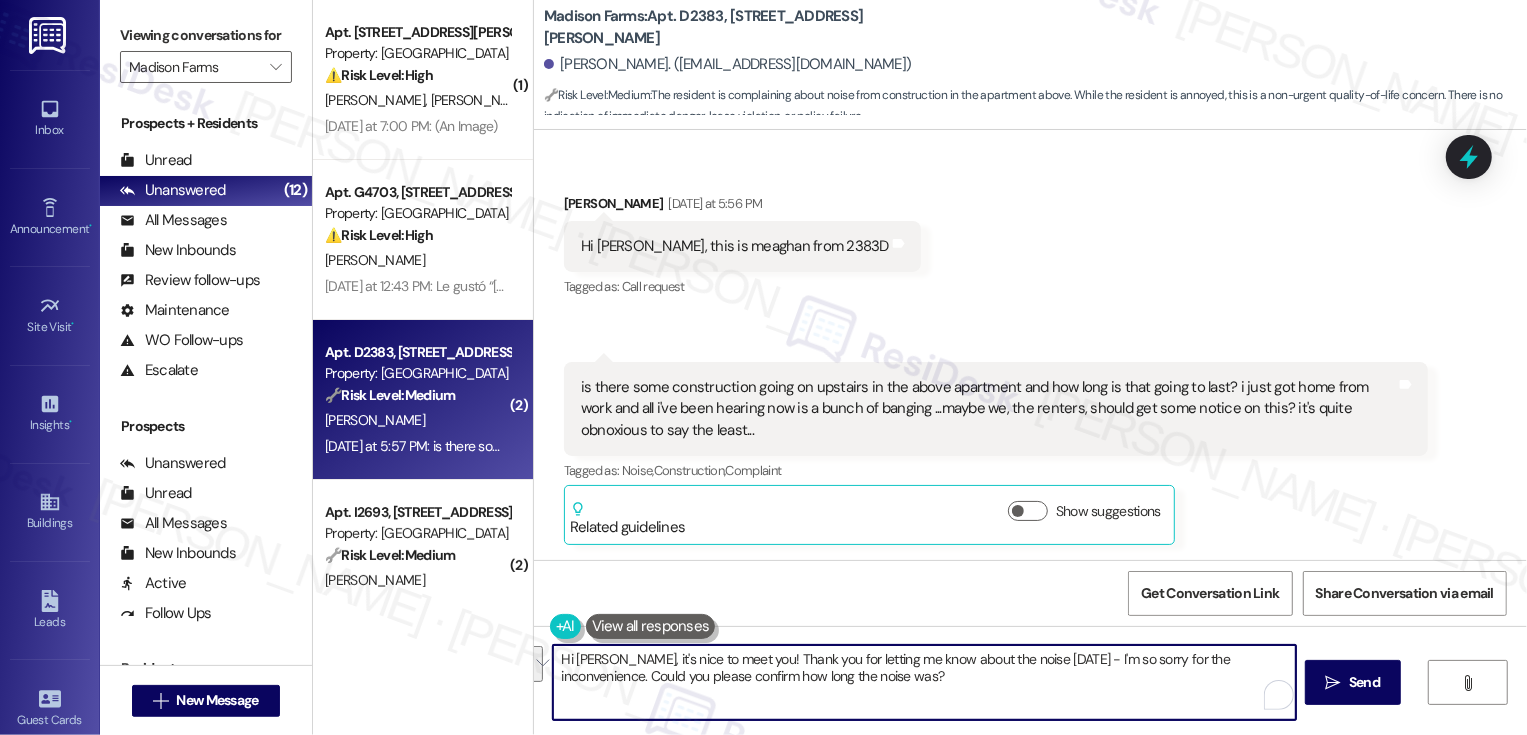 paste on "’s so nice to meet you! Thank you for letting me know about the noise [DATE]—I’m so sorry for the inconvenience. Could you please confirm how long the noise lasted? I can check with the team to see if there was any construction during that time." 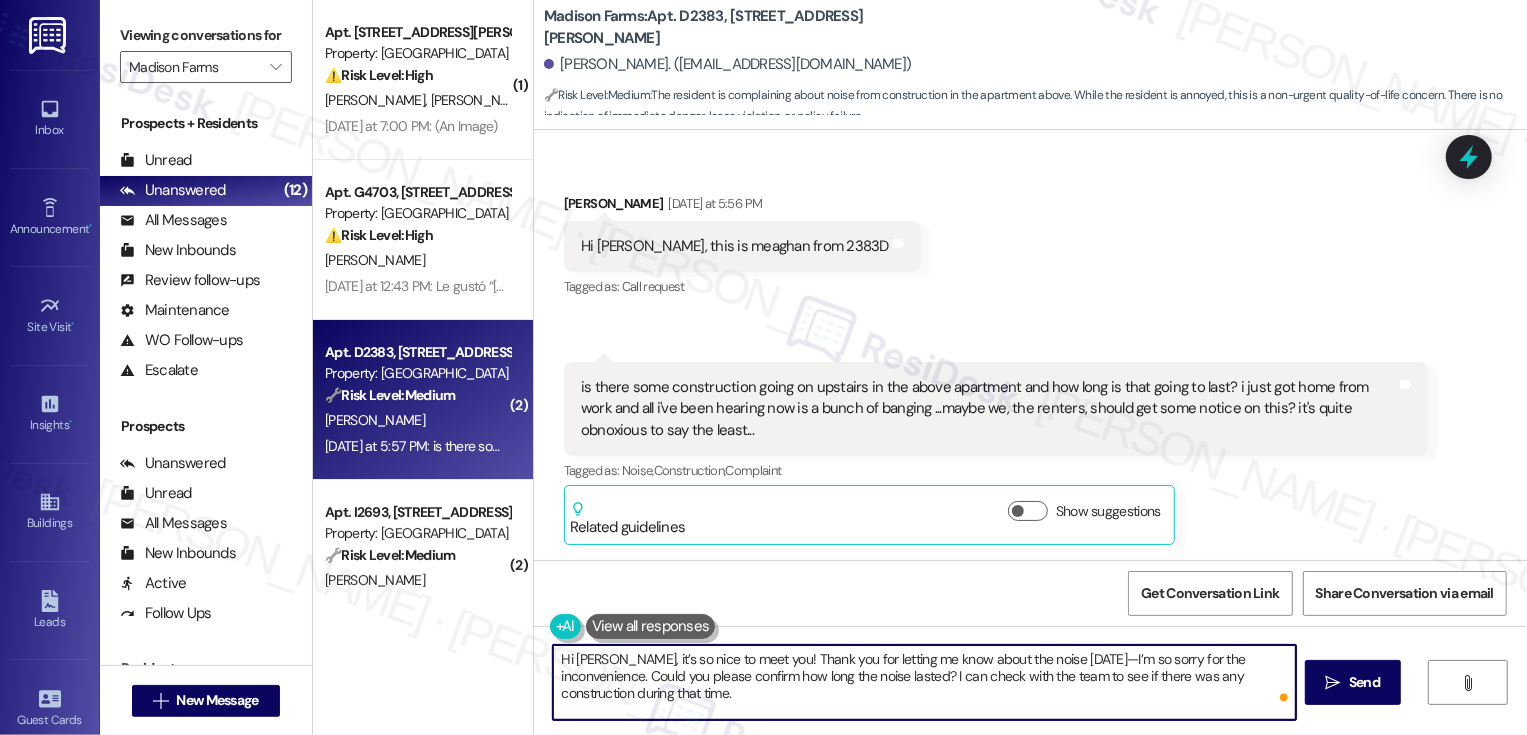 click on "Hi [PERSON_NAME], it’s so nice to meet you! Thank you for letting me know about the noise [DATE]—I’m so sorry for the inconvenience. Could you please confirm how long the noise lasted? I can check with the team to see if there was any construction during that time." at bounding box center (924, 682) 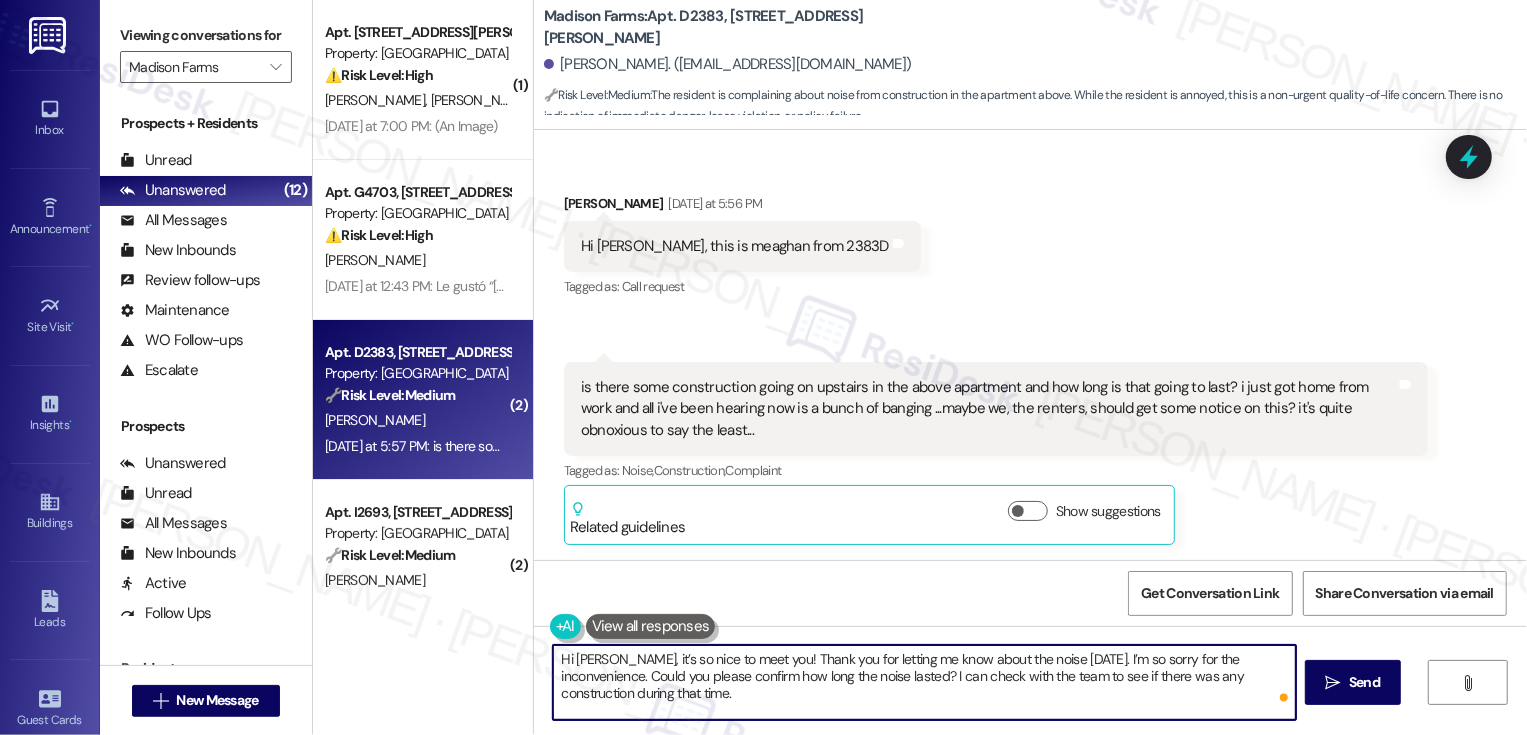 click on "Hi [PERSON_NAME], it’s so nice to meet you! Thank you for letting me know about the noise [DATE]. I’m so sorry for the inconvenience. Could you please confirm how long the noise lasted? I can check with the team to see if there was any construction during that time." at bounding box center (924, 682) 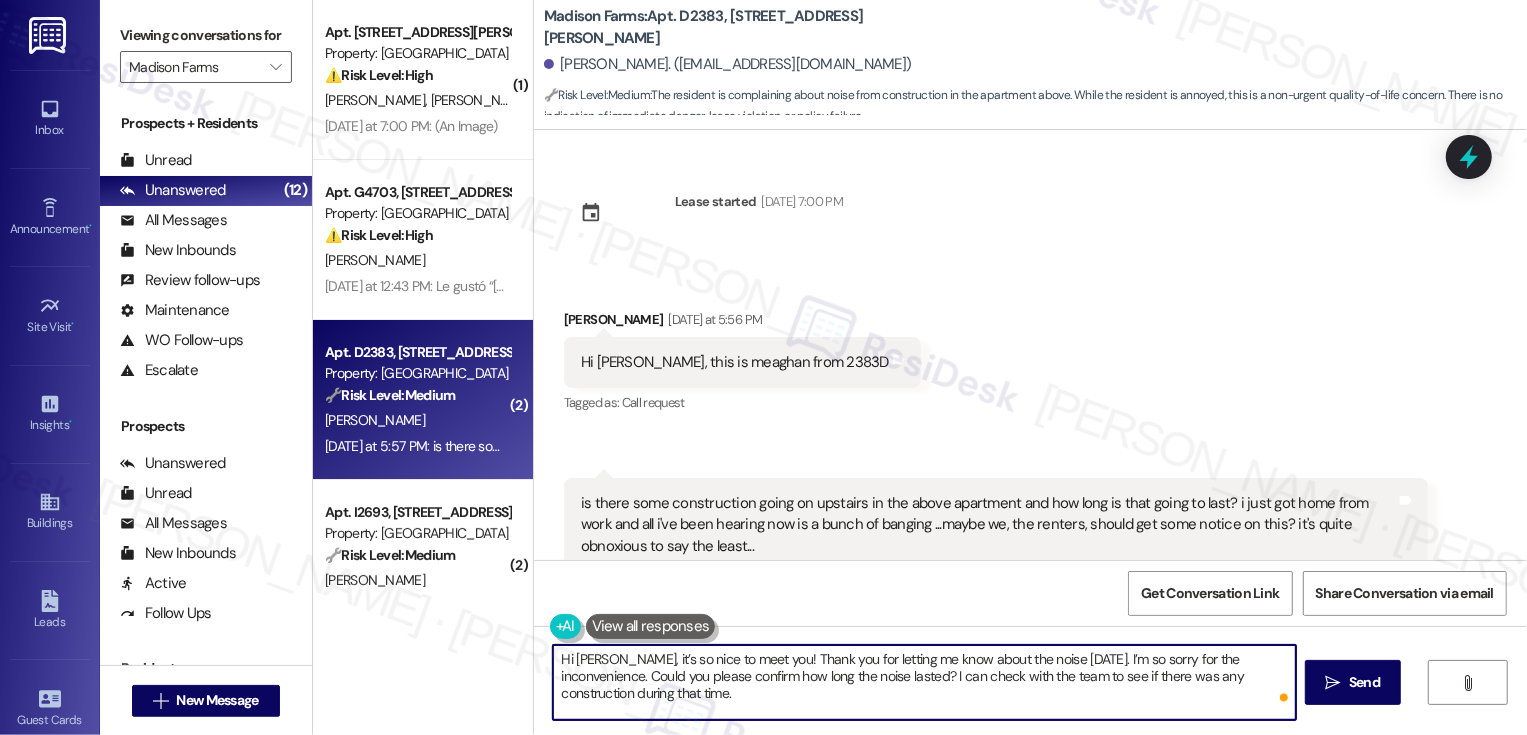 scroll, scrollTop: 116, scrollLeft: 0, axis: vertical 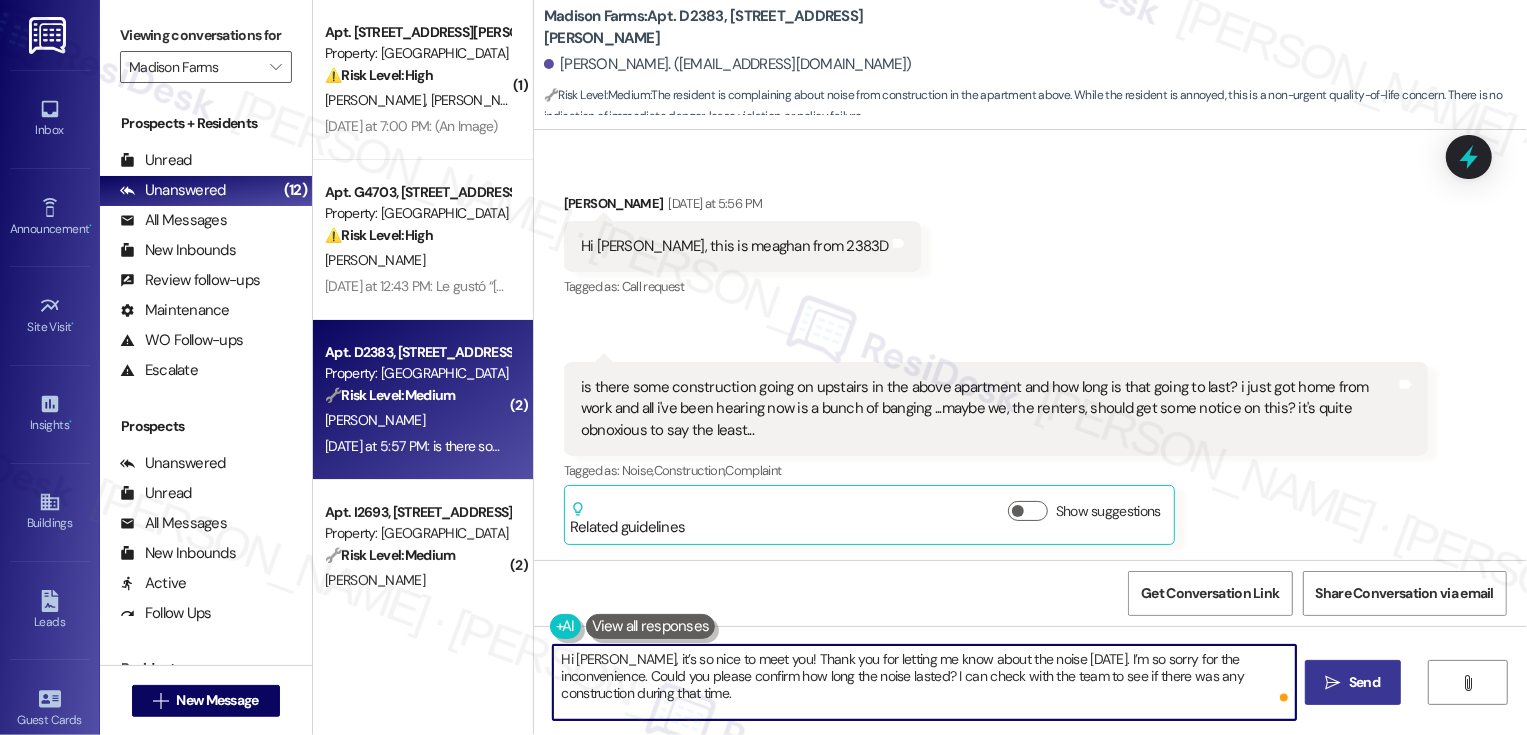 type on "Hi [PERSON_NAME], it’s so nice to meet you! Thank you for letting me know about the noise [DATE]. I’m so sorry for the inconvenience. Could you please confirm how long the noise lasted? I can check with the team to see if there was any construction during that time." 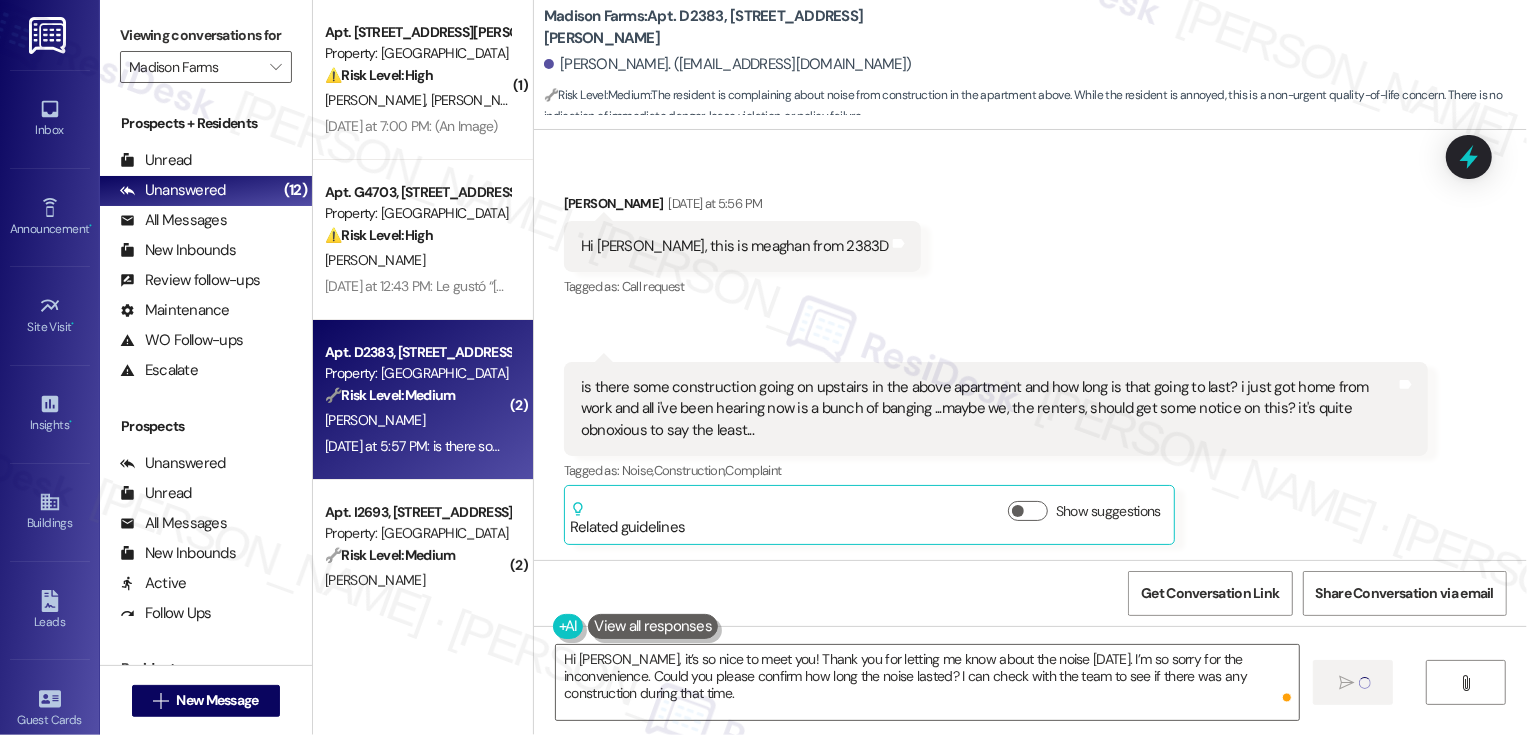type 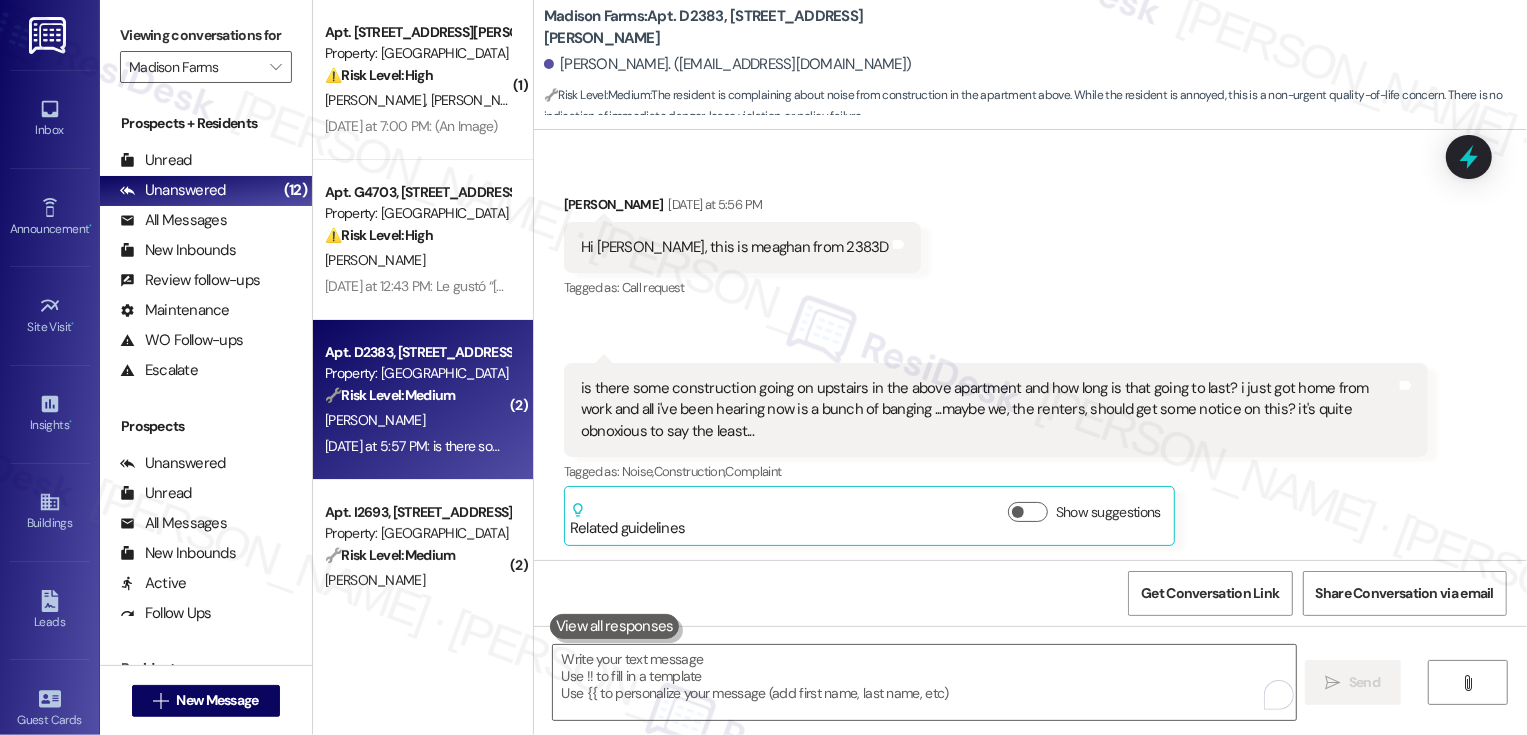 scroll, scrollTop: 298, scrollLeft: 0, axis: vertical 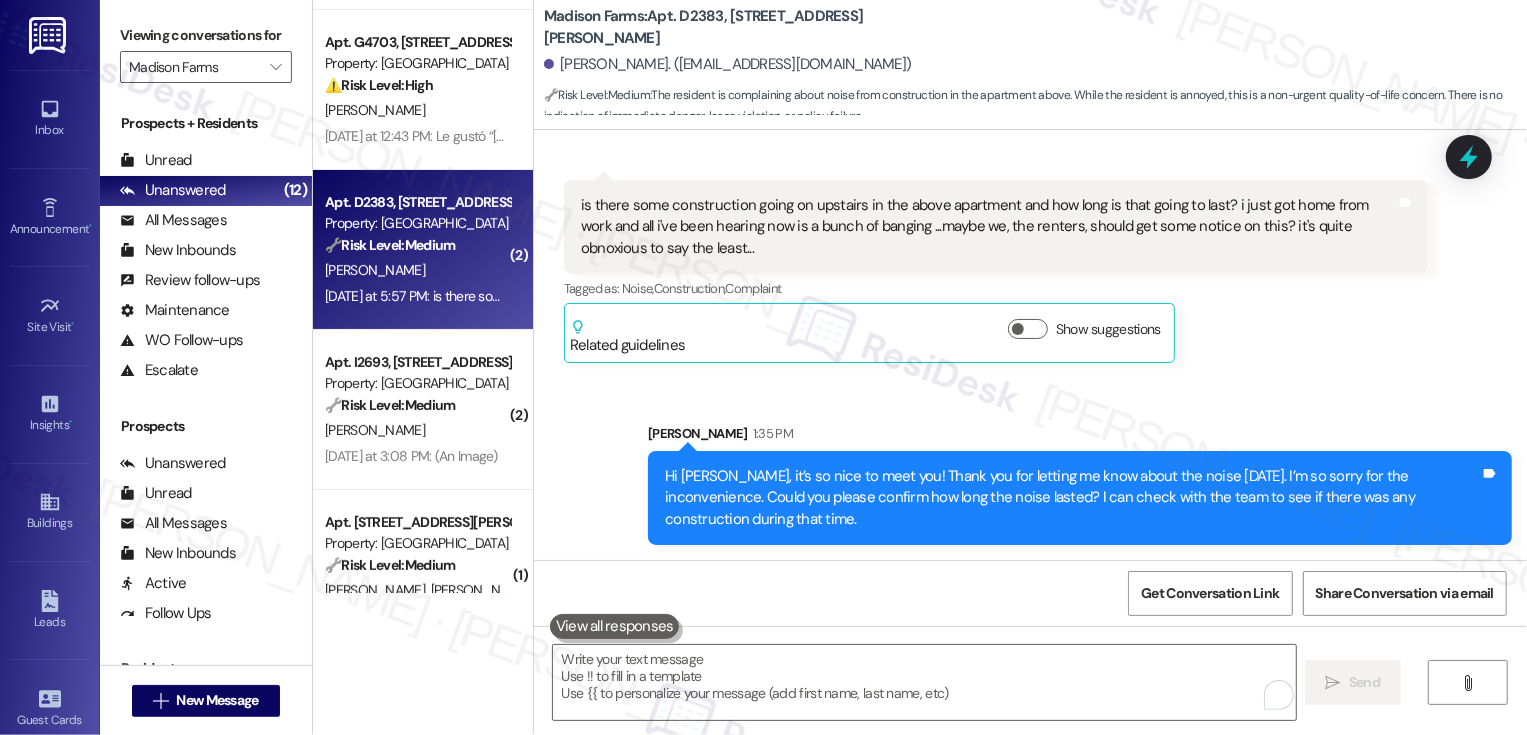 click on "[PERSON_NAME]" at bounding box center [417, 430] 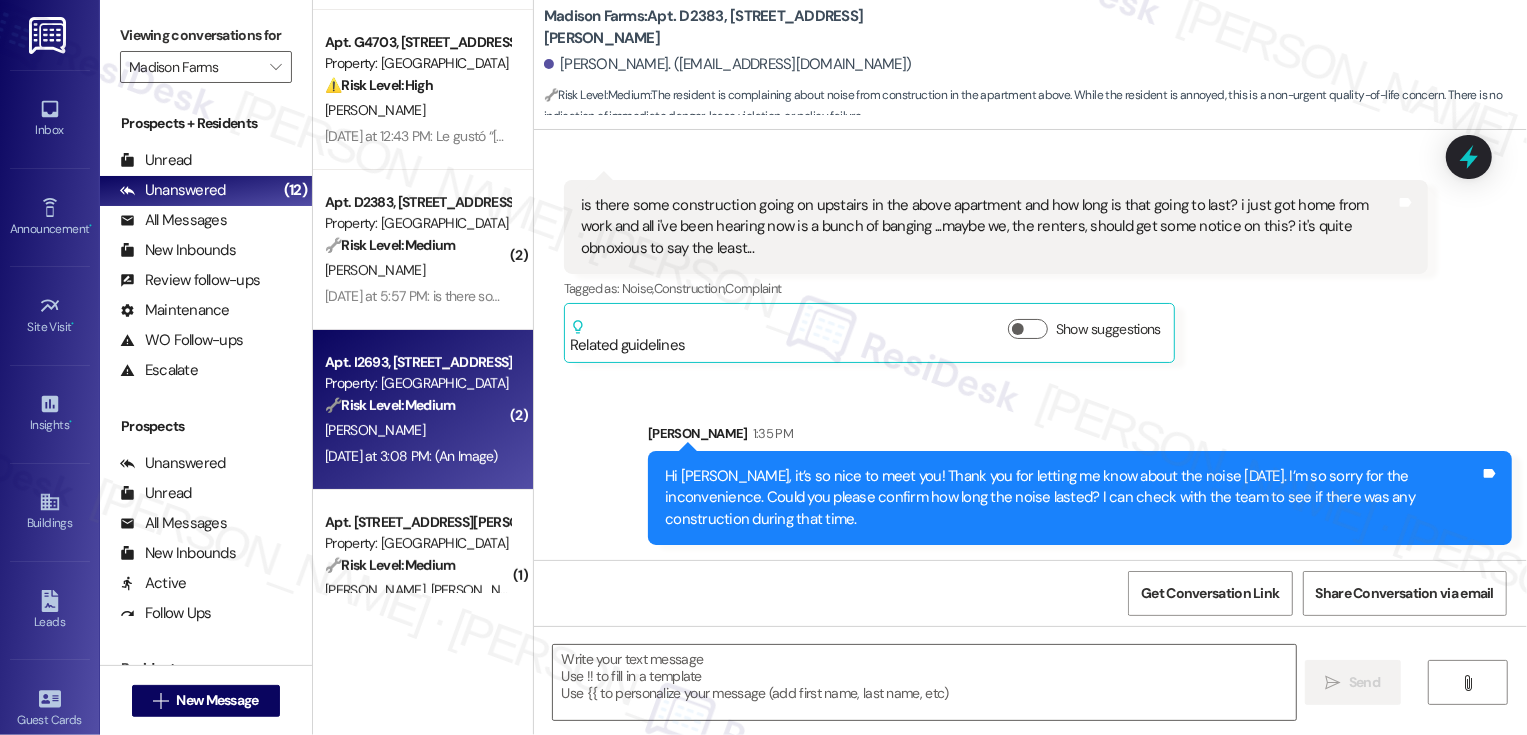 click on "[PERSON_NAME]" at bounding box center (417, 430) 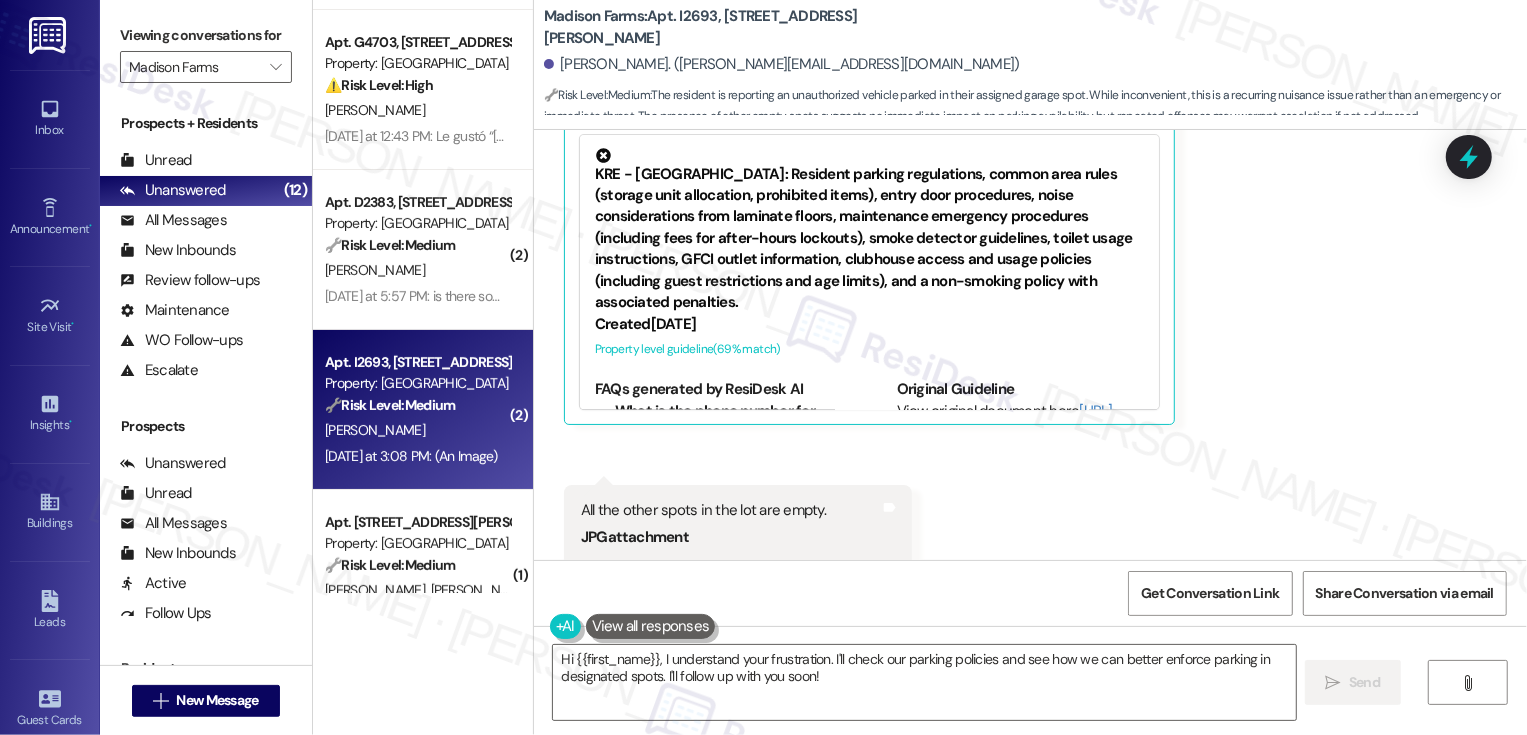 scroll, scrollTop: 3664, scrollLeft: 0, axis: vertical 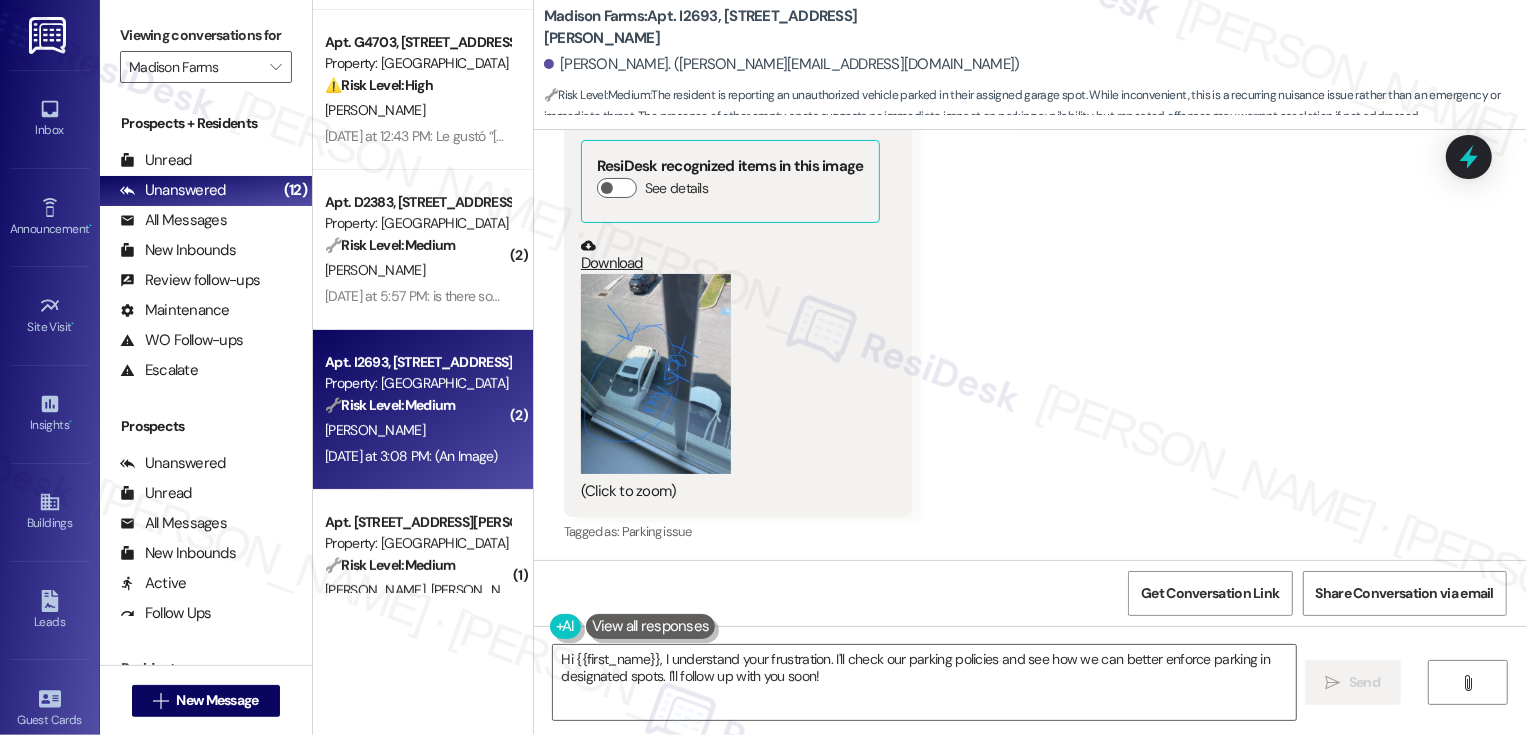 click at bounding box center (656, 374) 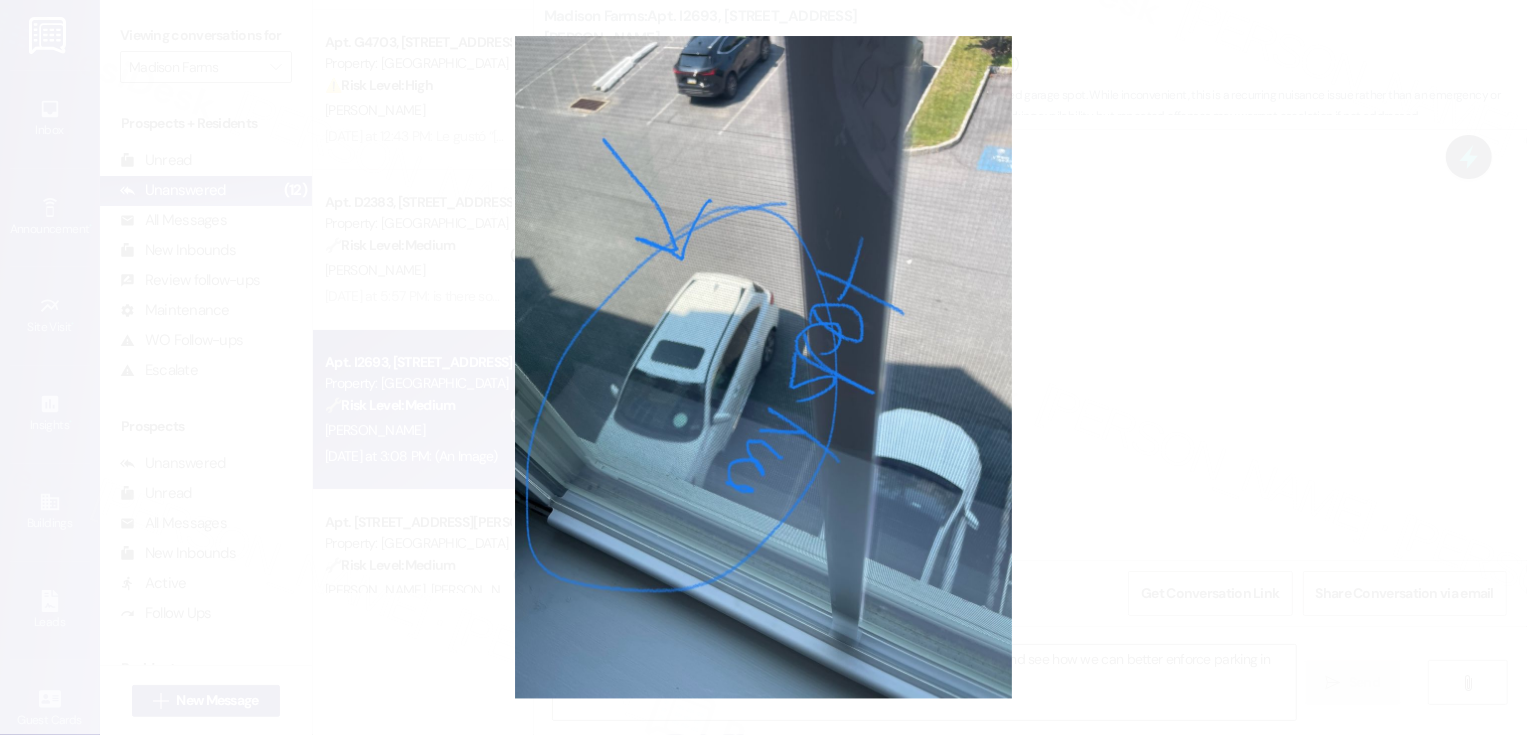 click at bounding box center [763, 367] 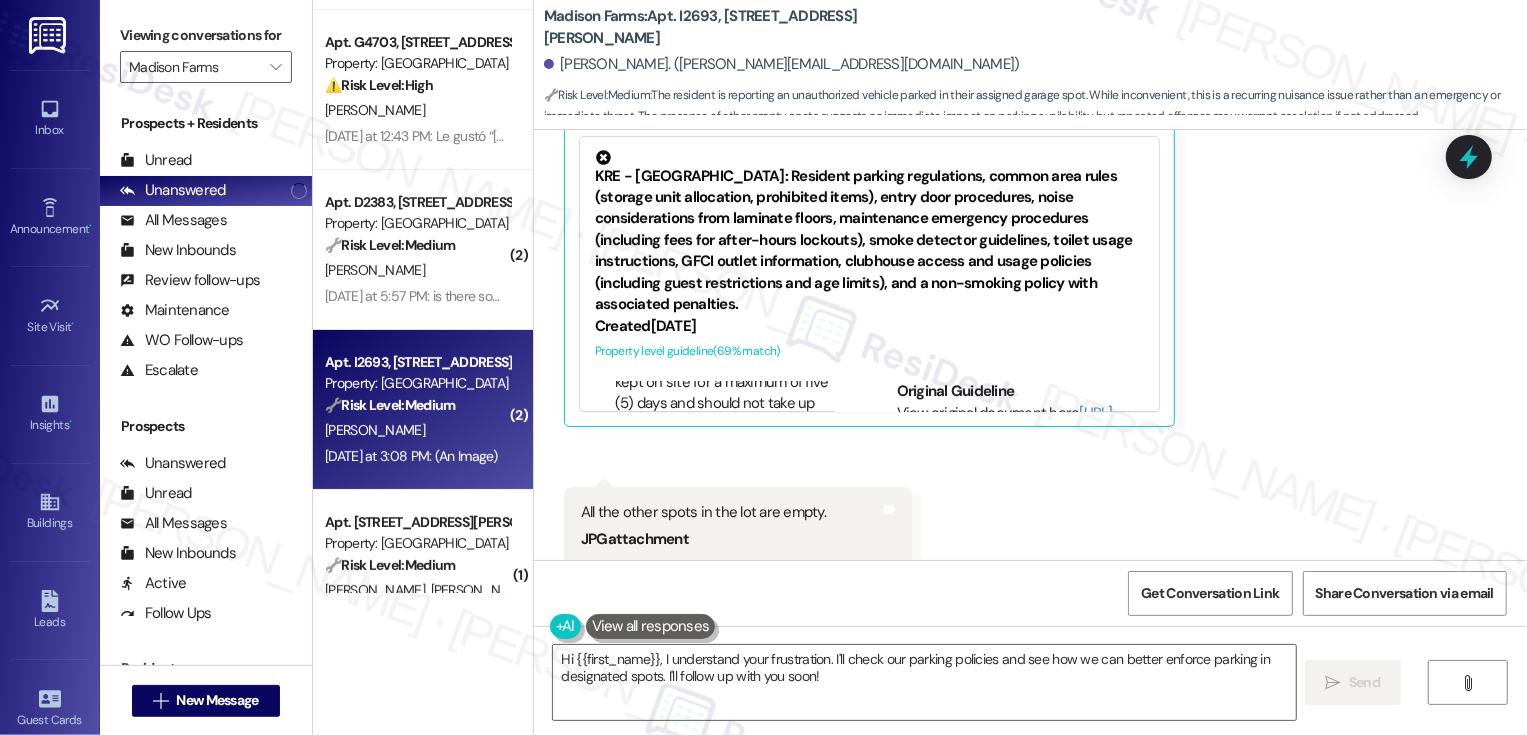 scroll, scrollTop: 3505, scrollLeft: 0, axis: vertical 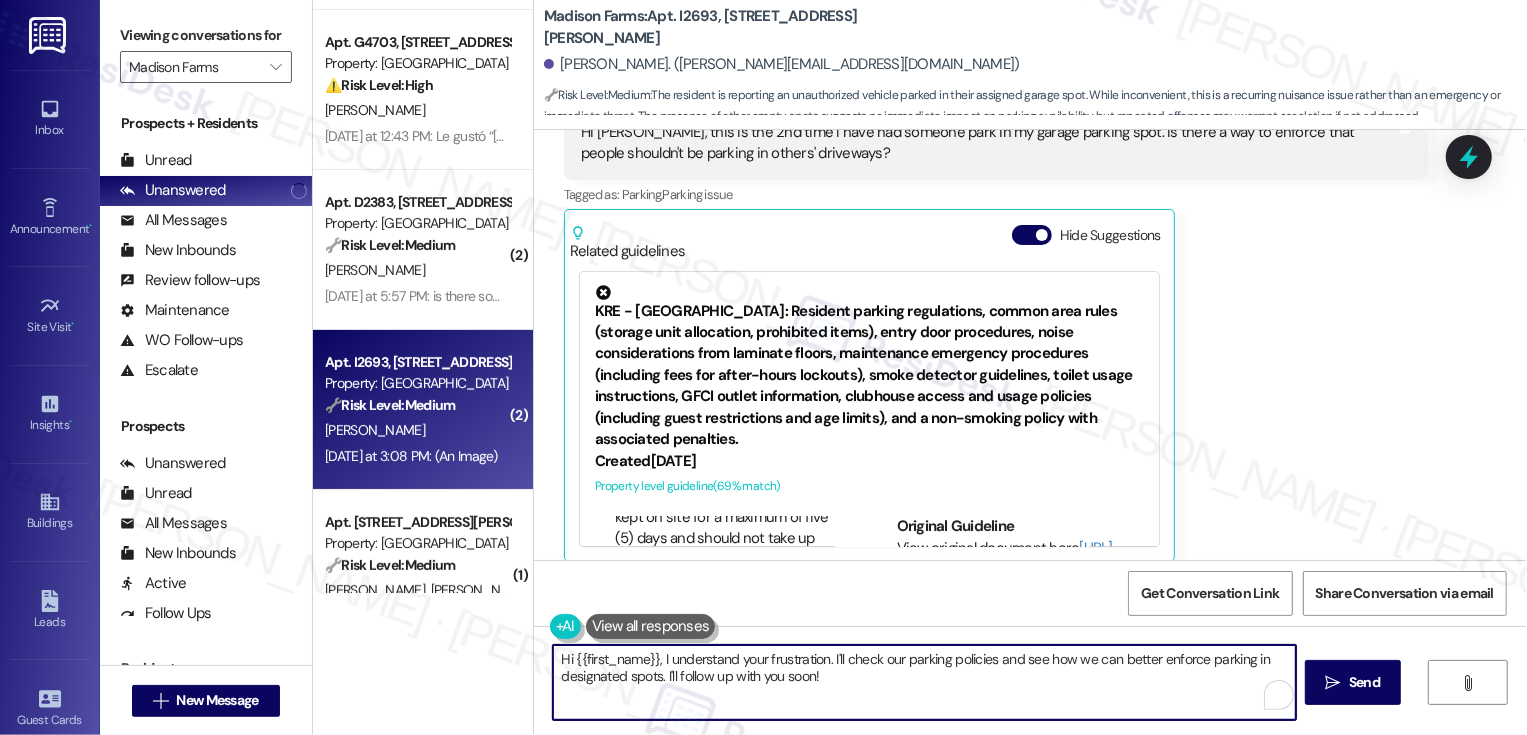 click on "Hi {{first_name}}, I understand your frustration. I'll check our parking policies and see how we can better enforce parking in designated spots. I'll follow up with you soon!" at bounding box center [924, 682] 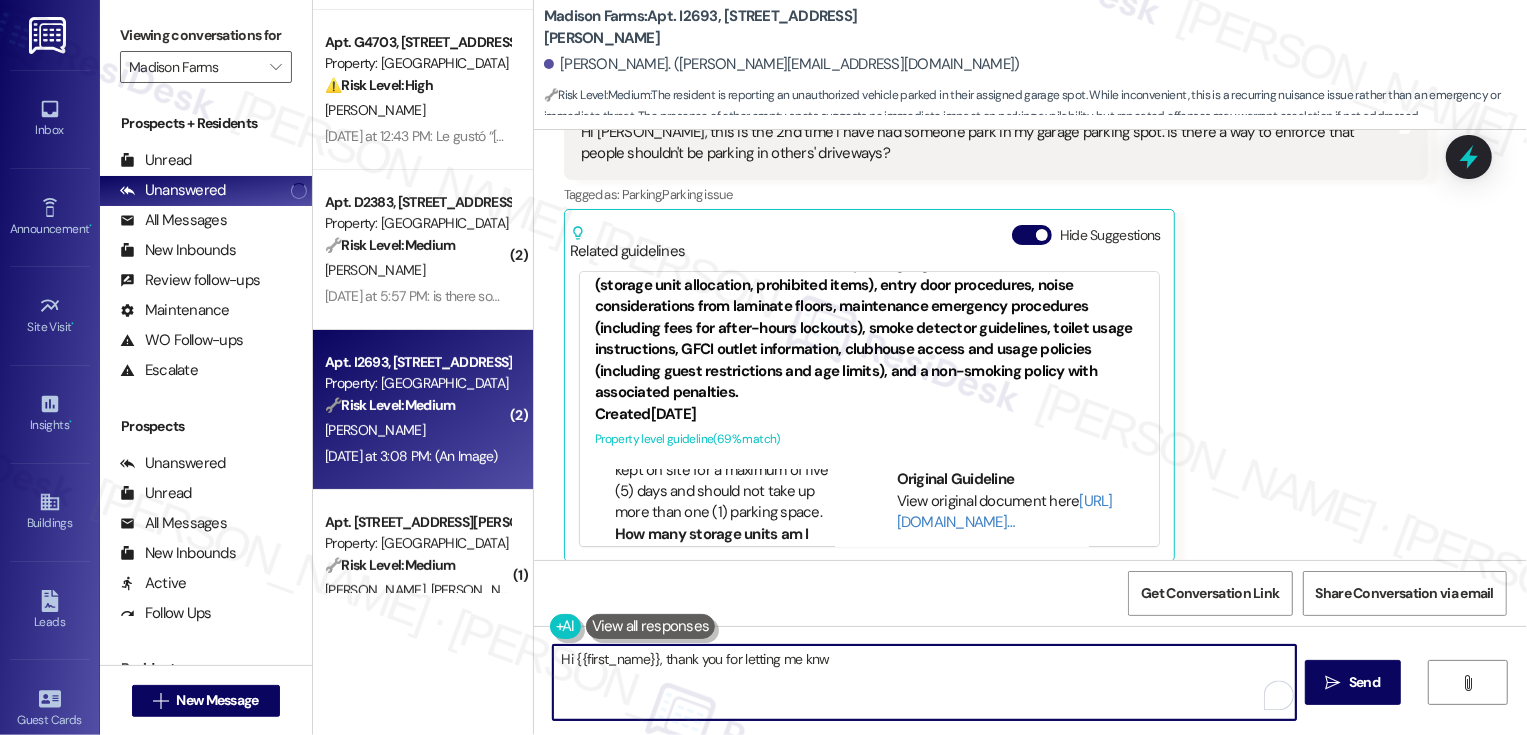 scroll, scrollTop: 91, scrollLeft: 0, axis: vertical 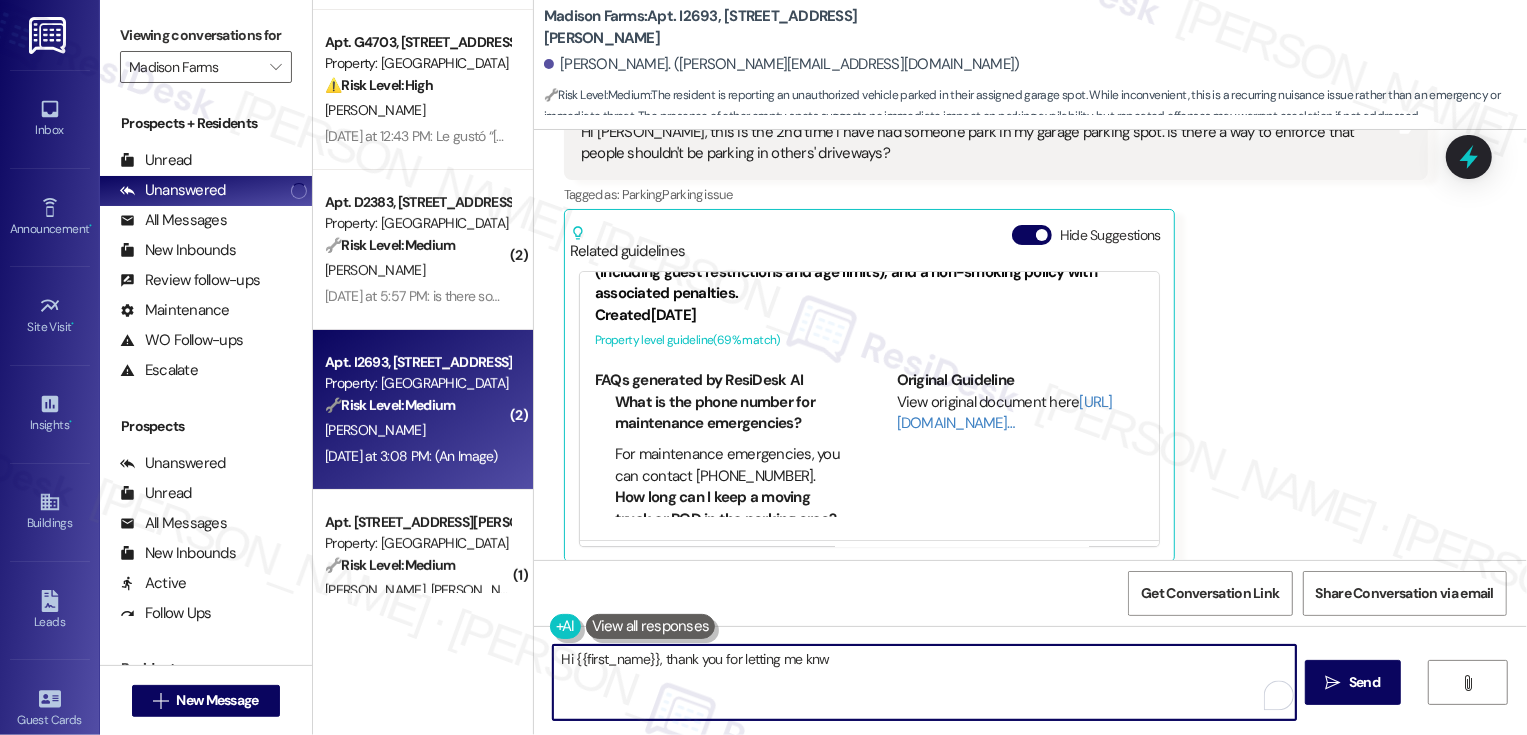 click on "Original Guideline View original document here  [URL][DOMAIN_NAME]…" at bounding box center [1020, 443] 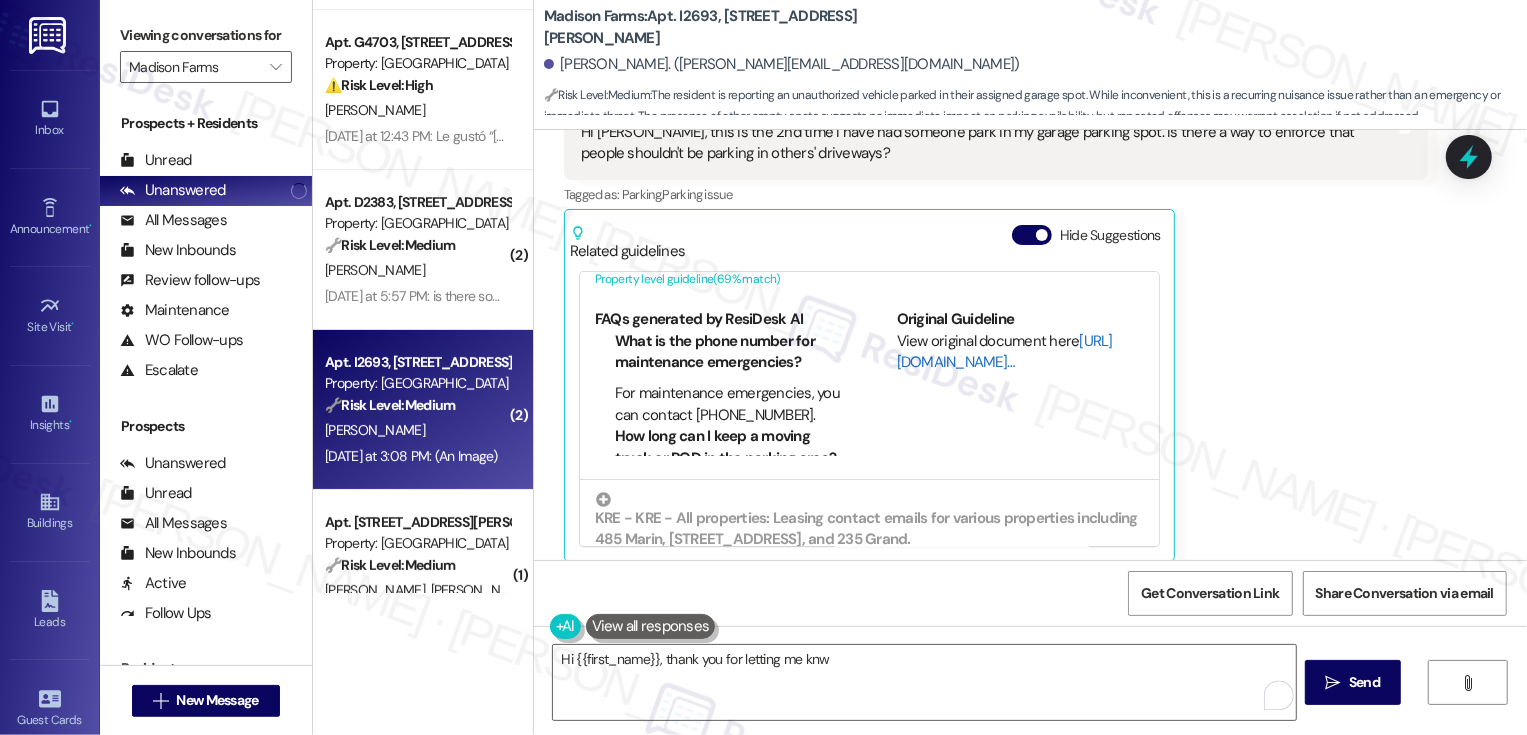 scroll, scrollTop: 208, scrollLeft: 0, axis: vertical 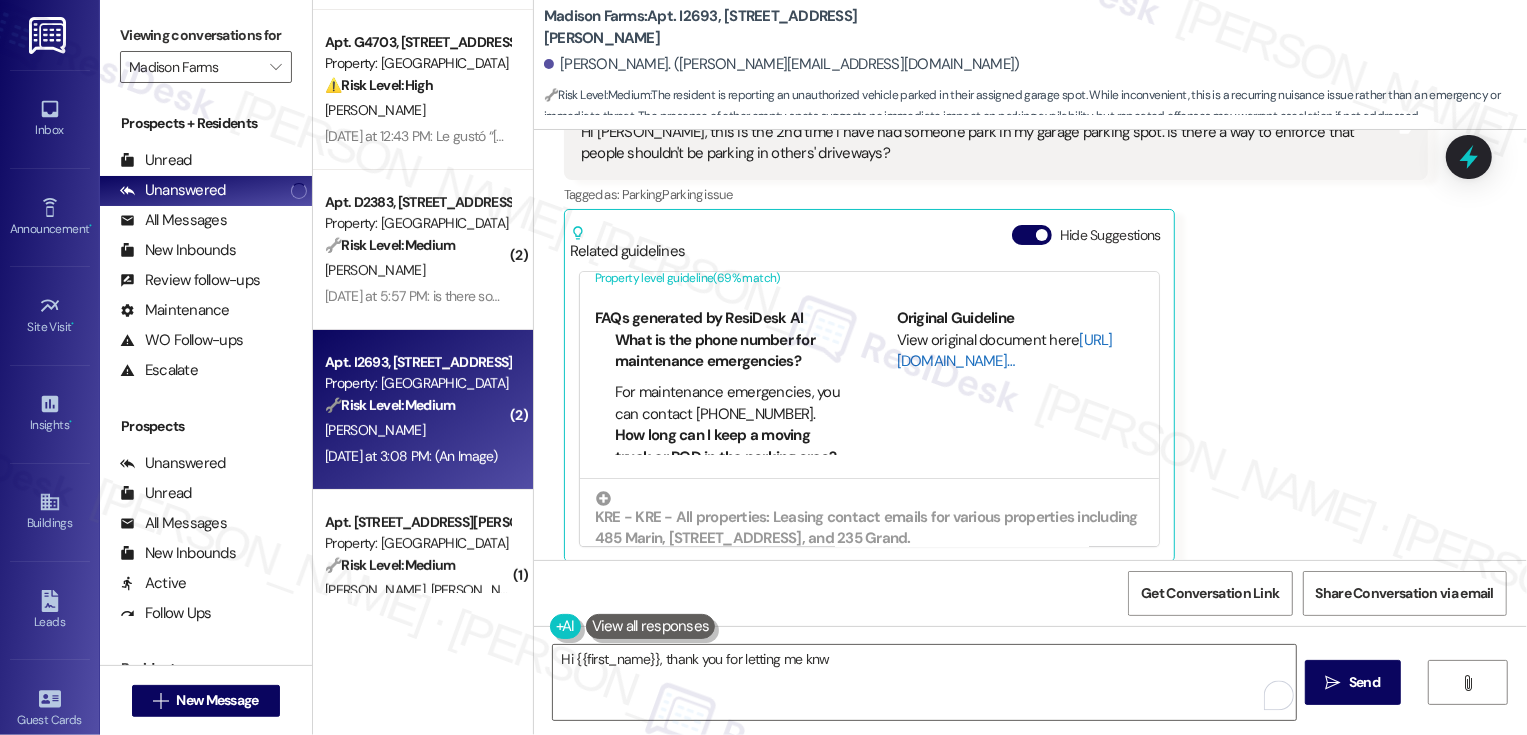click on "[URL][DOMAIN_NAME]…" at bounding box center [1005, 350] 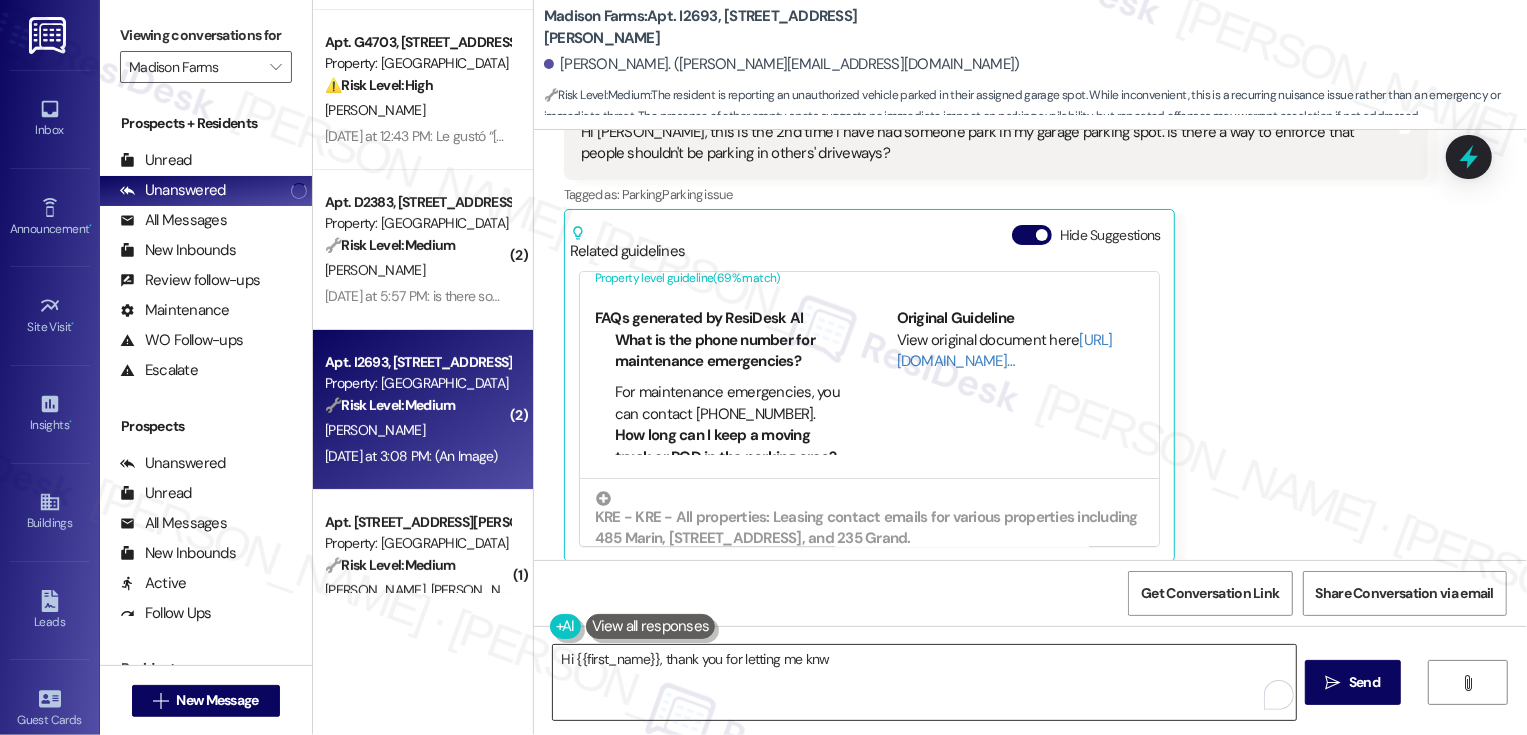 click on "Hi {{first_name}}, thank you for letting me knw" at bounding box center (924, 682) 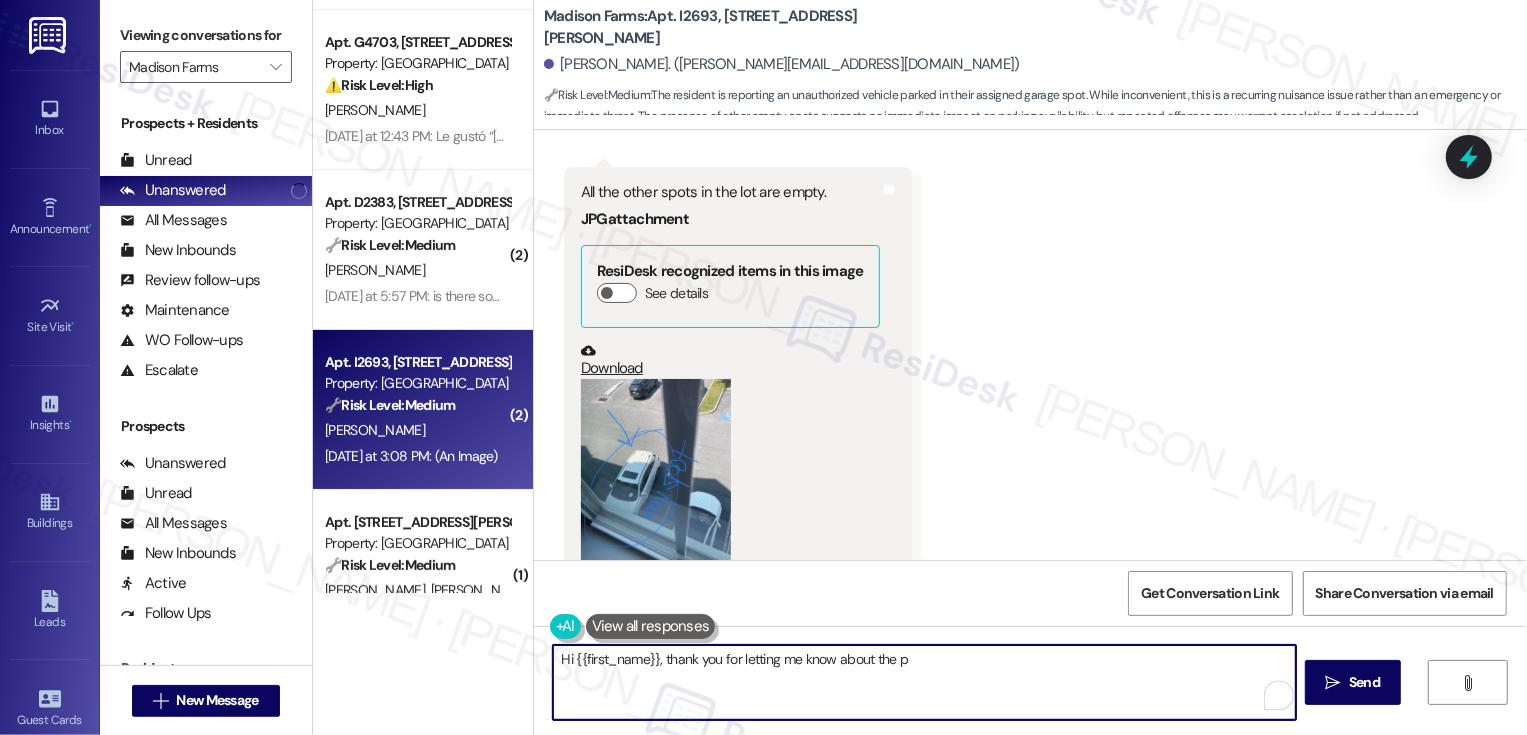scroll, scrollTop: 3972, scrollLeft: 0, axis: vertical 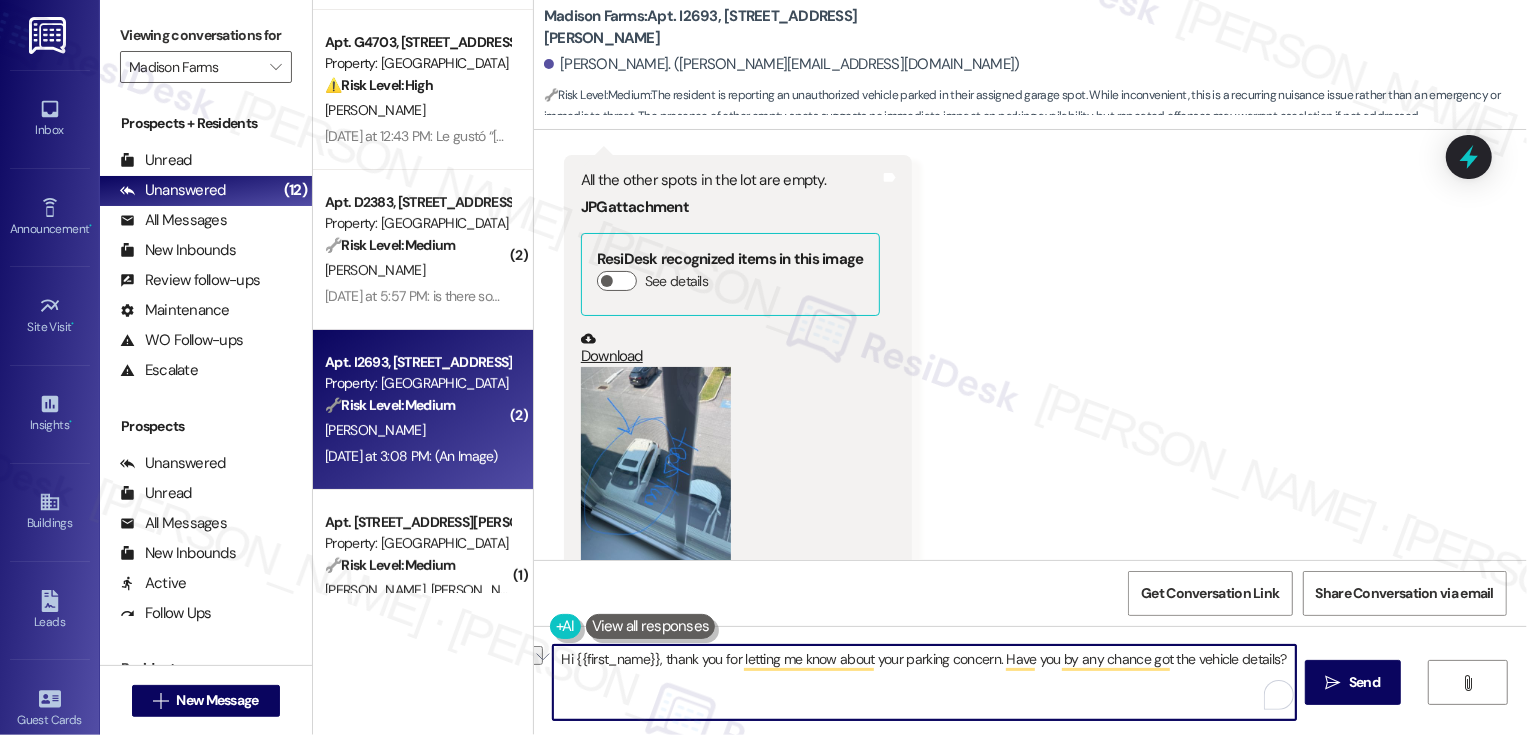 paste on "By any chance, do you have the vehicle details? That will help me share accurate information with the team." 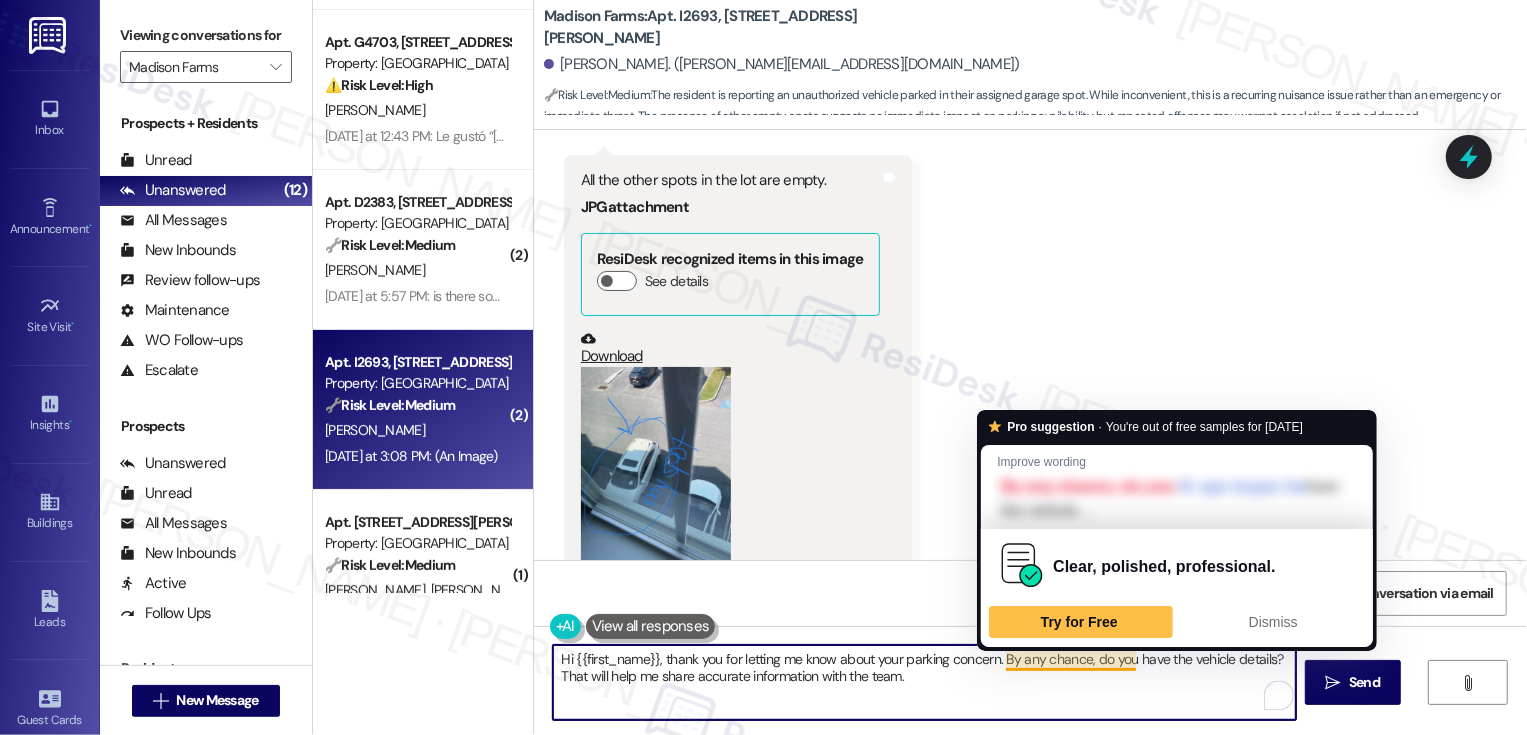 click on "Hi {{first_name}}, thank you for letting me know about your parking concern. By any chance, do you have the vehicle details? That will help me share accurate information with the team." at bounding box center (924, 682) 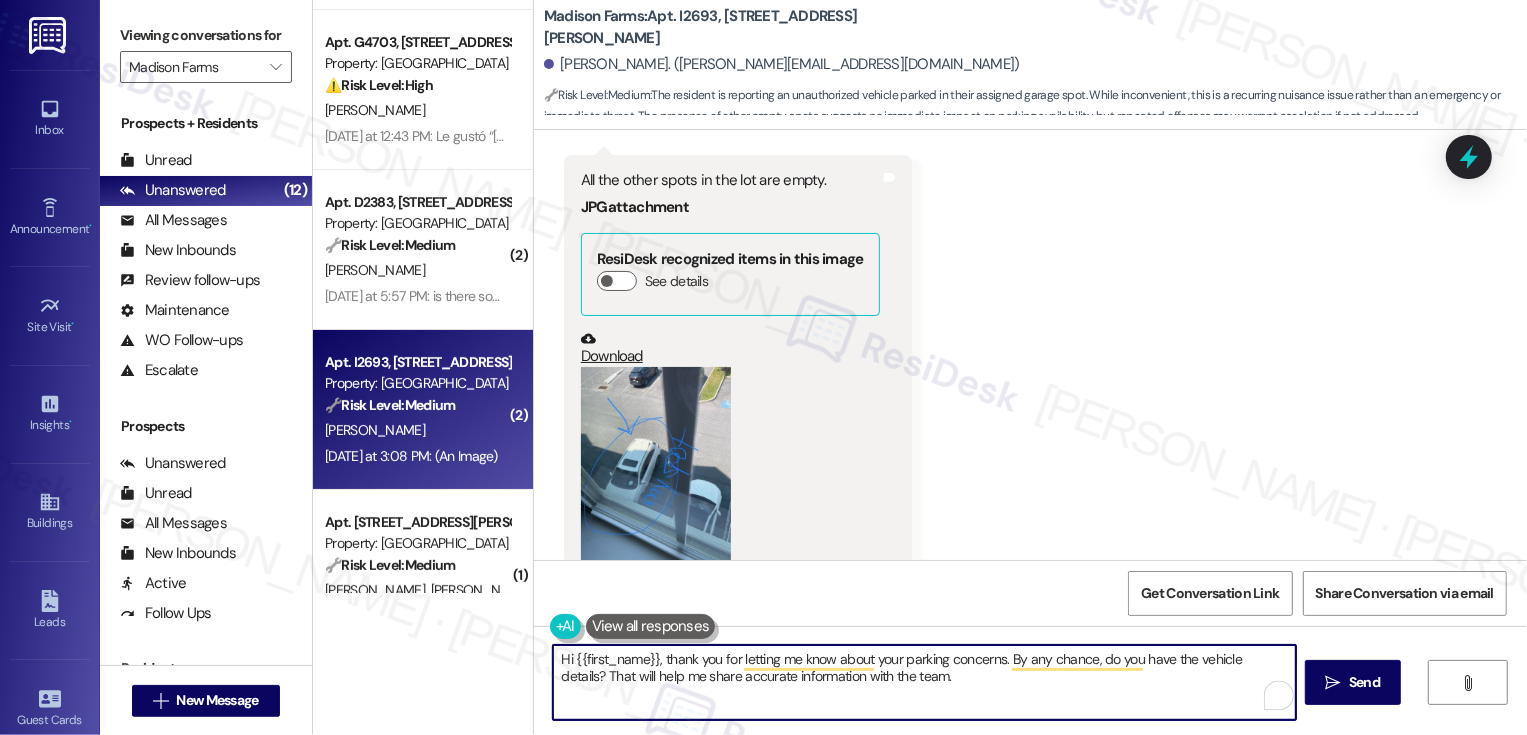 click on "Hi {{first_name}}, thank you for letting me know about your parking concerns. By any chance, do you have the vehicle details? That will help me share accurate information with the team." at bounding box center [924, 682] 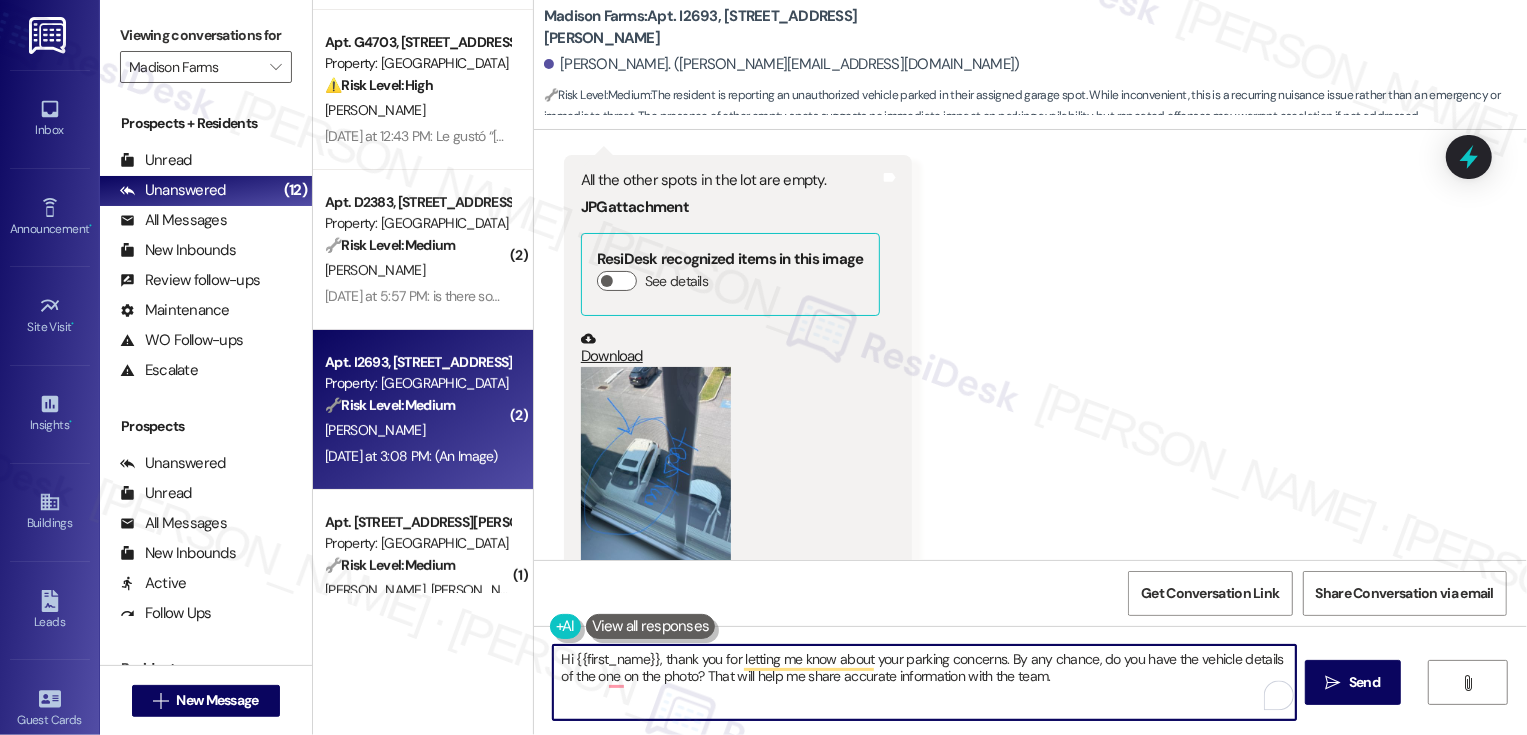 scroll, scrollTop: 3961, scrollLeft: 0, axis: vertical 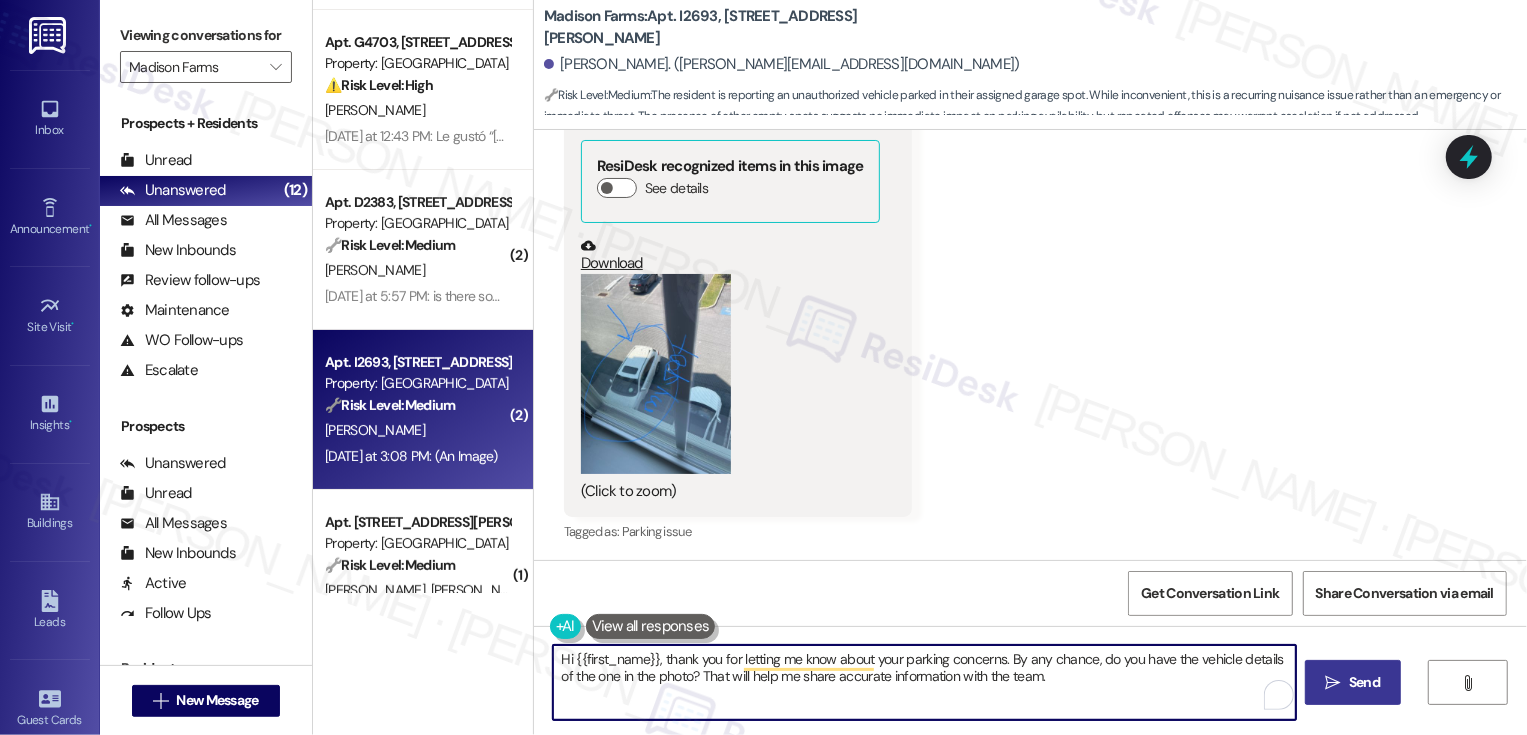 type on "Hi {{first_name}}, thank you for letting me know about your parking concerns. By any chance, do you have the vehicle details of the one in the photo? That will help me share accurate information with the team." 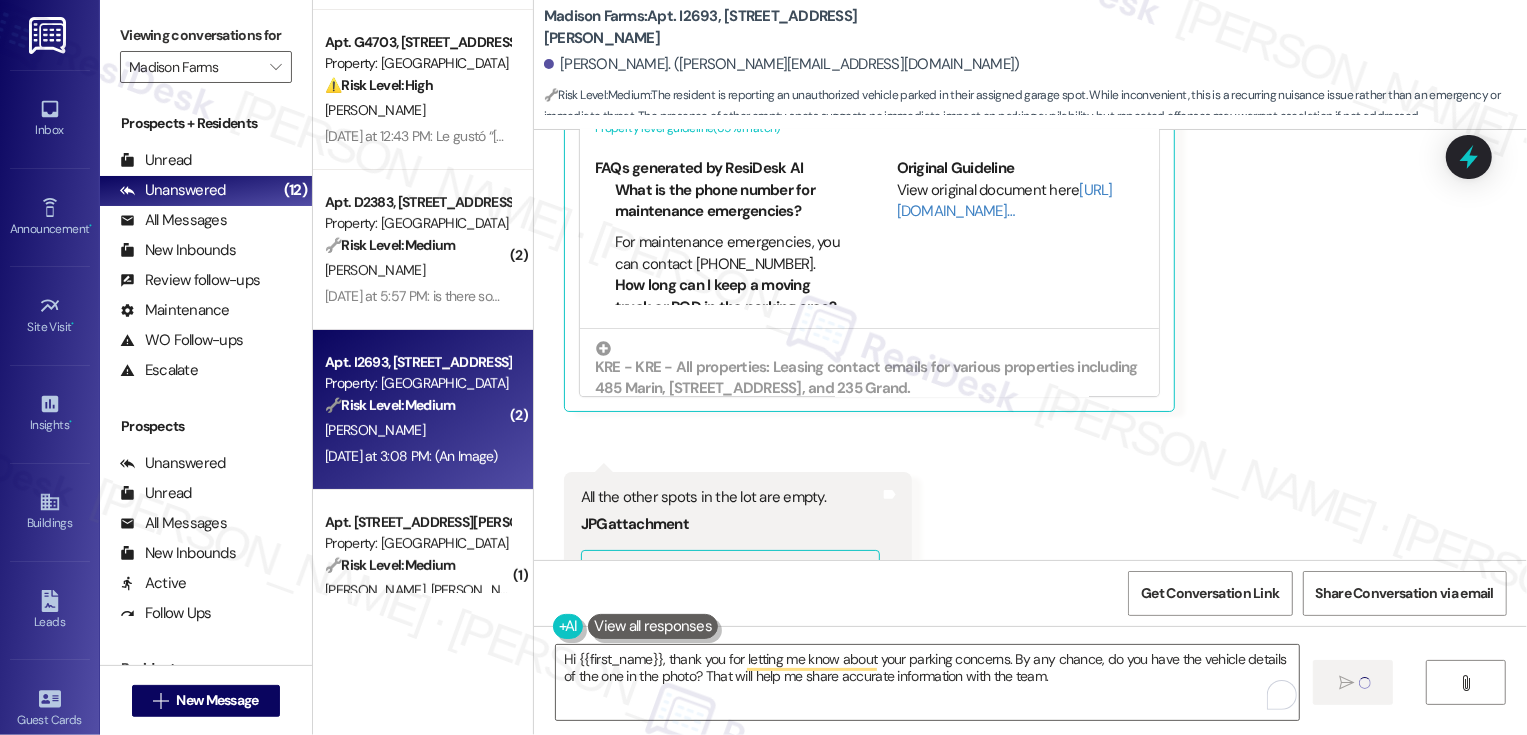 scroll, scrollTop: 3612, scrollLeft: 0, axis: vertical 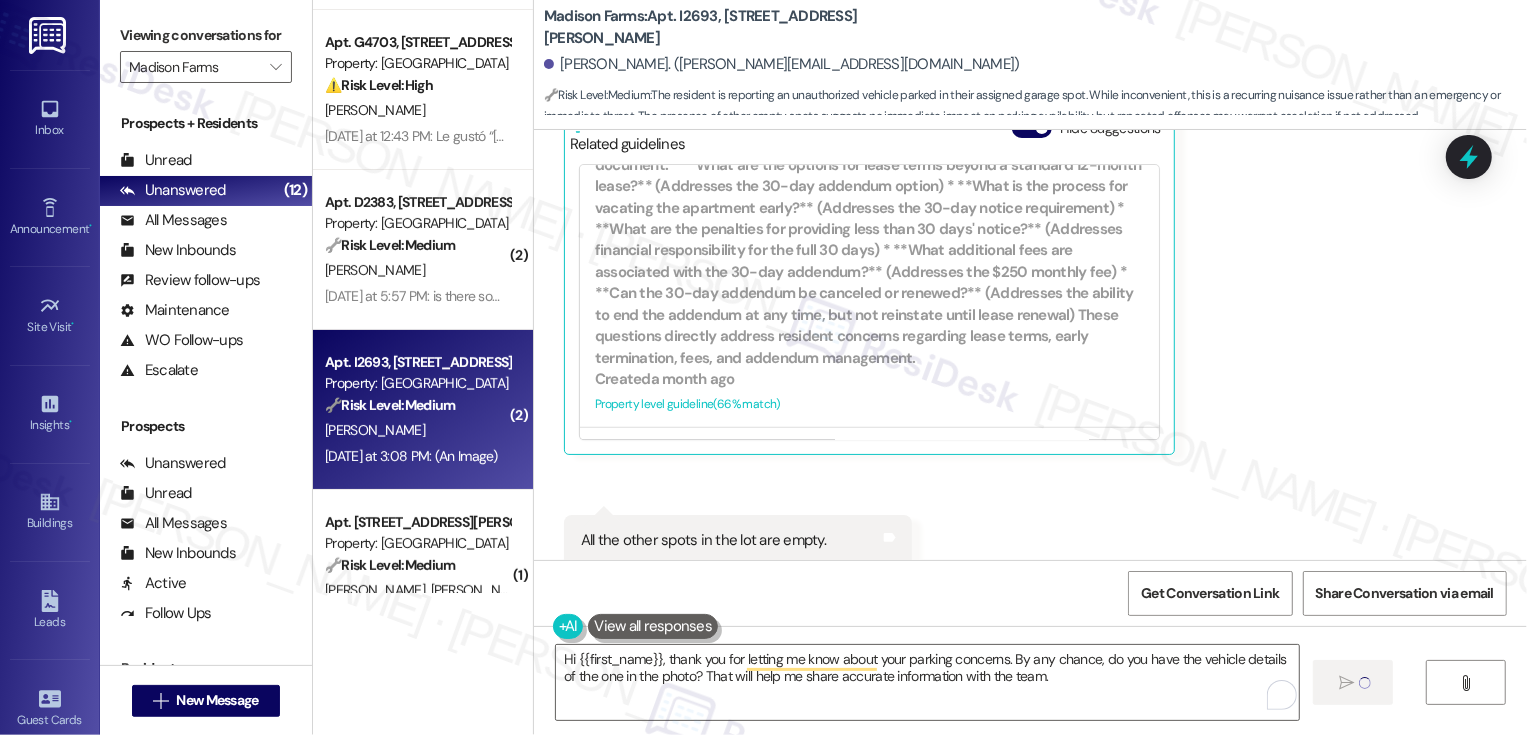 type 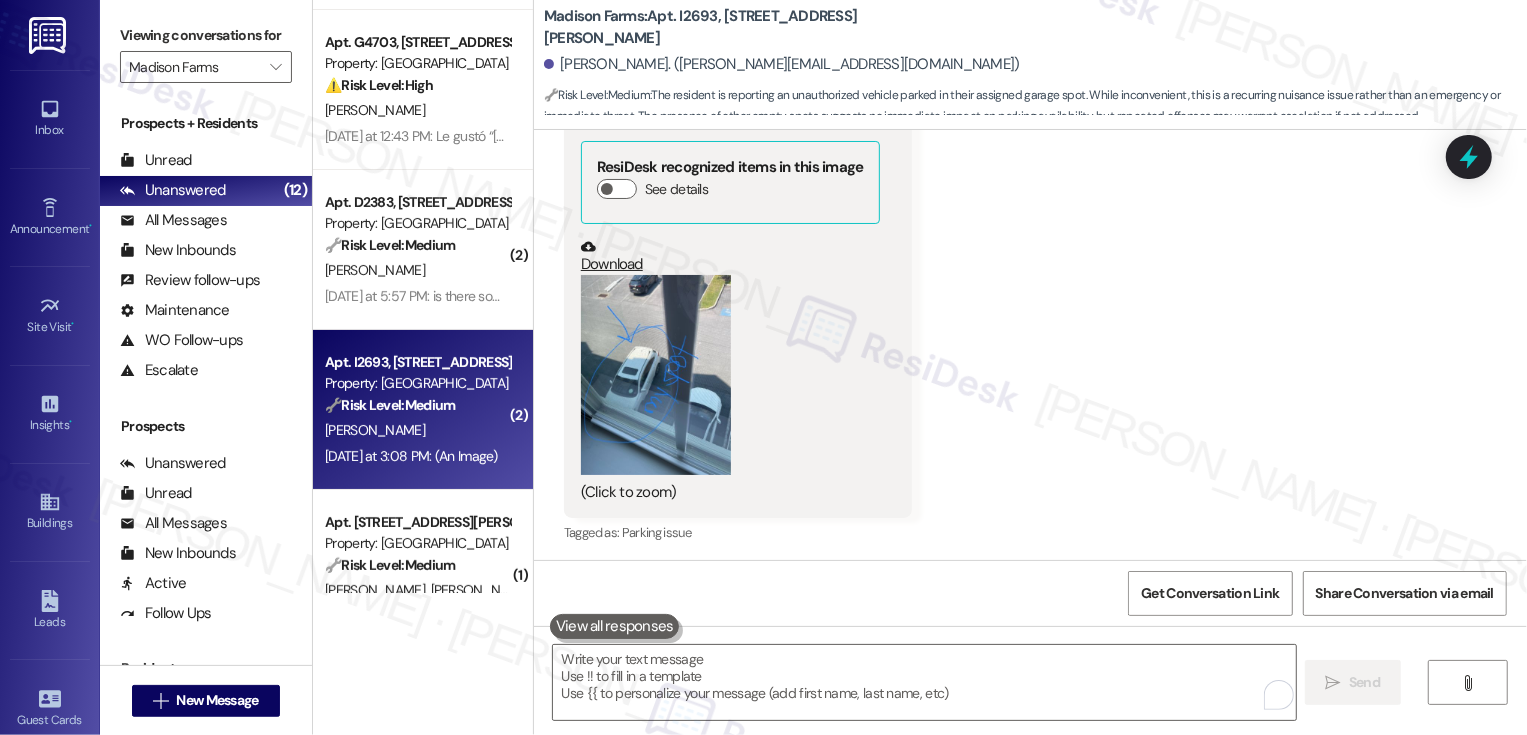 scroll, scrollTop: 4225, scrollLeft: 0, axis: vertical 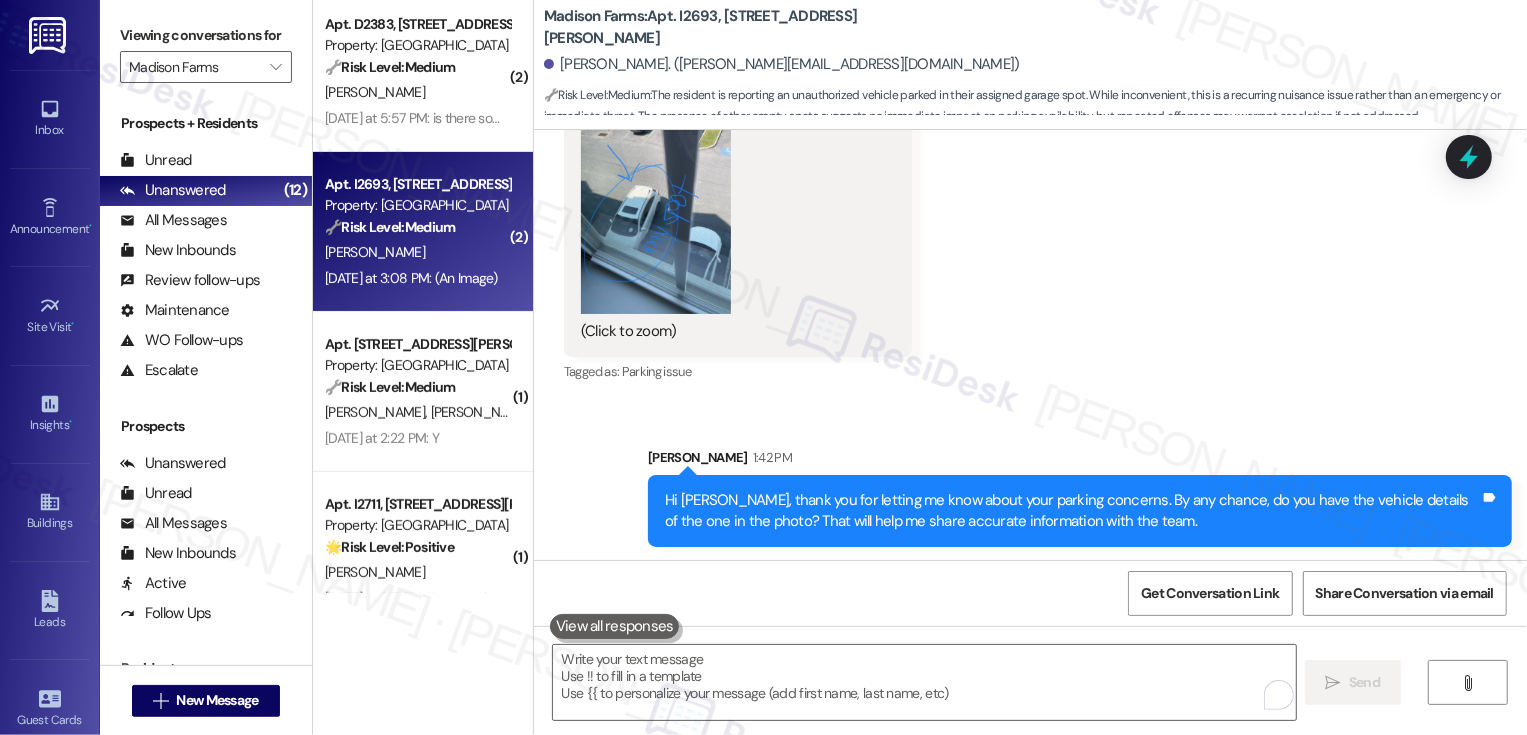 click on "[PERSON_NAME] [PERSON_NAME]" at bounding box center (417, 412) 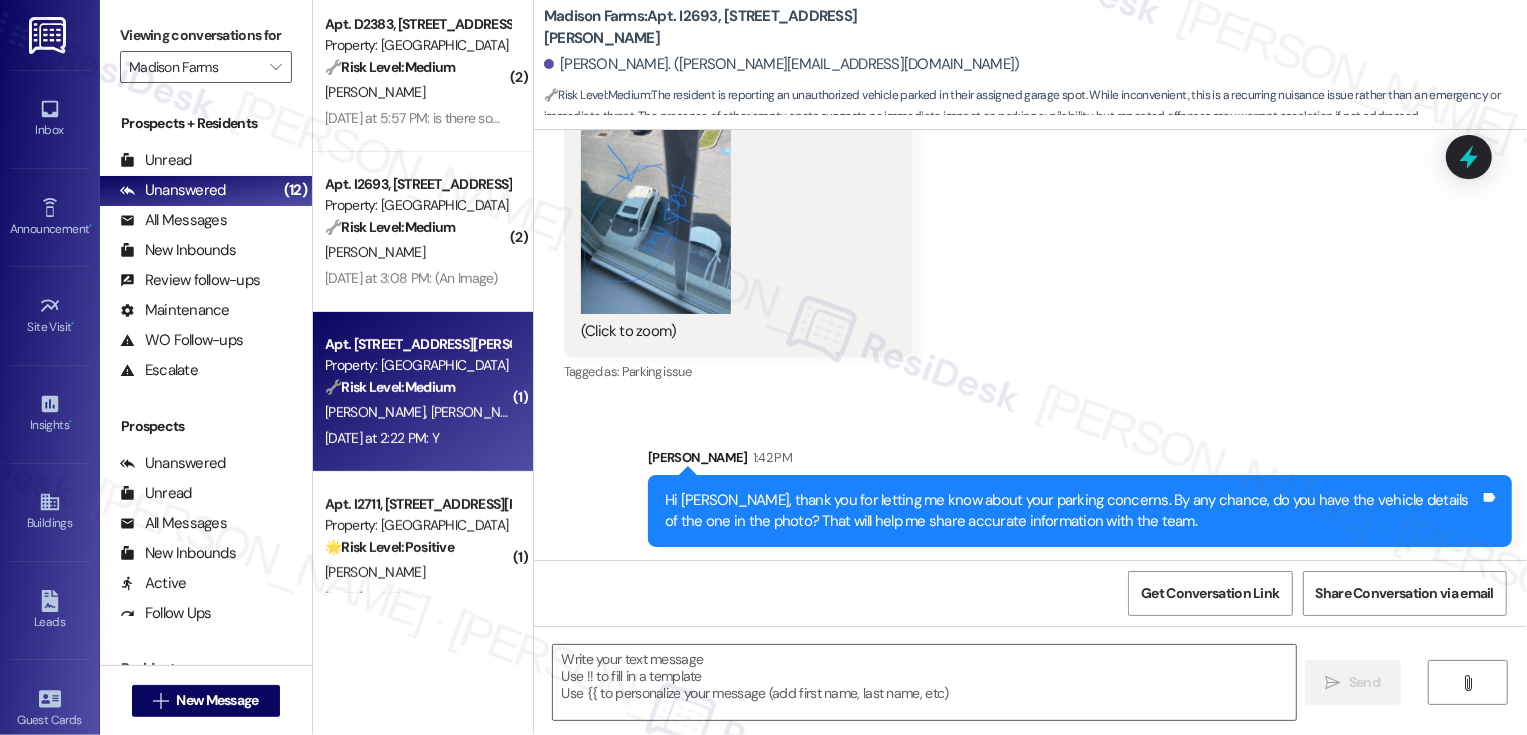 click on "[PERSON_NAME] [PERSON_NAME]" at bounding box center (417, 412) 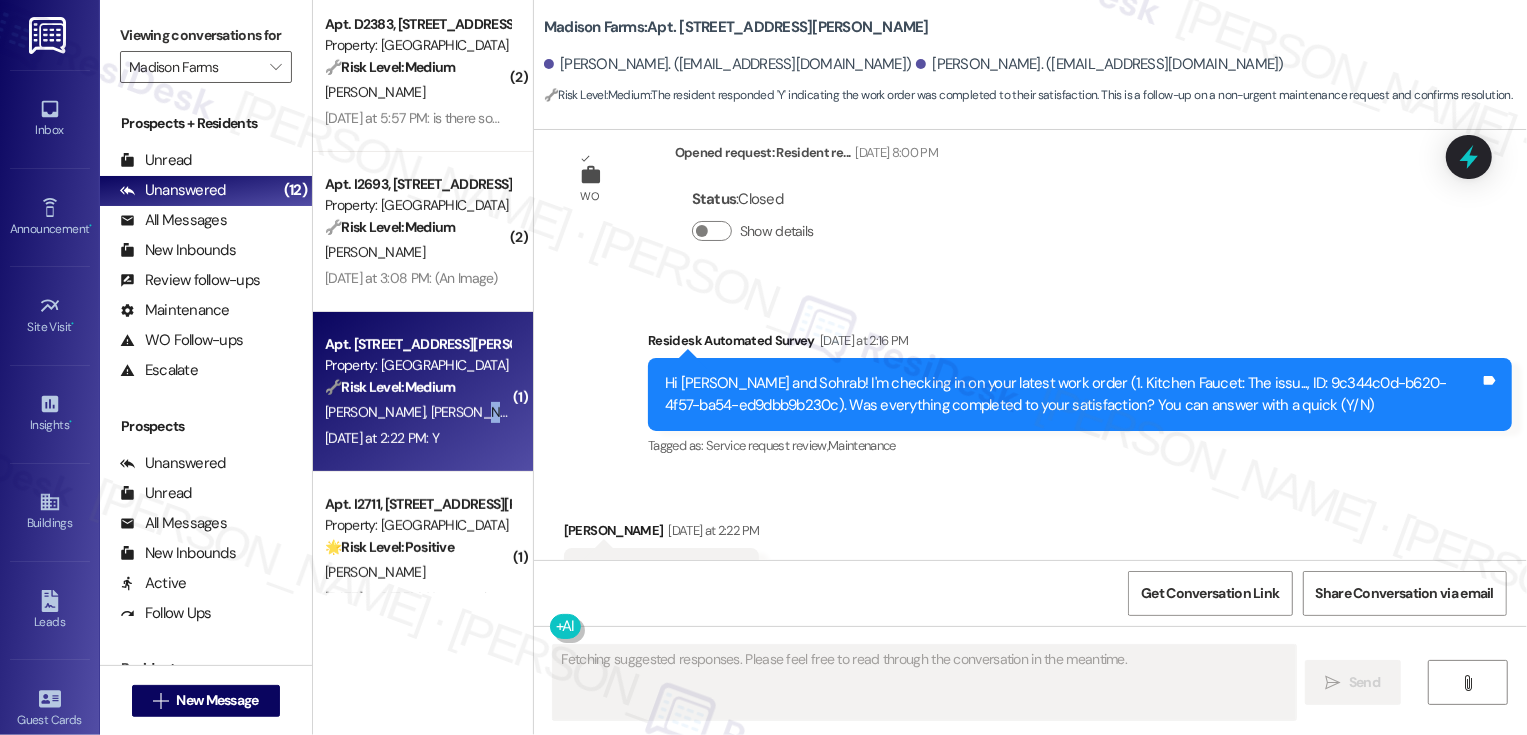 scroll, scrollTop: 463, scrollLeft: 0, axis: vertical 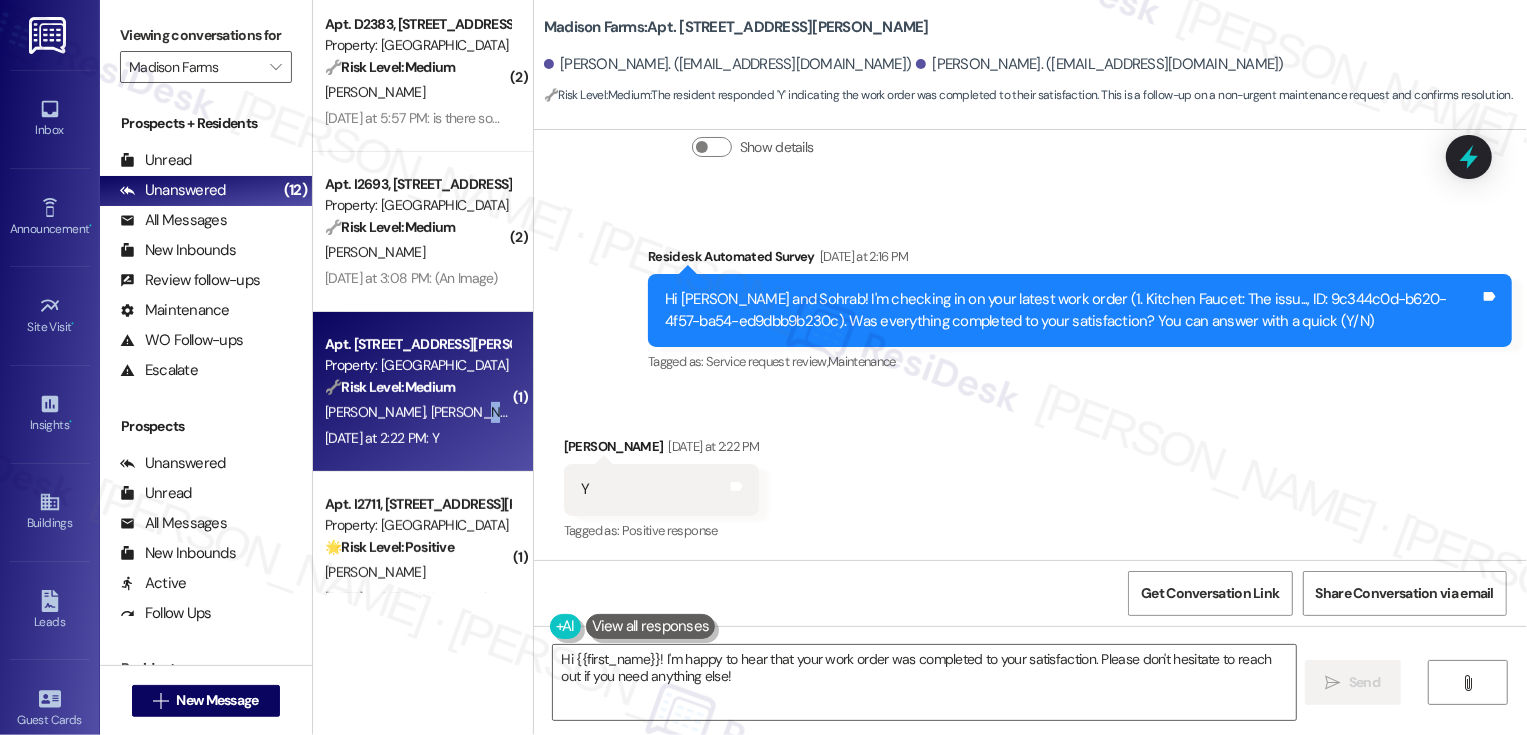 click on "[PERSON_NAME] [DATE] at 2:22 PM" at bounding box center (662, 450) 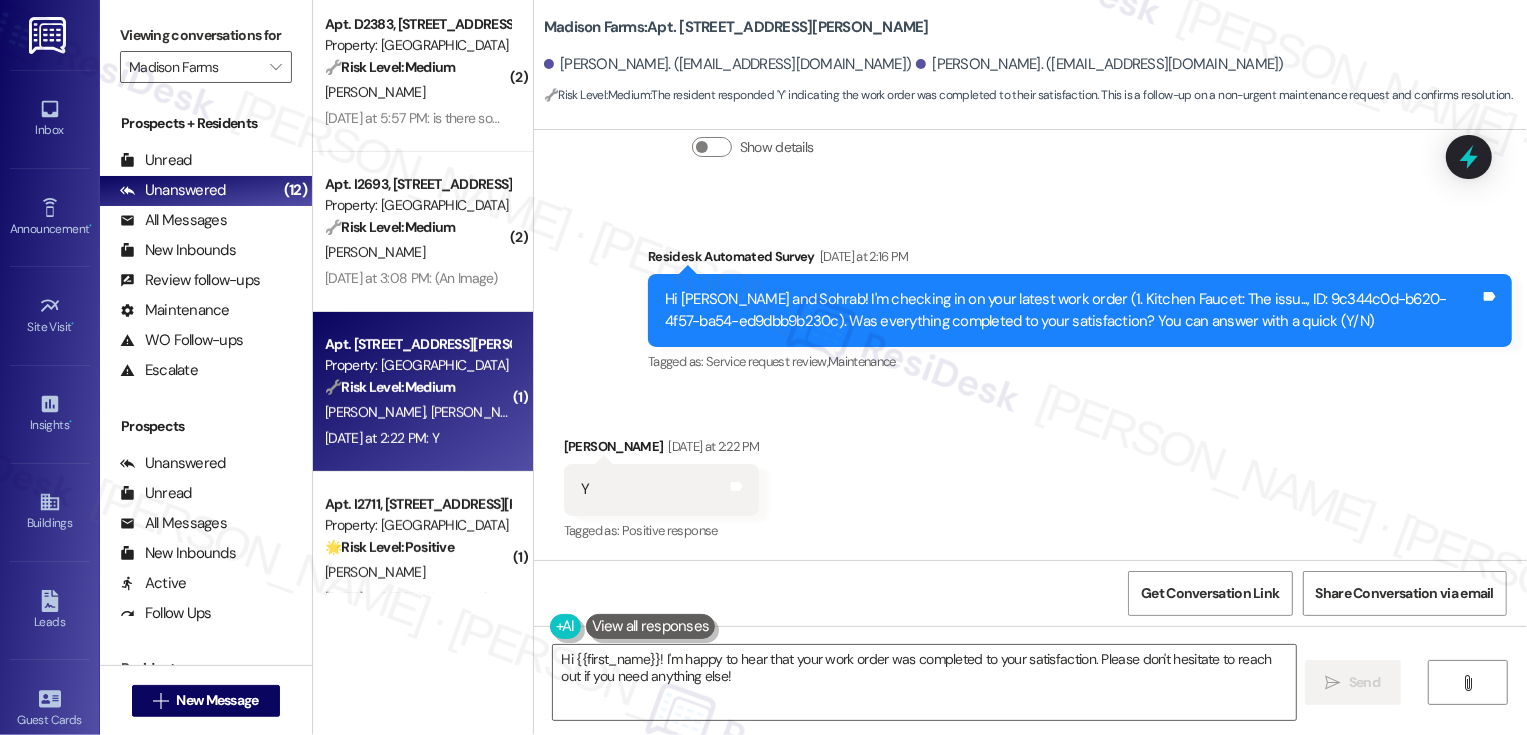 click on "[PERSON_NAME] [DATE] at 2:22 PM" at bounding box center (662, 450) 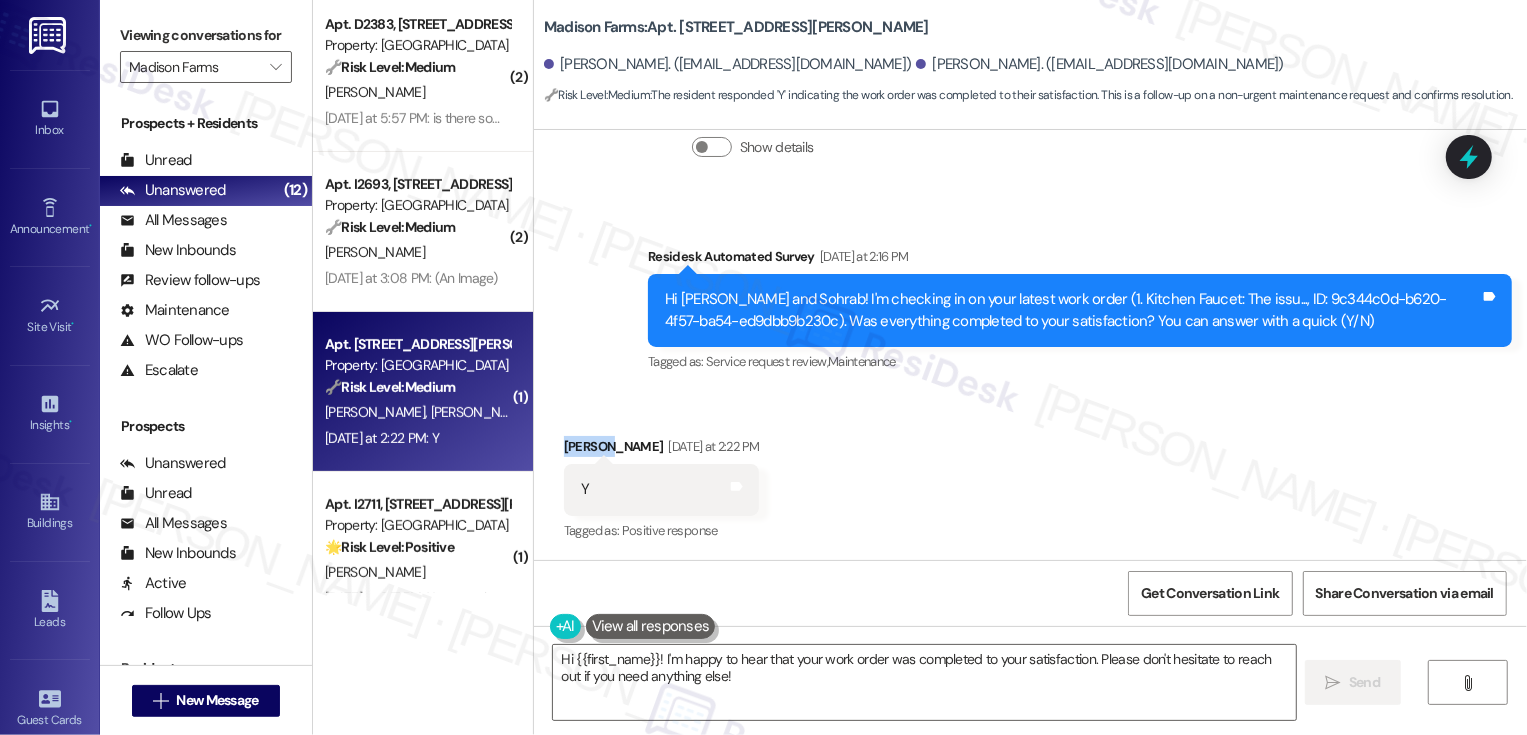 copy on "[PERSON_NAME]" 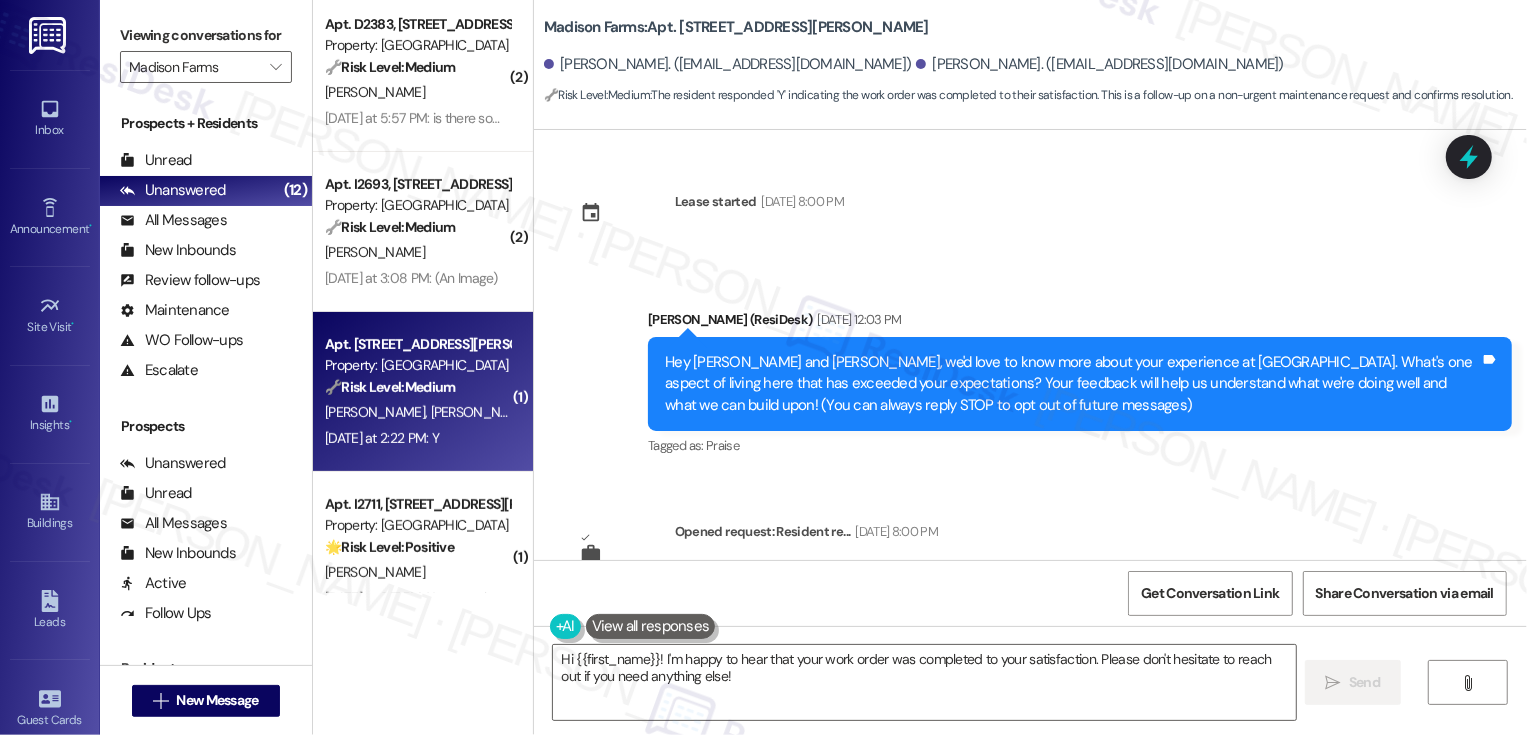 scroll, scrollTop: 463, scrollLeft: 0, axis: vertical 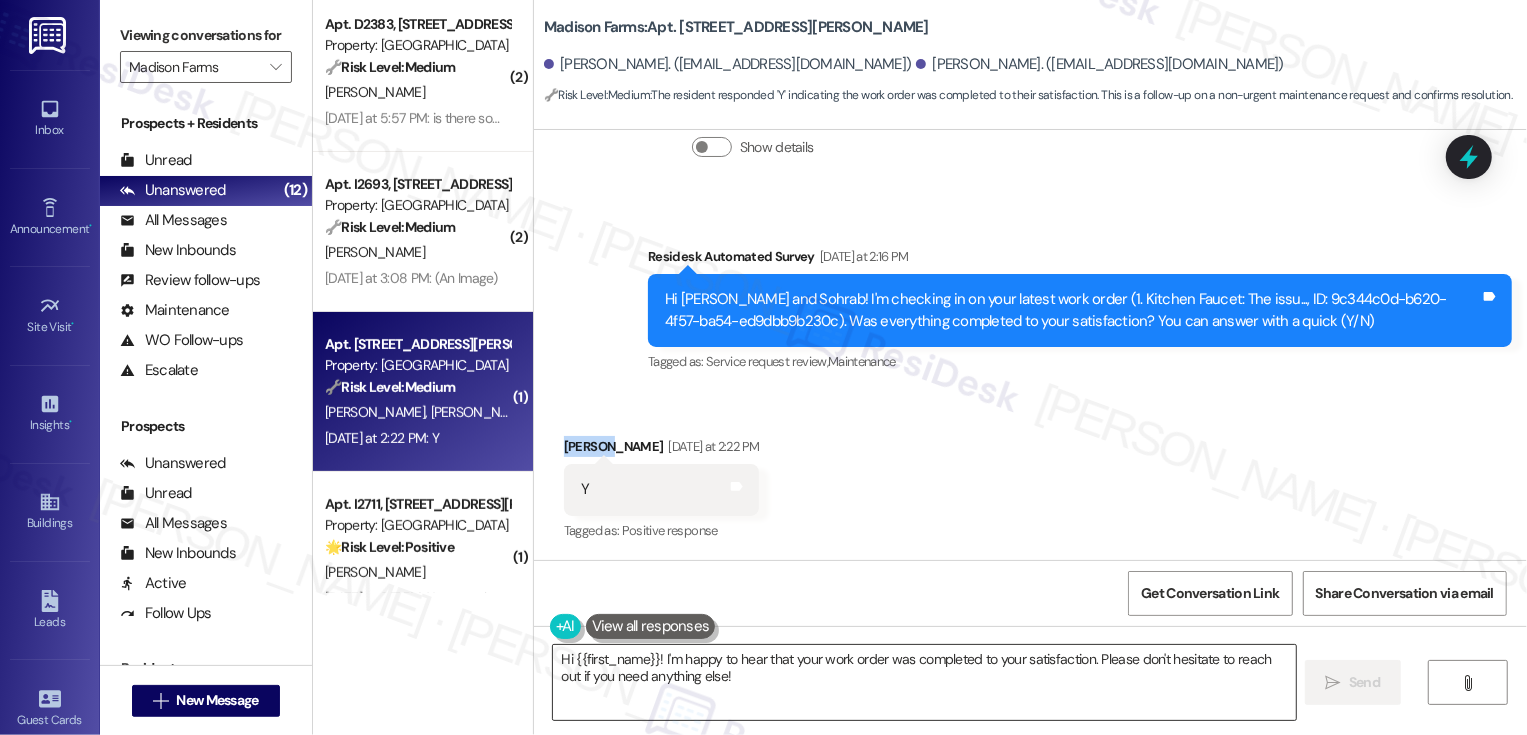 click on "Hi {{first_name}}! I'm happy to hear that your work order was completed to your satisfaction. Please don't hesitate to reach out if you need anything else!" at bounding box center [924, 682] 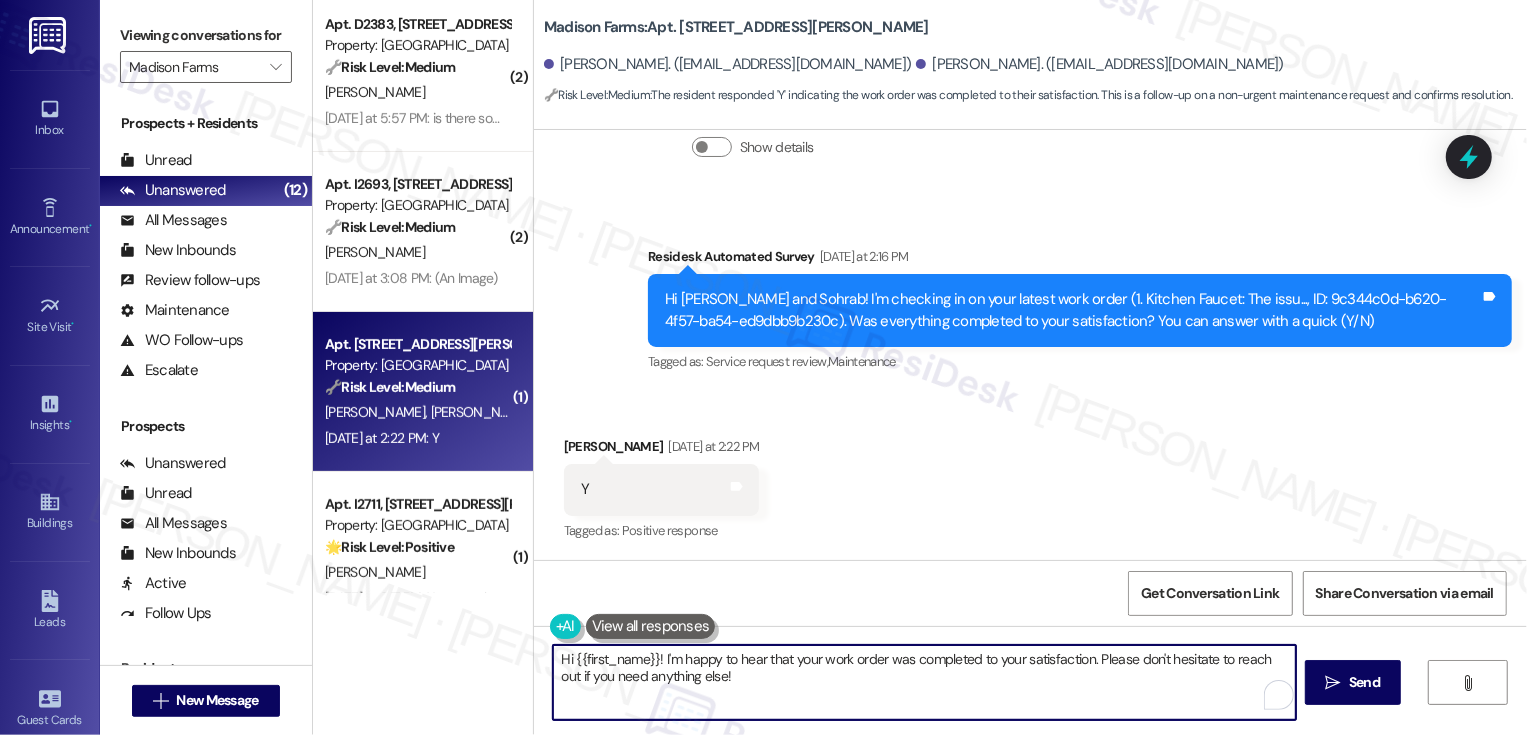drag, startPoint x: 648, startPoint y: 659, endPoint x: 524, endPoint y: 658, distance: 124.004036 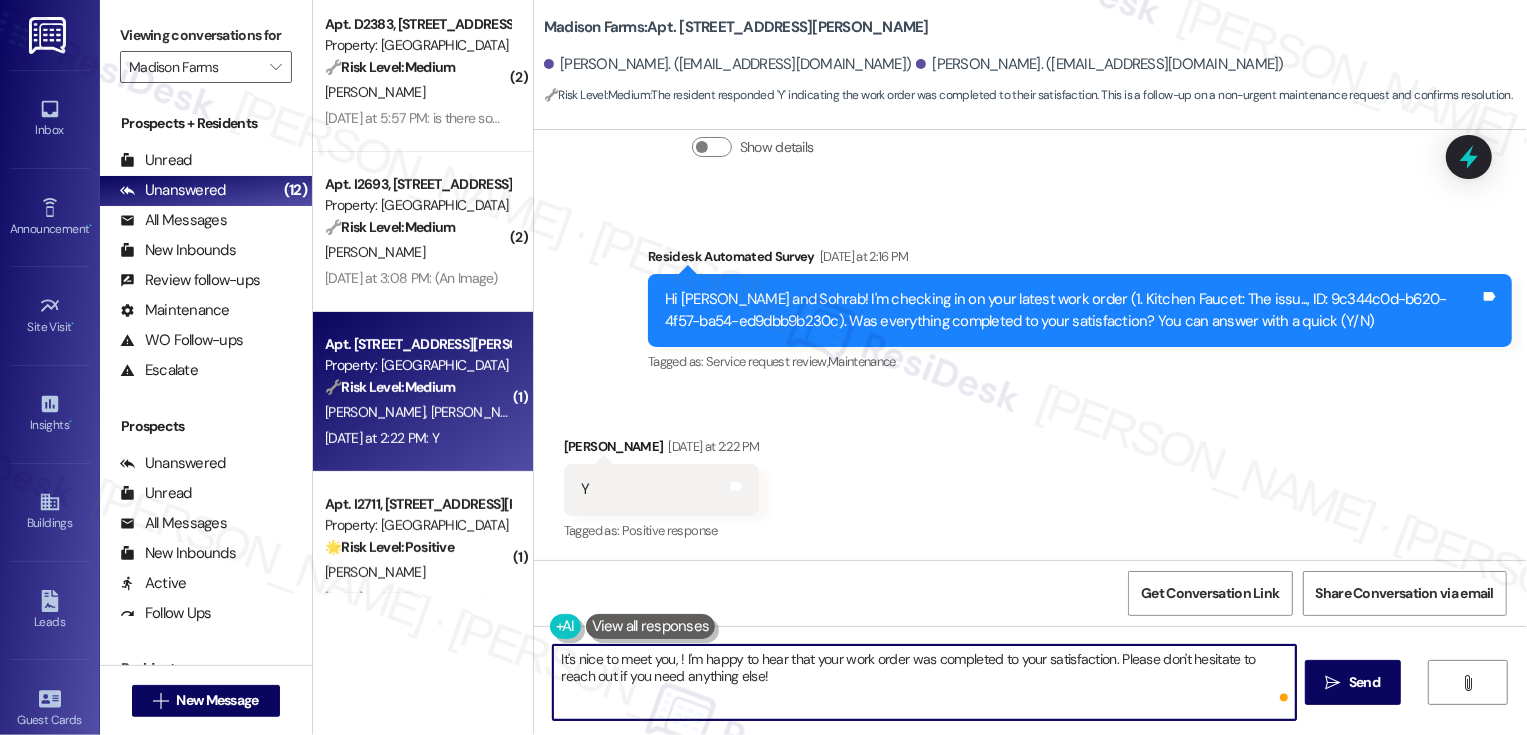 paste on "[PERSON_NAME]" 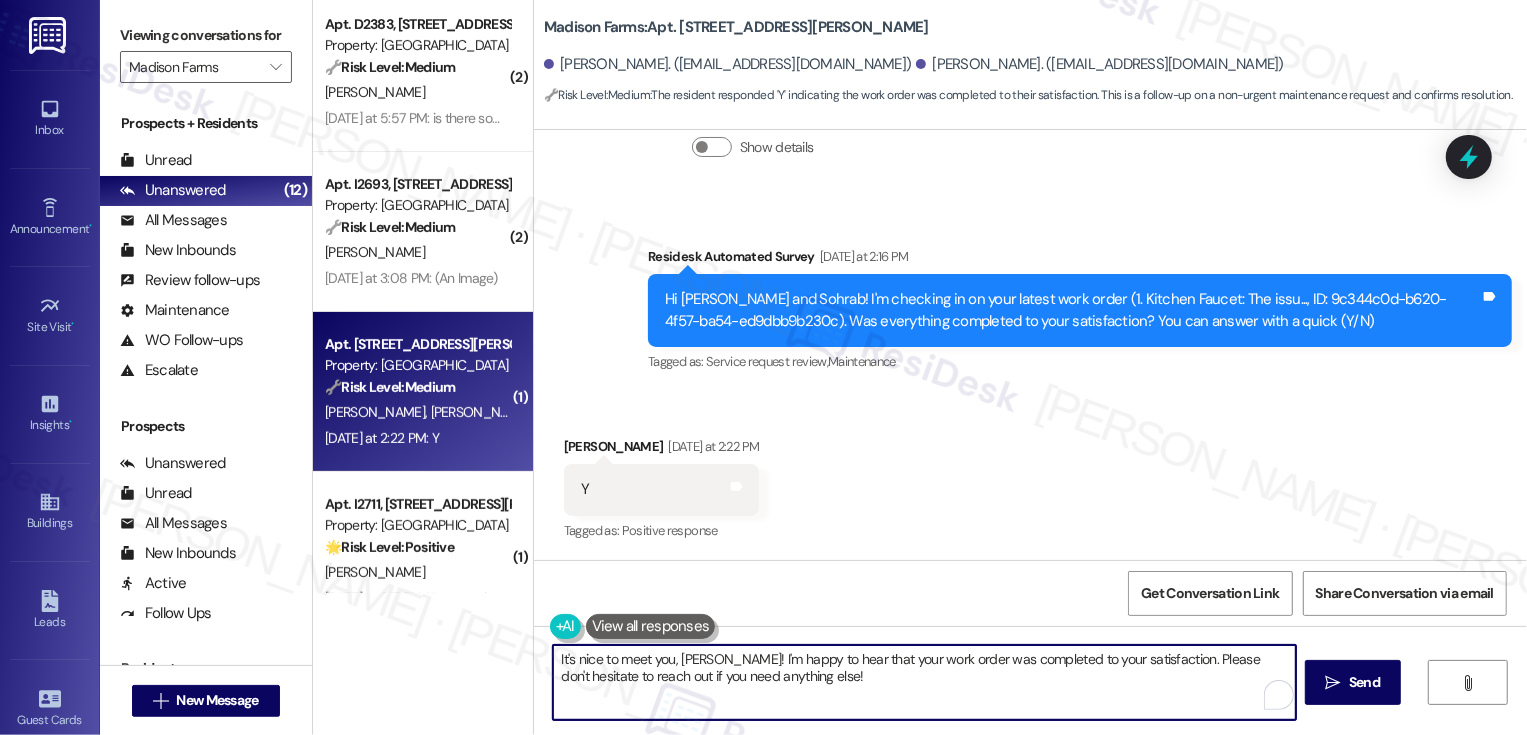 drag, startPoint x: 1160, startPoint y: 658, endPoint x: 1165, endPoint y: 702, distance: 44.28318 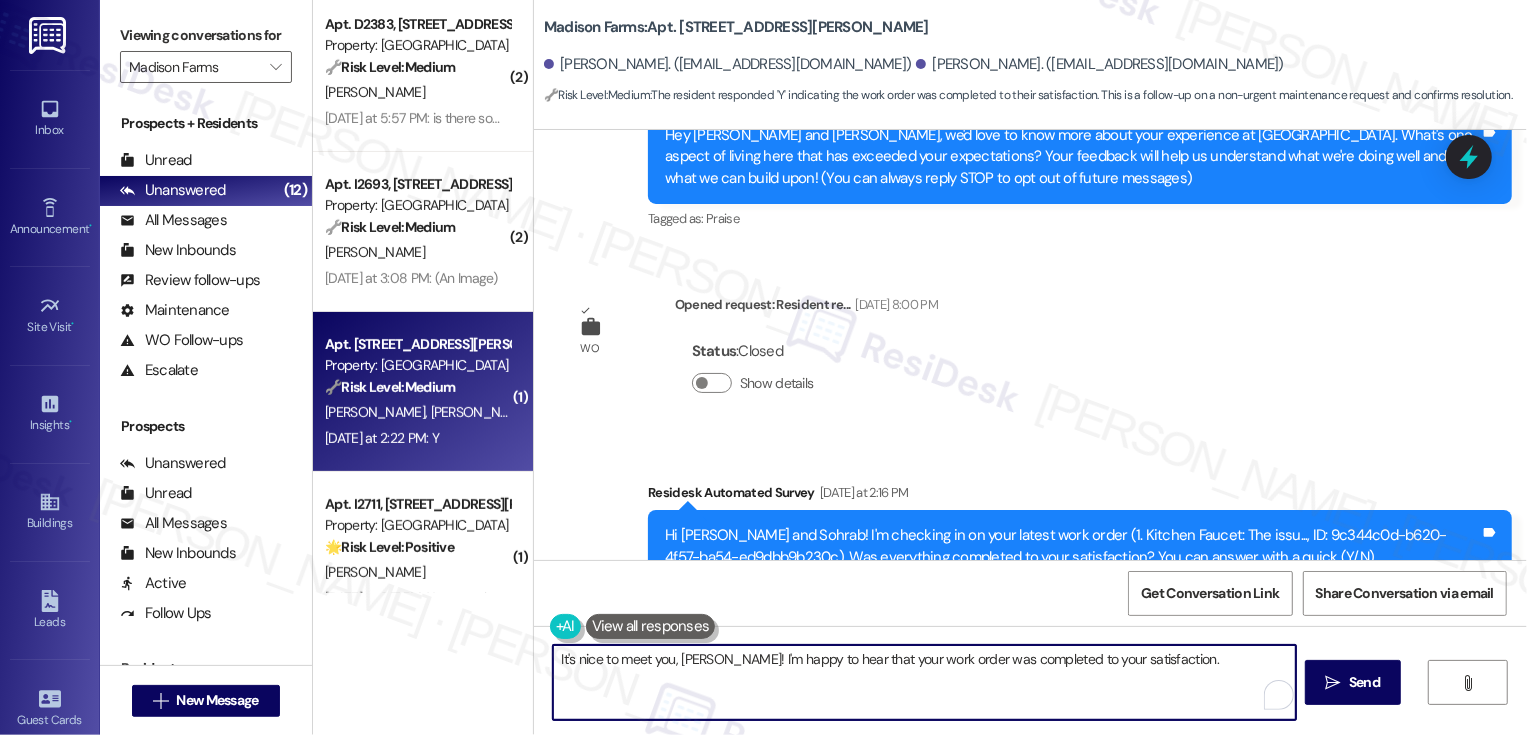 scroll, scrollTop: 274, scrollLeft: 0, axis: vertical 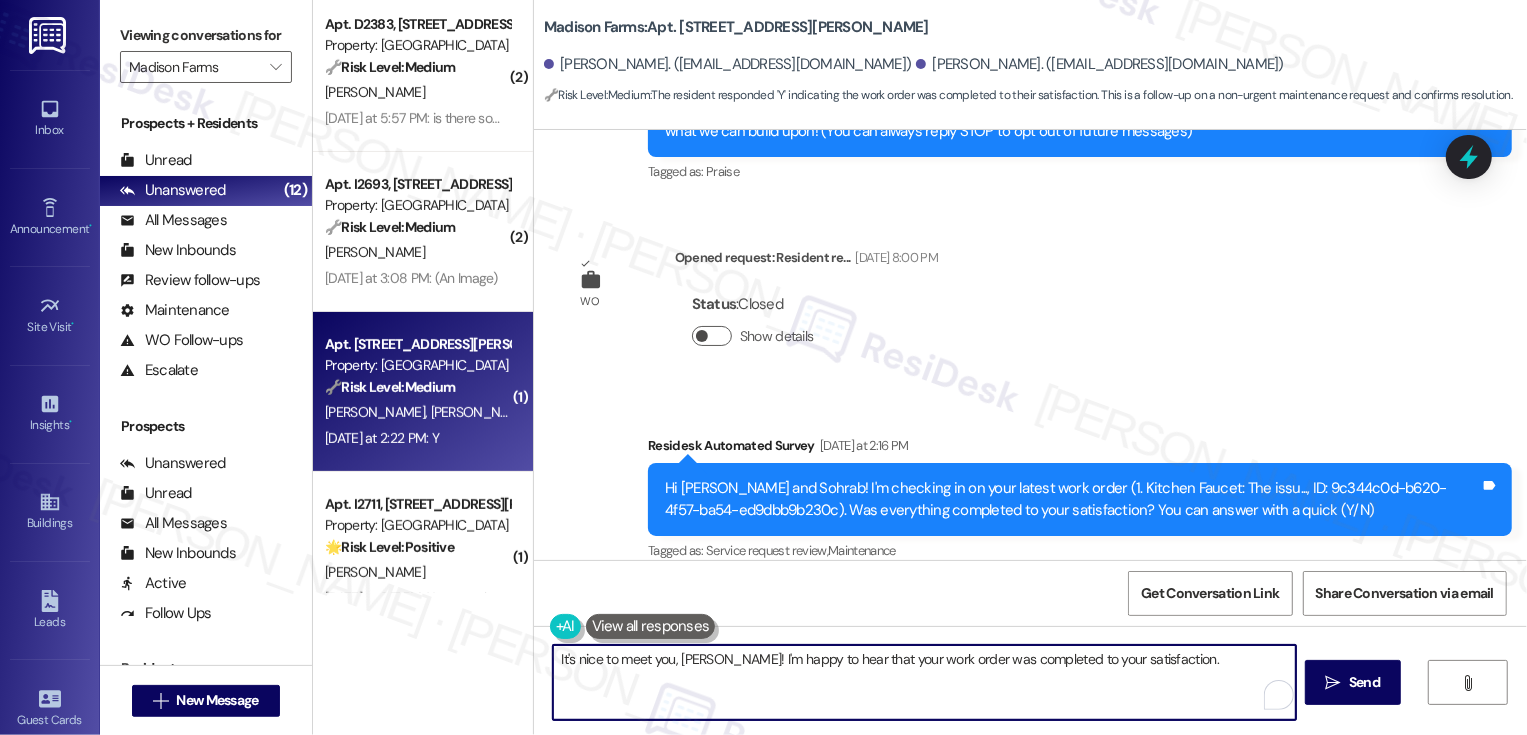 type on "It's nice to meet you, [PERSON_NAME]! I'm happy to hear that your work order was completed to your satisfaction." 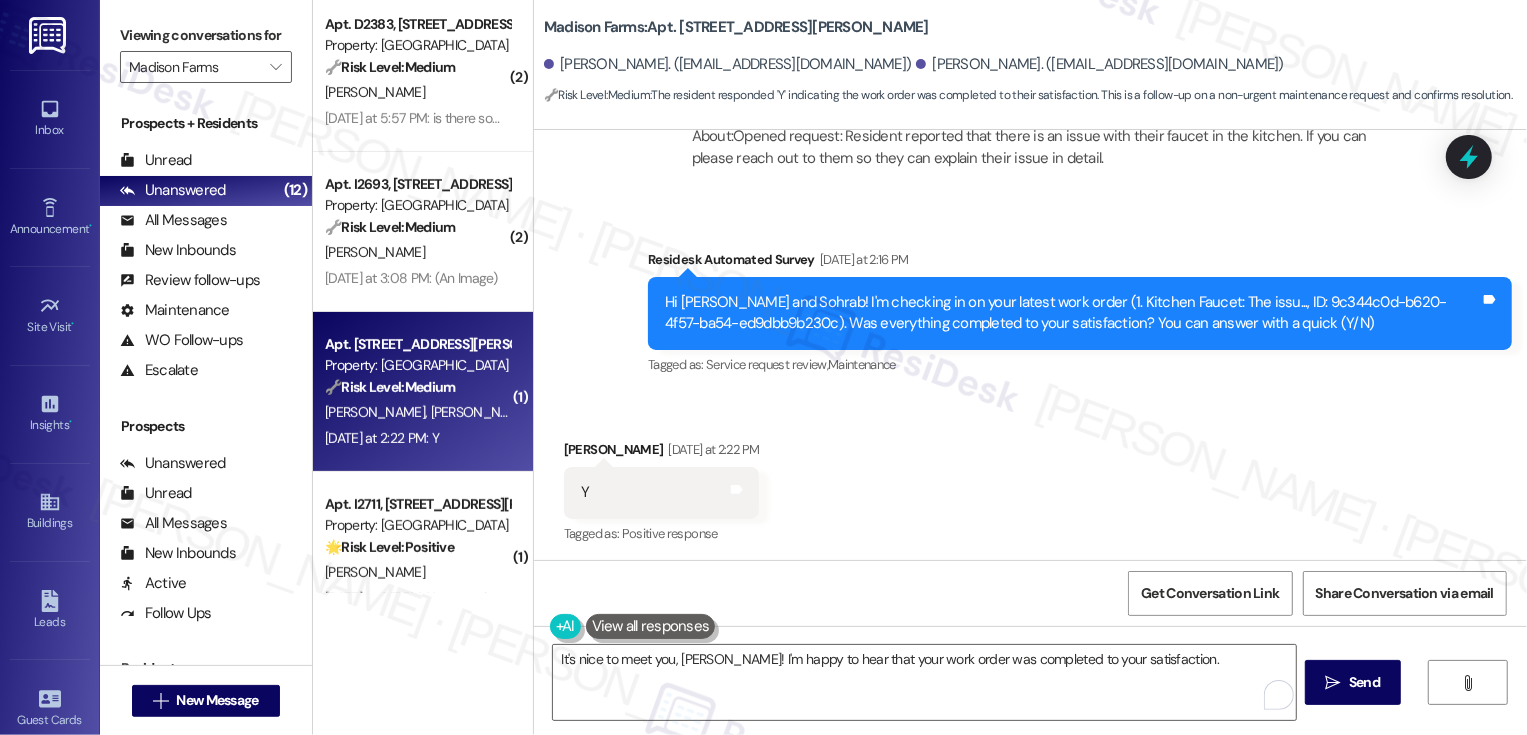 type 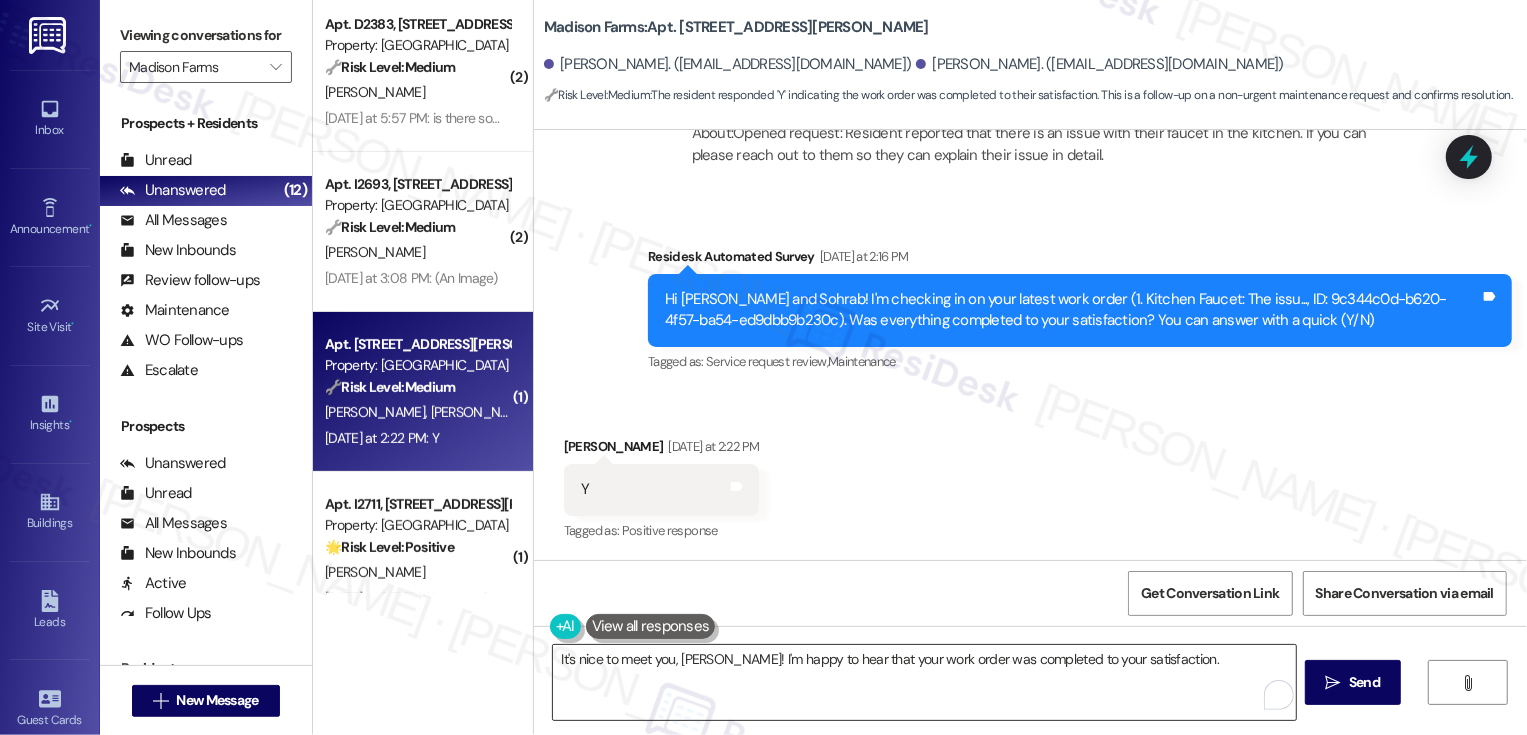 click on "It's nice to meet you, [PERSON_NAME]! I'm happy to hear that your work order was completed to your satisfaction." at bounding box center [924, 682] 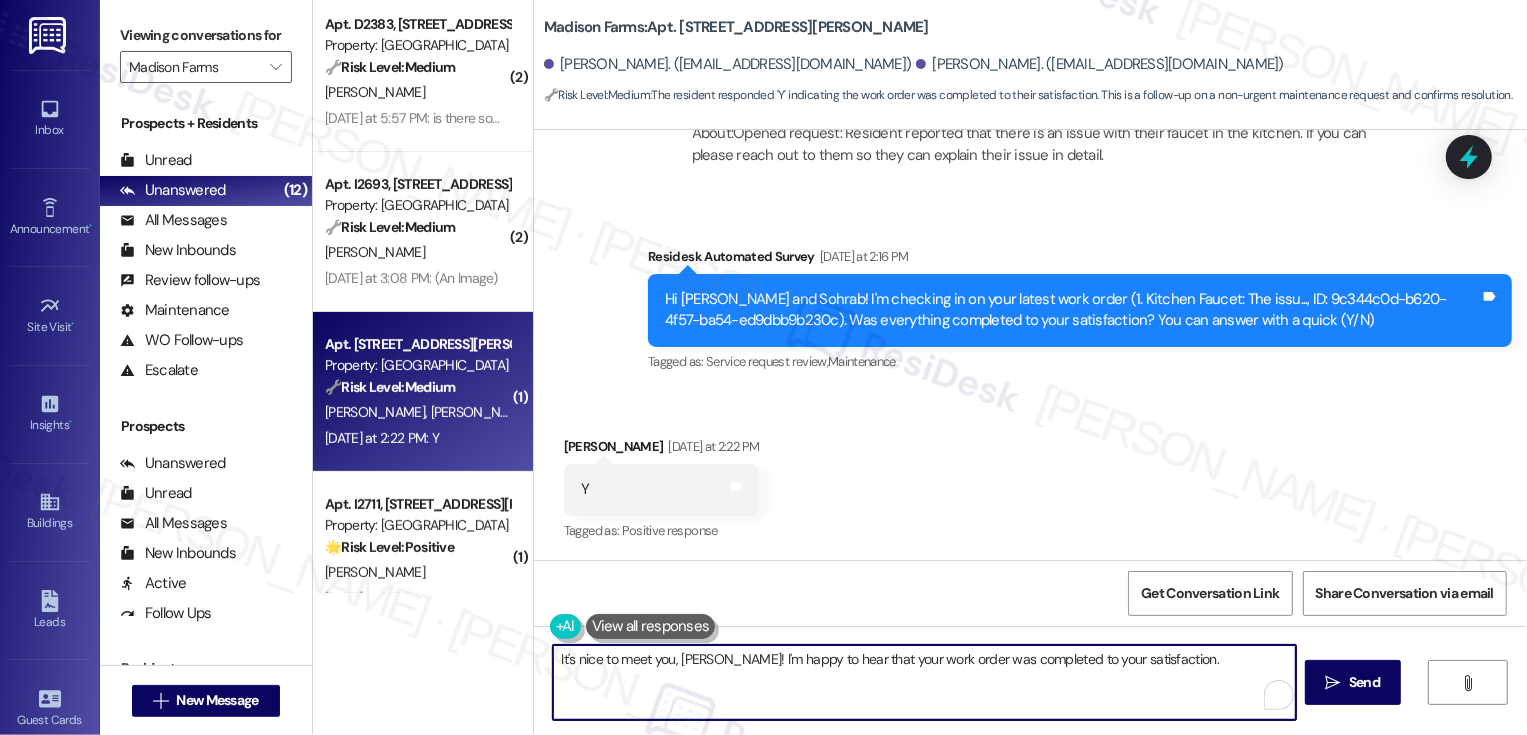 paste on "If I may ask, how has your experience been living at {{property}}? Has the property lived up to your expectations?" 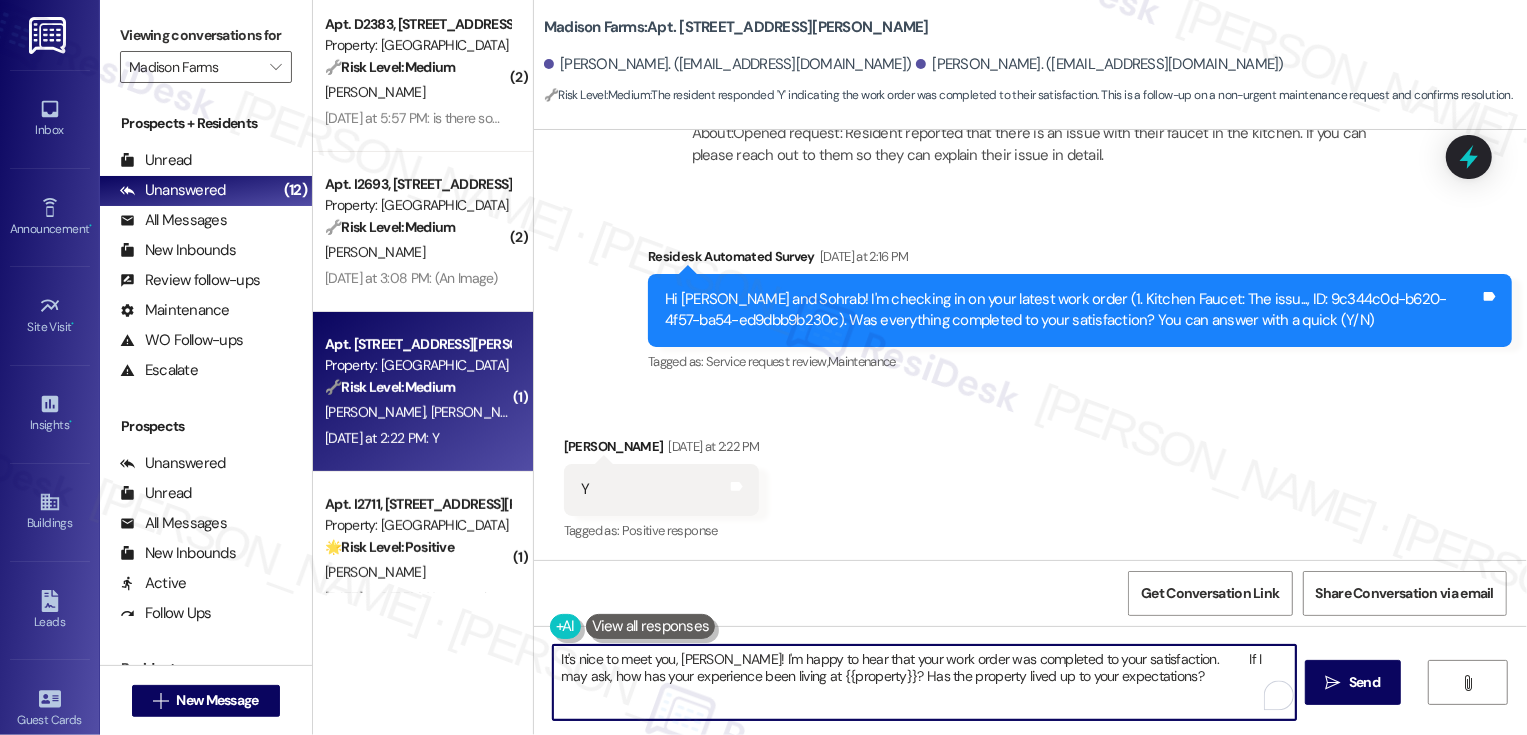 click on "It's nice to meet you, [PERSON_NAME]! I'm happy to hear that your work order was completed to your satisfaction. 		If I may ask, how has your experience been living at {{property}}? Has the property lived up to your expectations?" at bounding box center (924, 682) 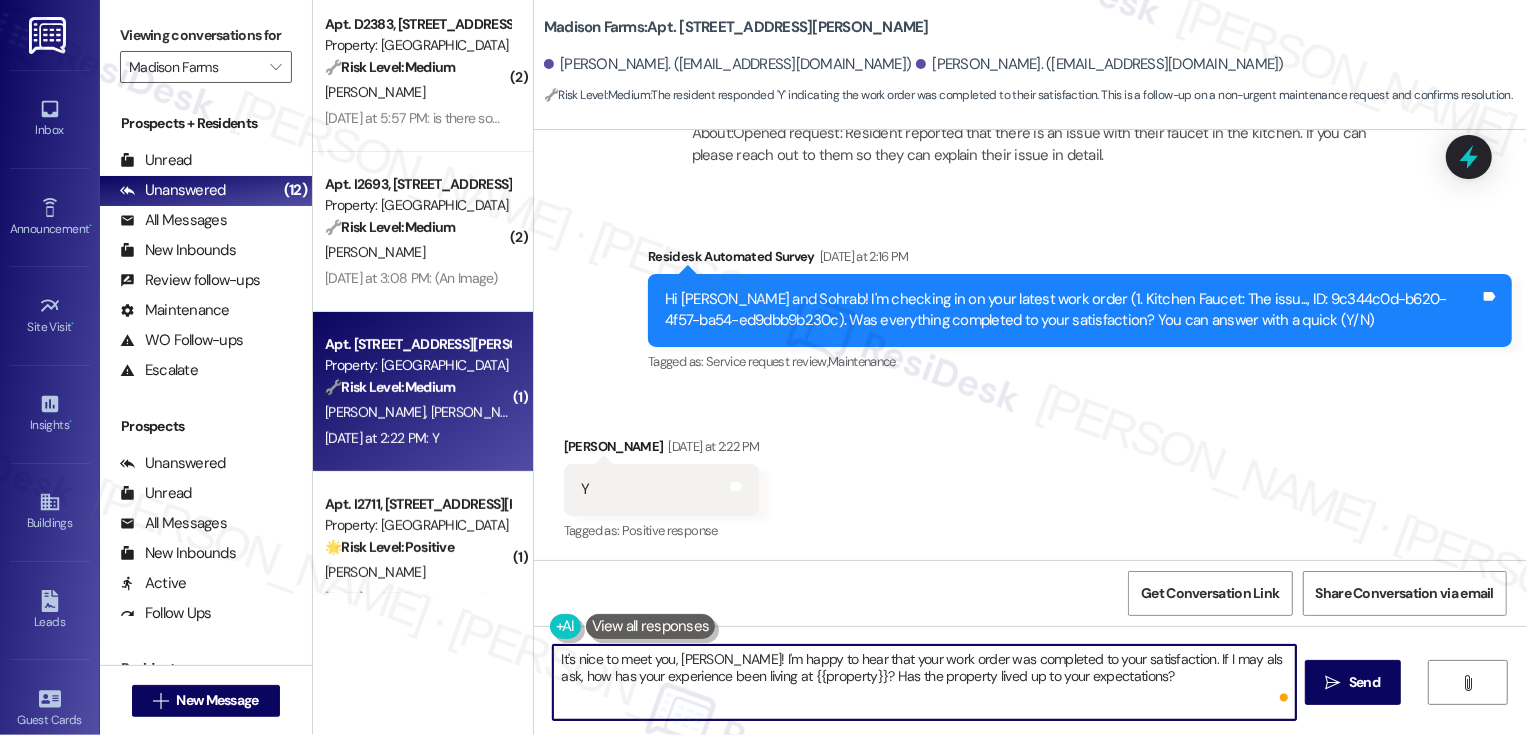 type on "It's nice to meet you, [PERSON_NAME]! I'm happy to hear that your work order was completed to your satisfaction. If I may also ask, how has your experience been living at {{property}}? Has the property lived up to your expectations?" 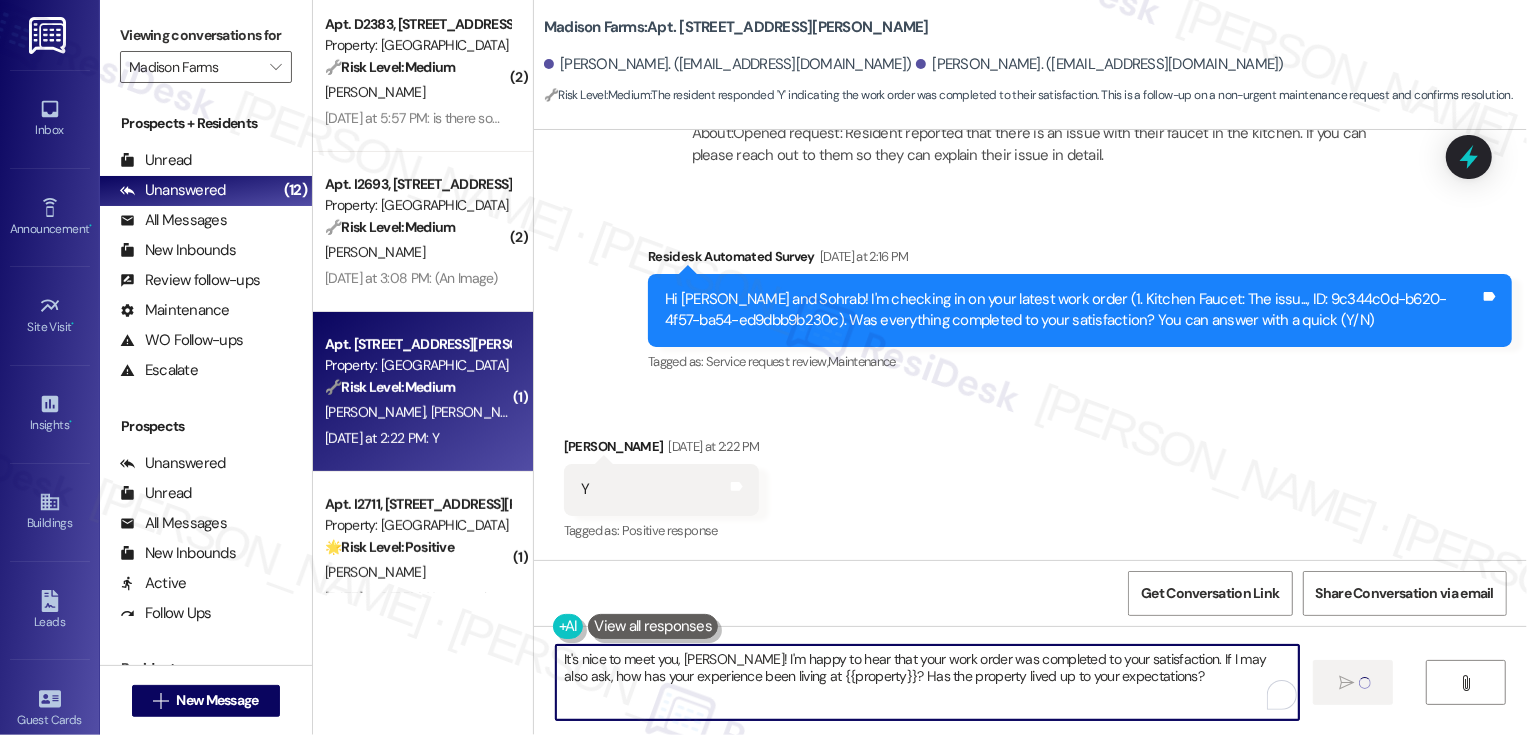 type 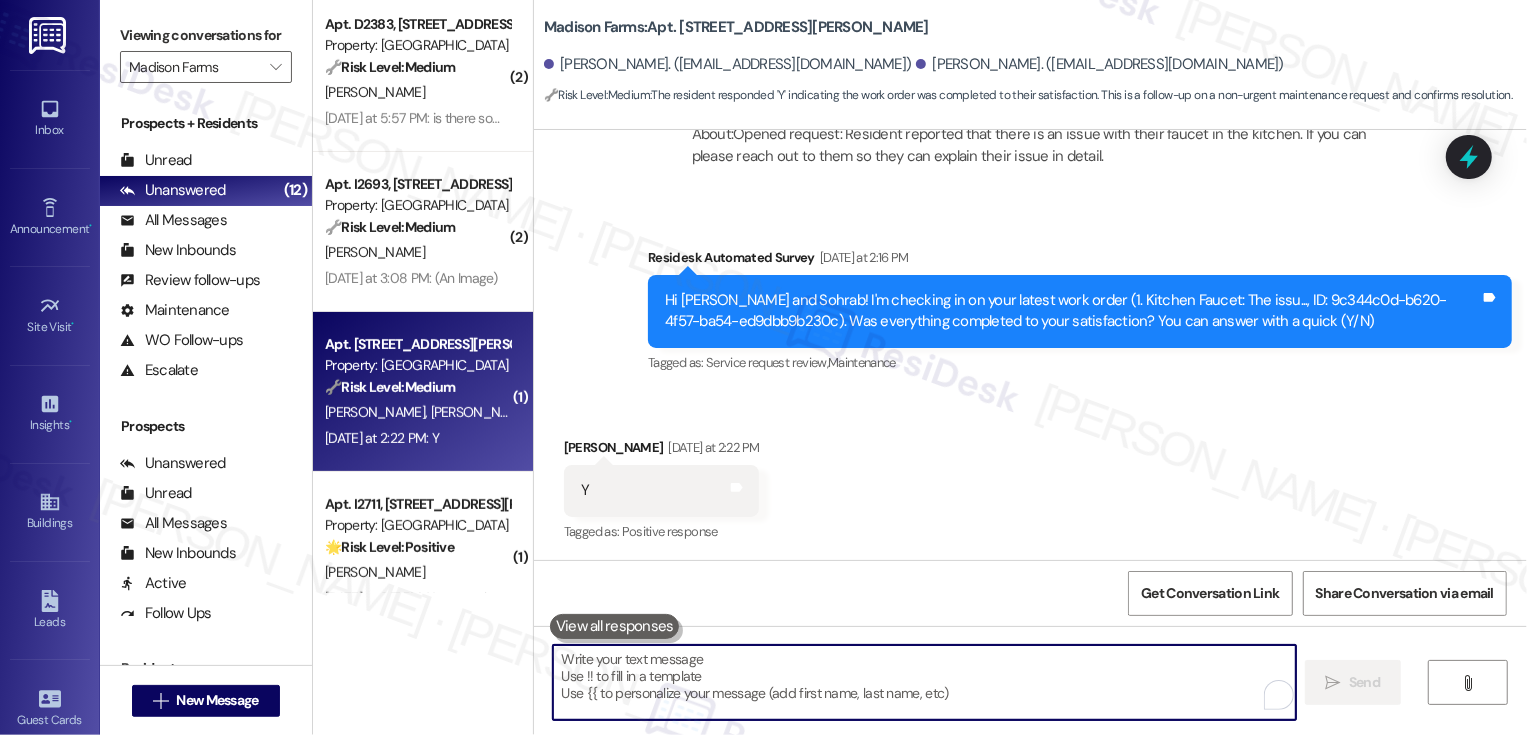 scroll, scrollTop: 710, scrollLeft: 0, axis: vertical 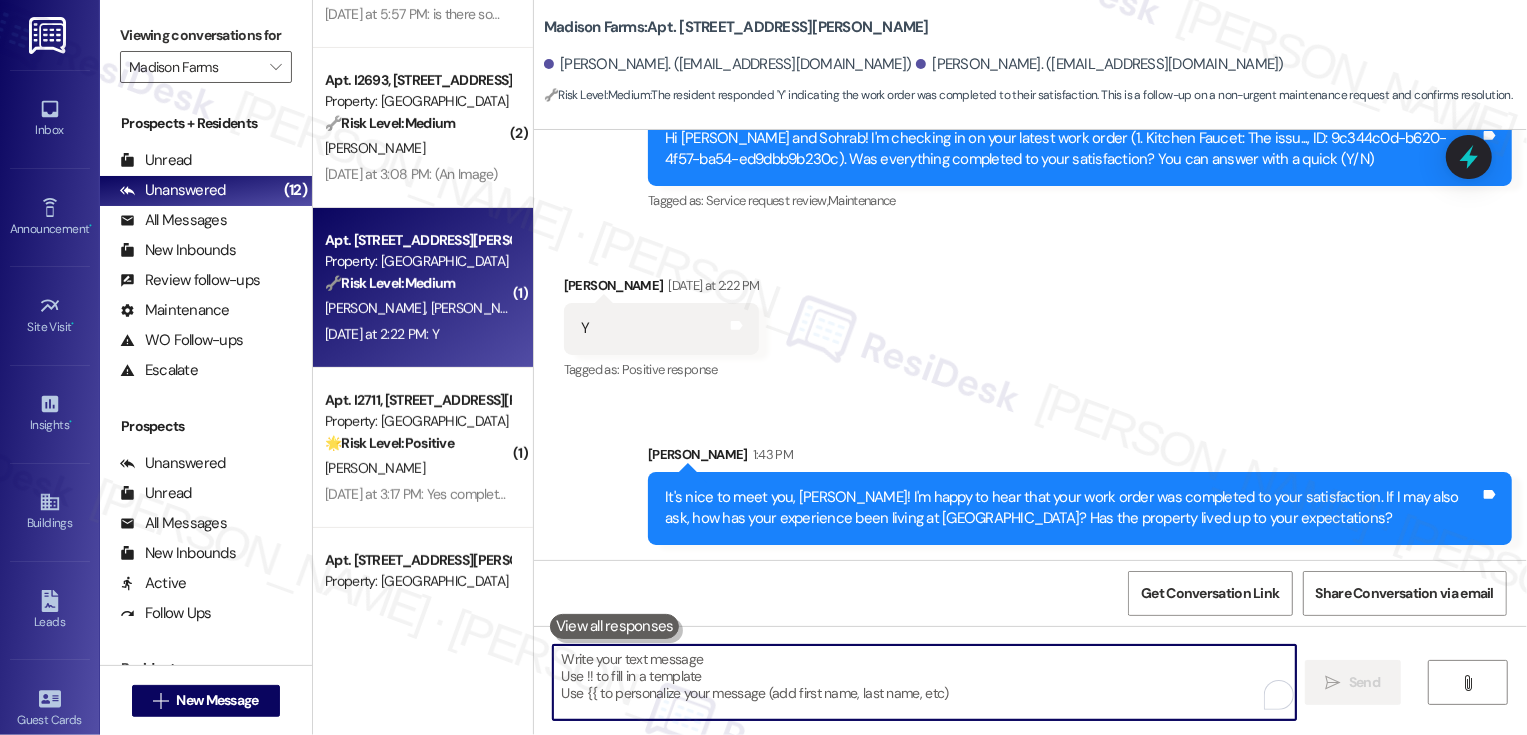 click on "🌟  Risk Level:  Positive" at bounding box center [389, 443] 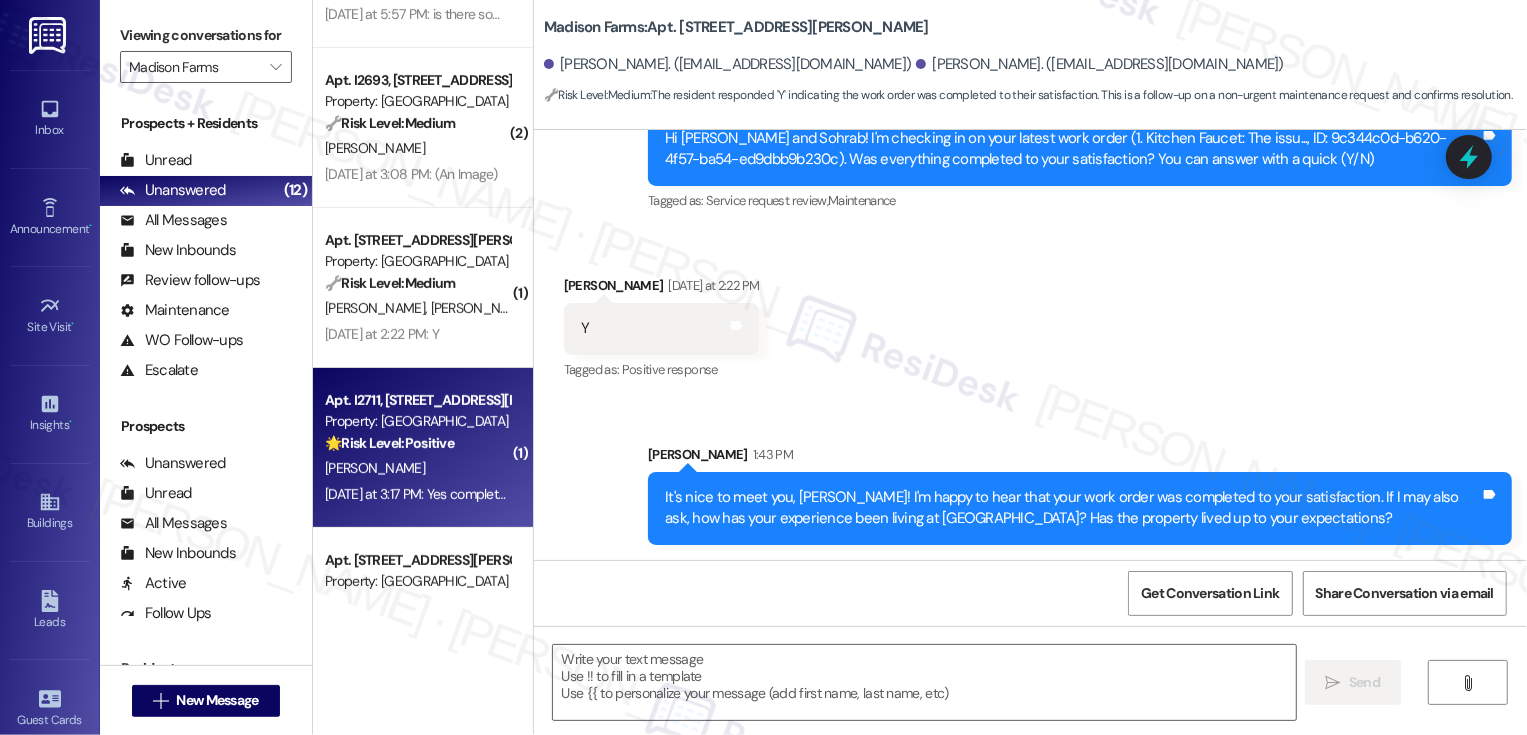 click on "🌟  Risk Level:  Positive" at bounding box center [389, 443] 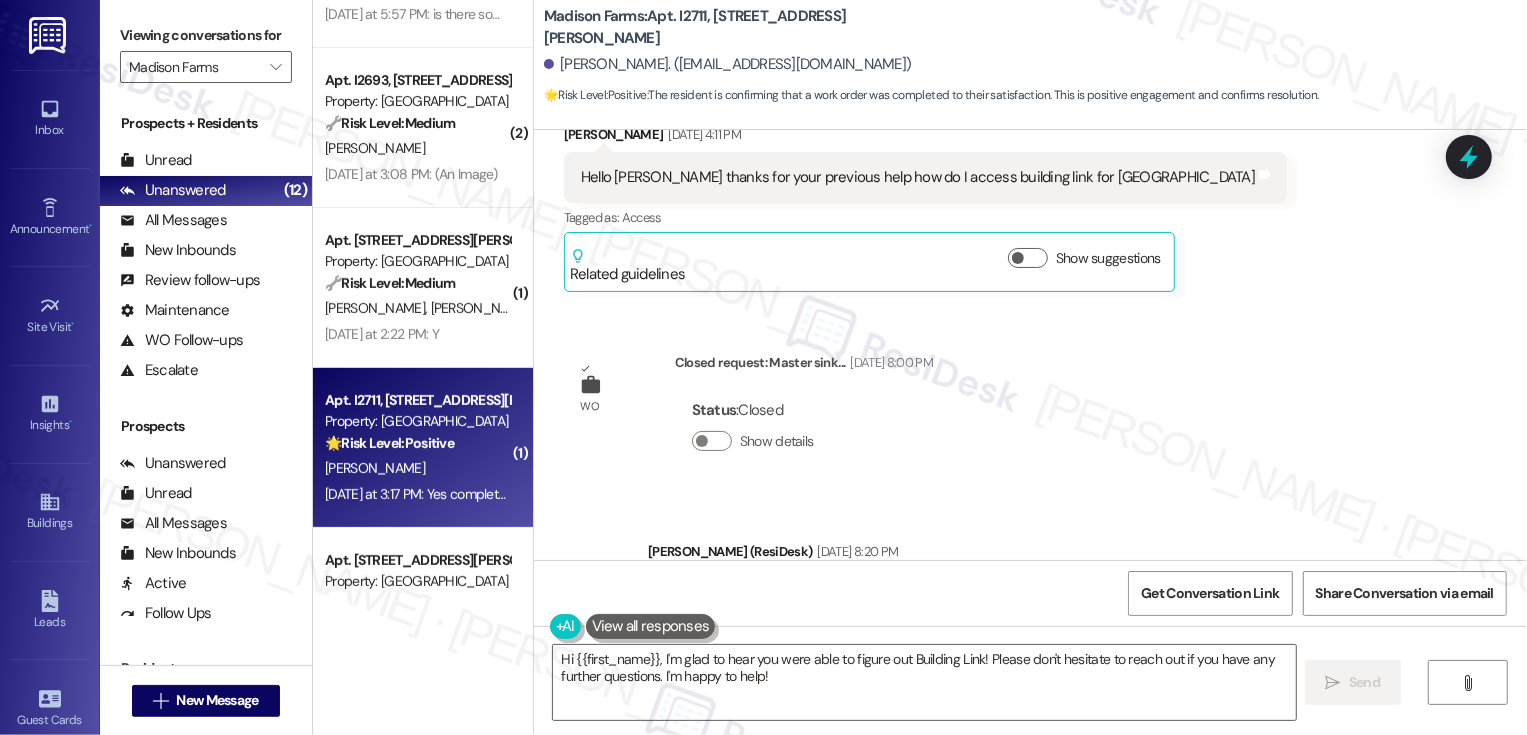 scroll, scrollTop: 7363, scrollLeft: 0, axis: vertical 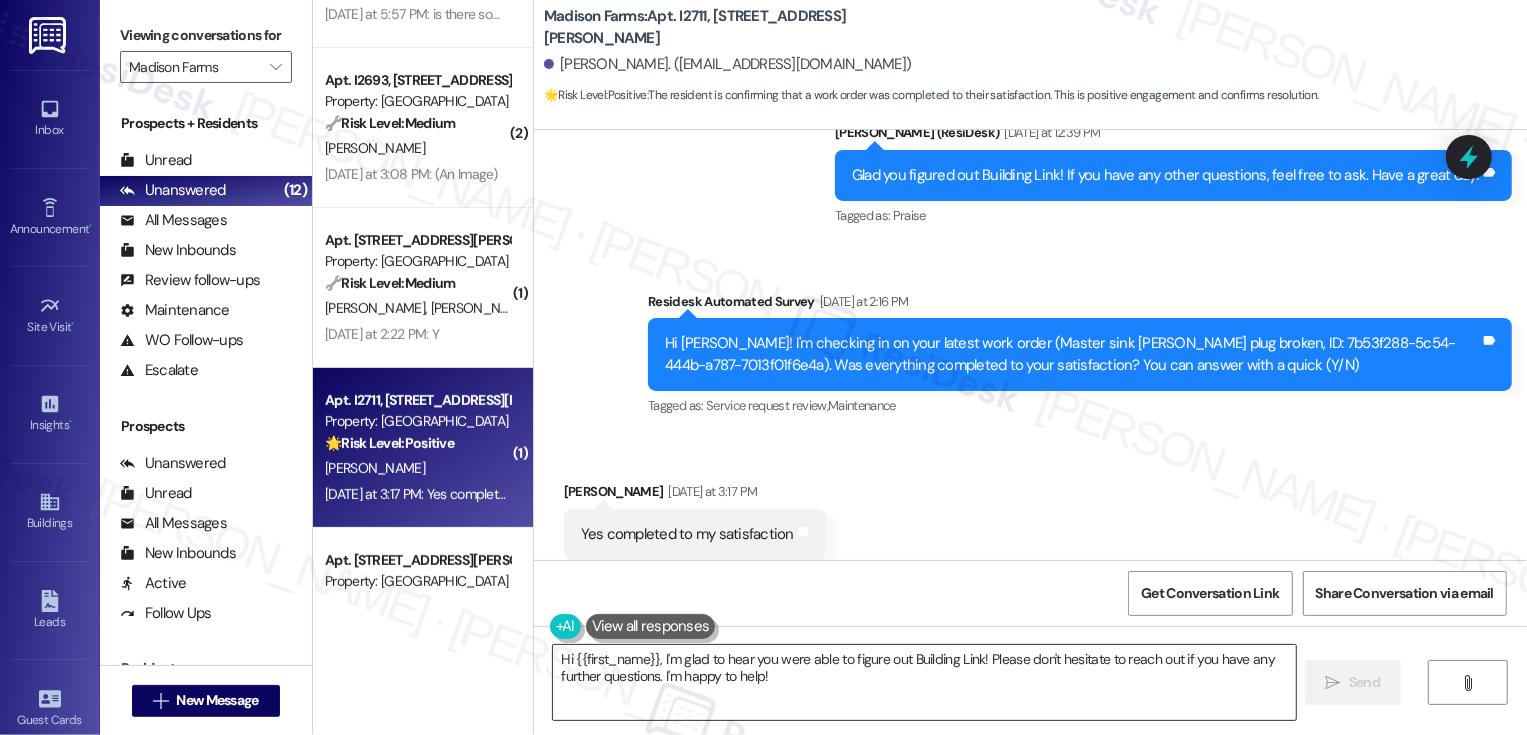 click on "Hi {{first_name}}, I'm glad to hear you were able to figure out Building Link! Please don't hesitate to reach out if you have any further questions. I'm happy to help!" at bounding box center [924, 682] 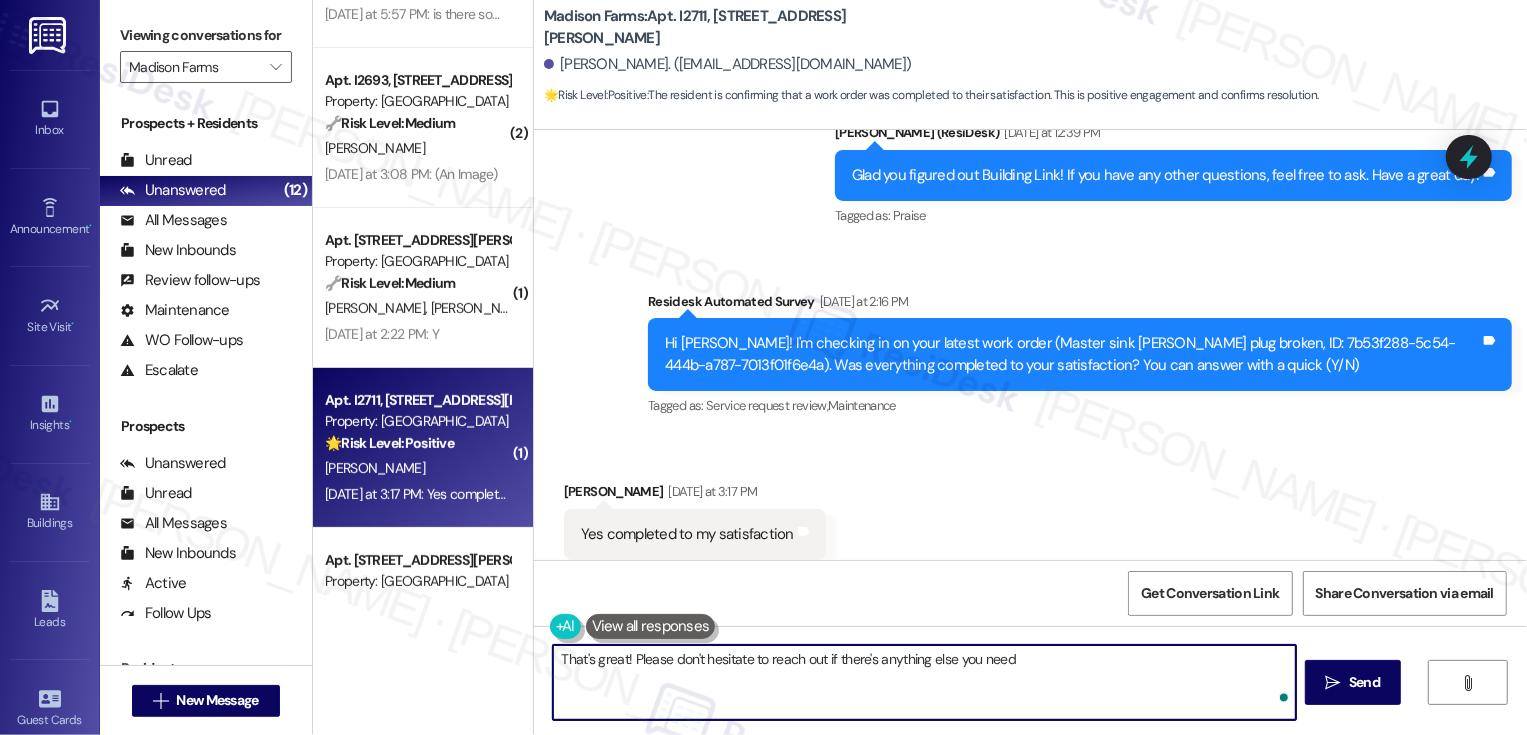 type on "That's great! Please don't hesitate to reach out if there's anything else you need!" 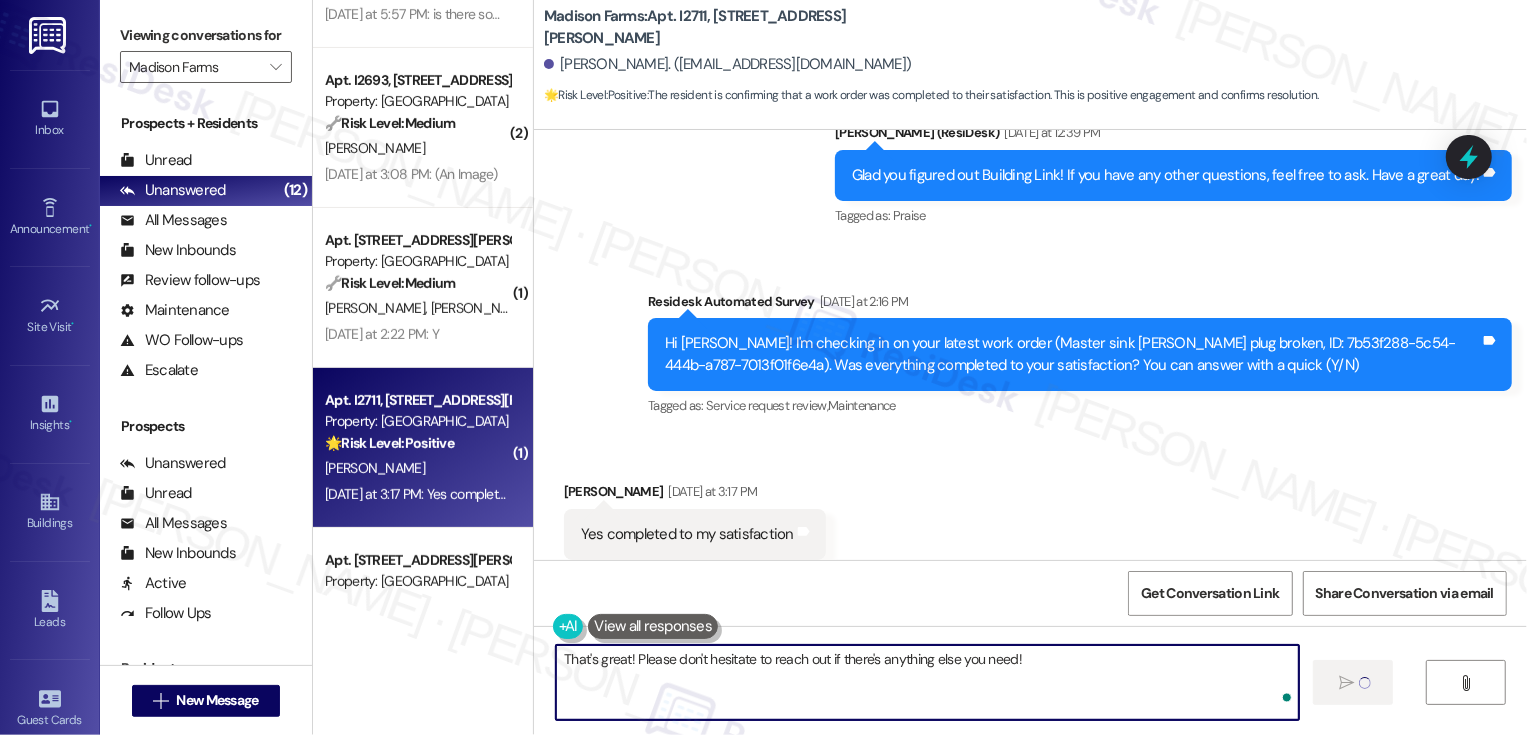 type 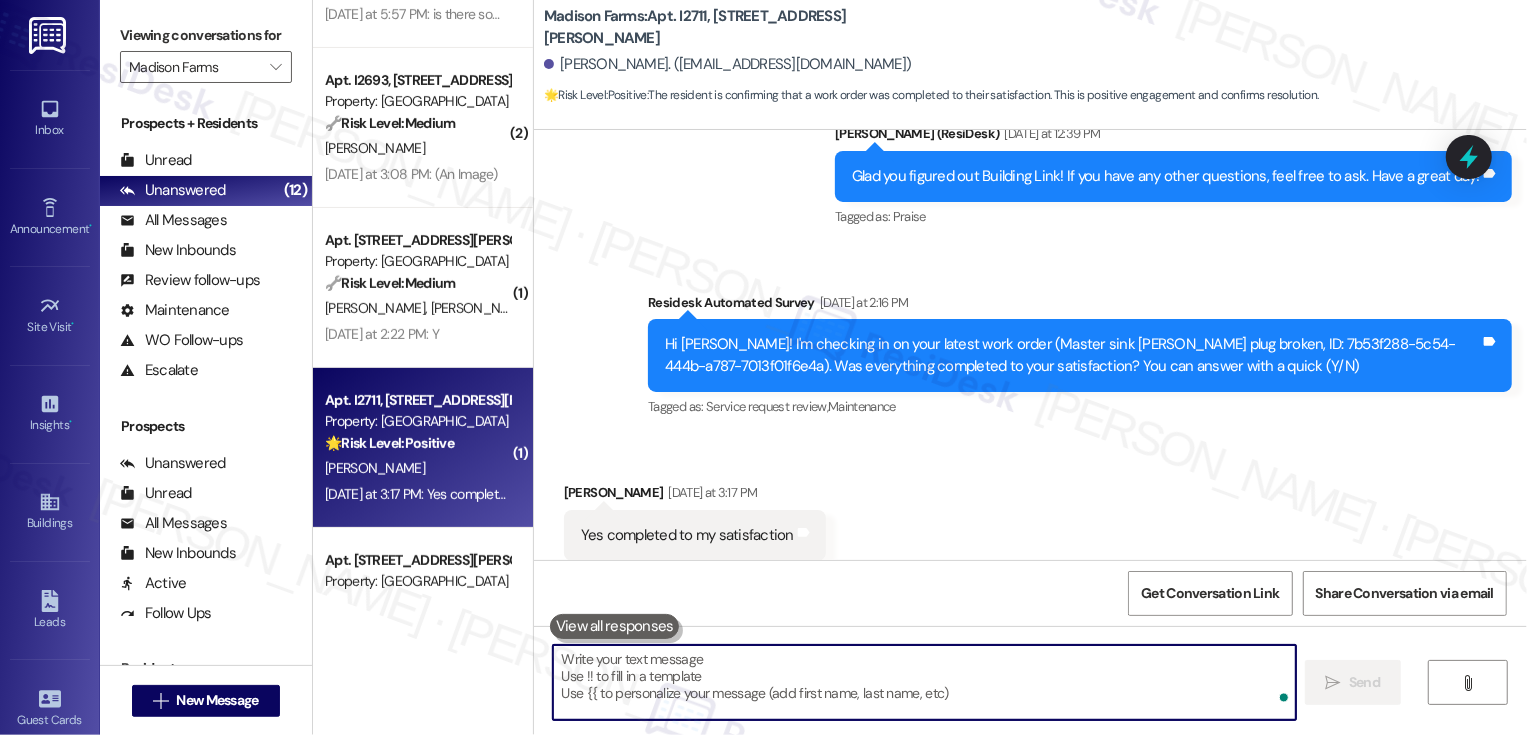 scroll, scrollTop: 7502, scrollLeft: 0, axis: vertical 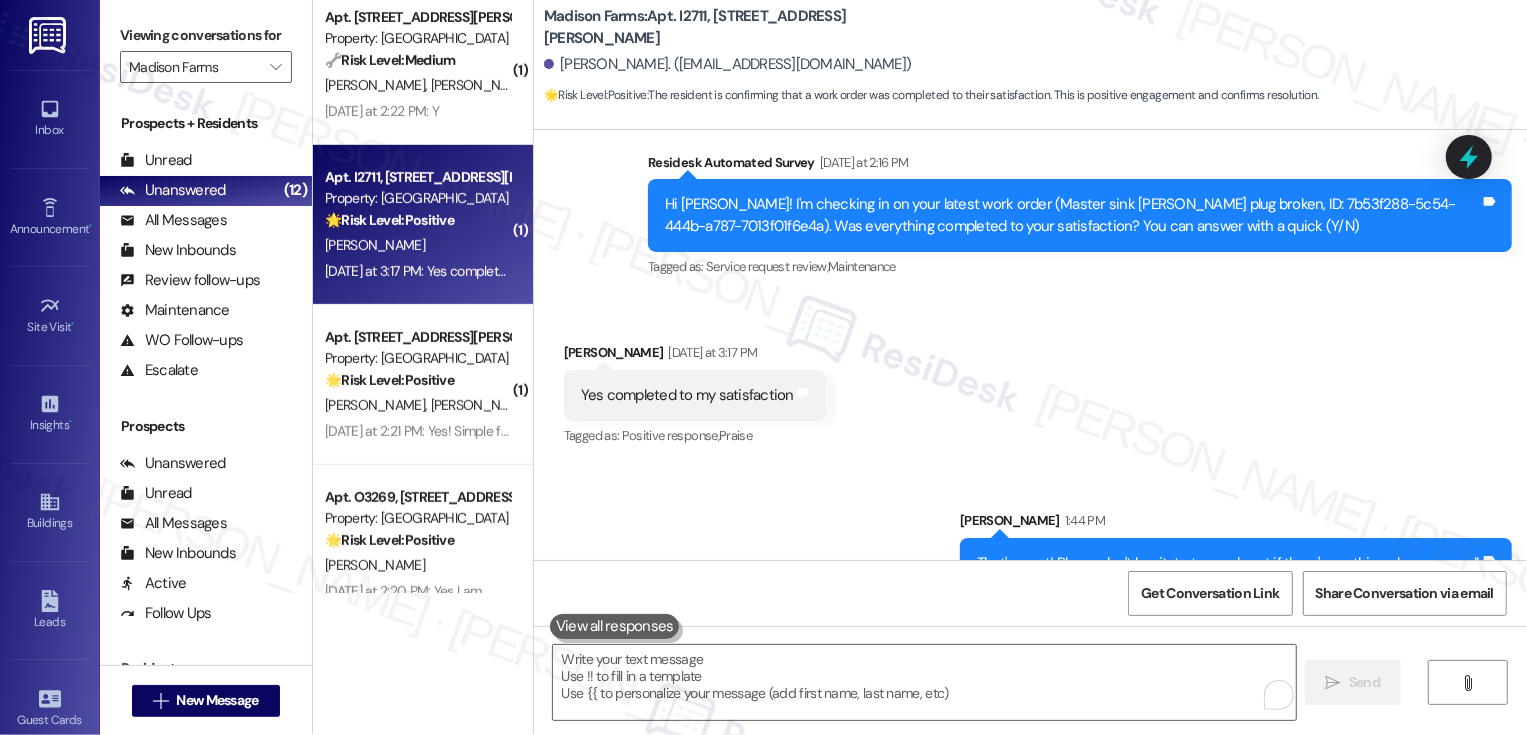 click on "🌟  Risk Level:  Positive" at bounding box center [389, 380] 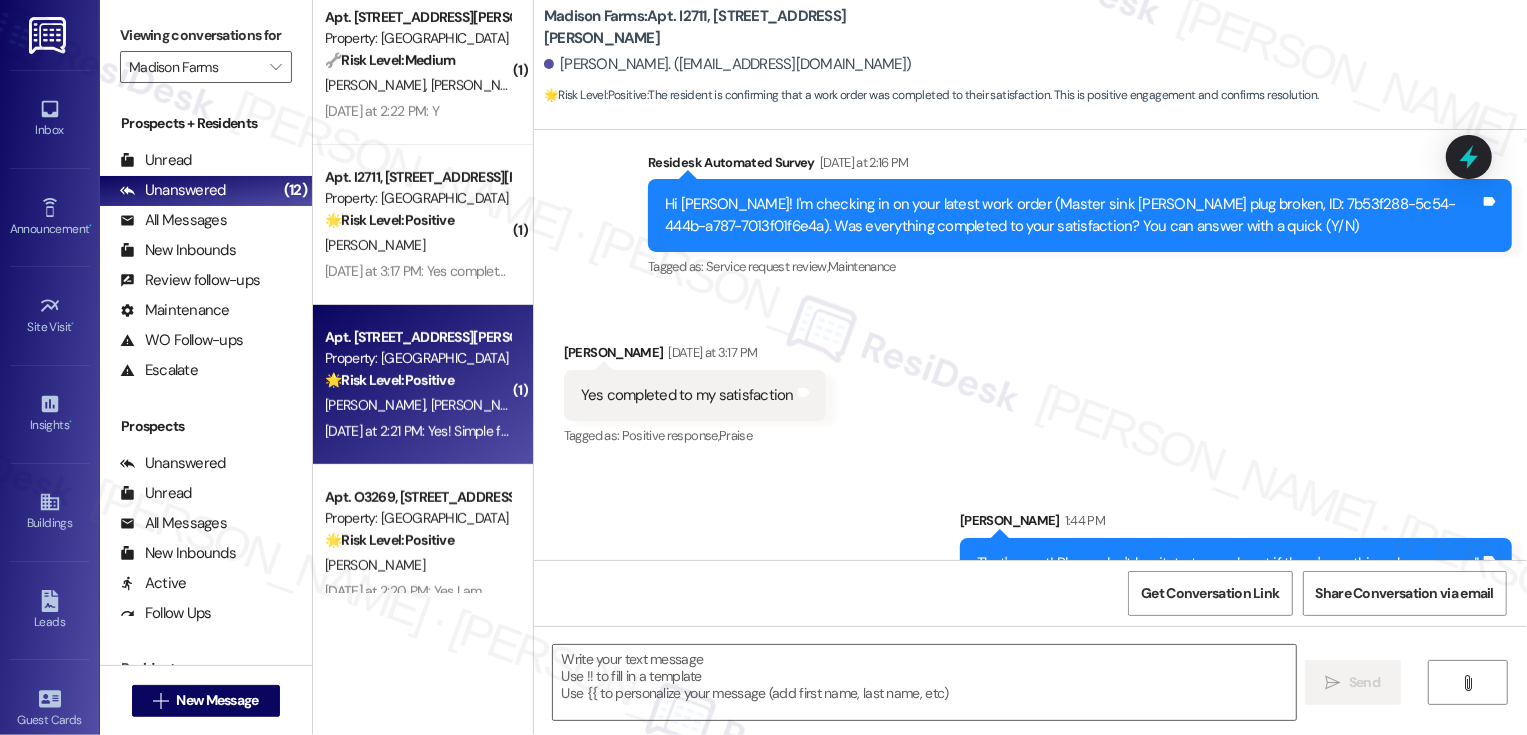 type on "Fetching suggested responses. Please feel free to read through the conversation in the meantime." 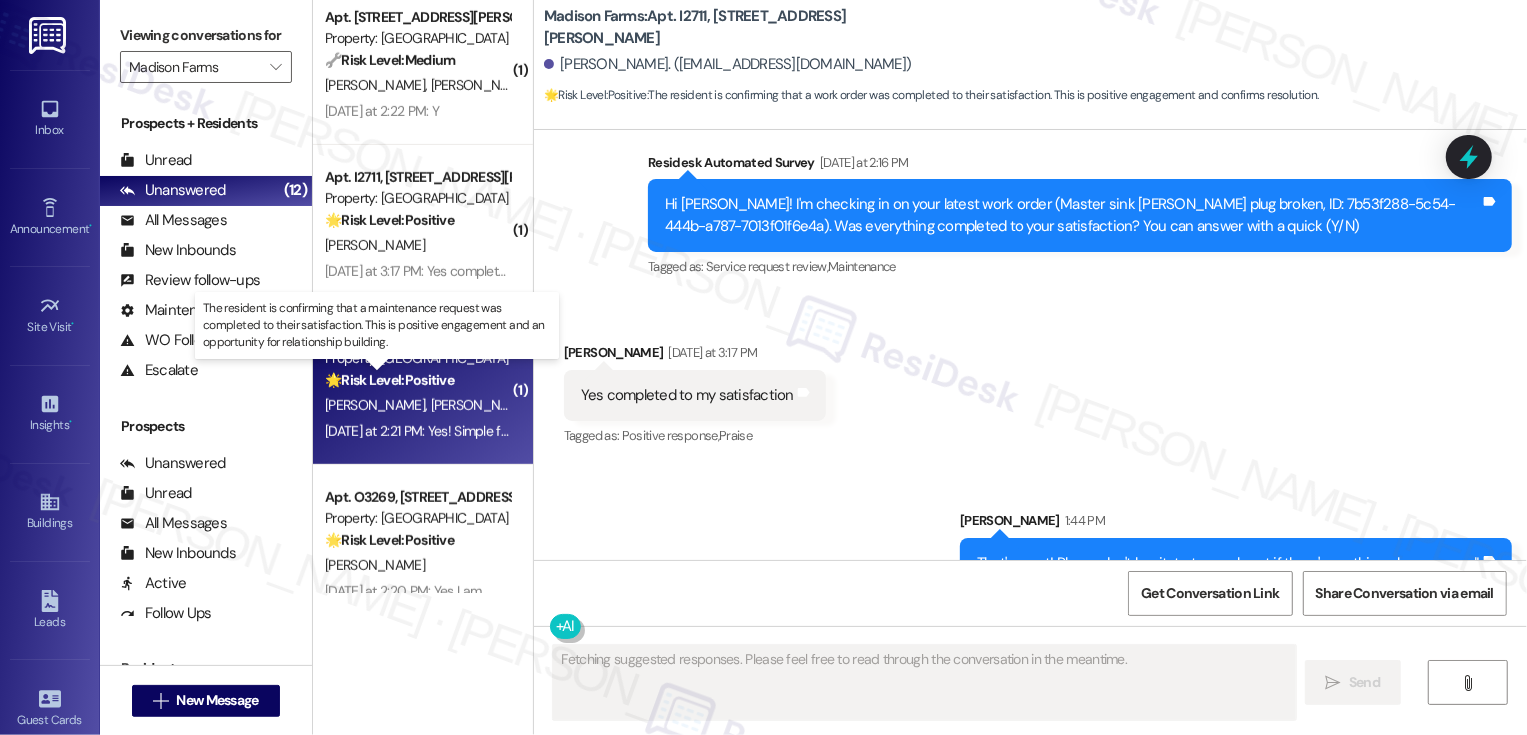 click on "🌟  Risk Level:  Positive" at bounding box center [389, 380] 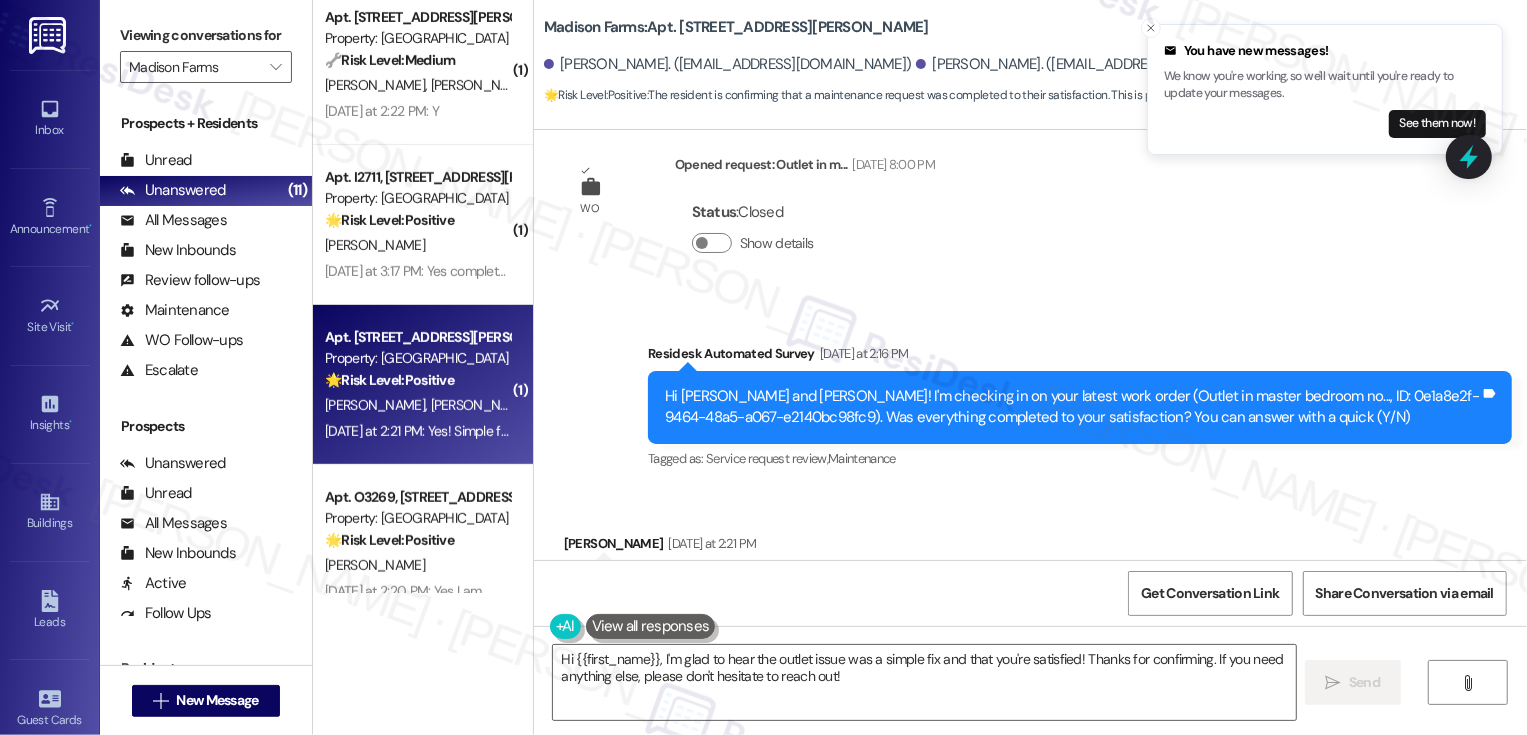scroll, scrollTop: 5549, scrollLeft: 0, axis: vertical 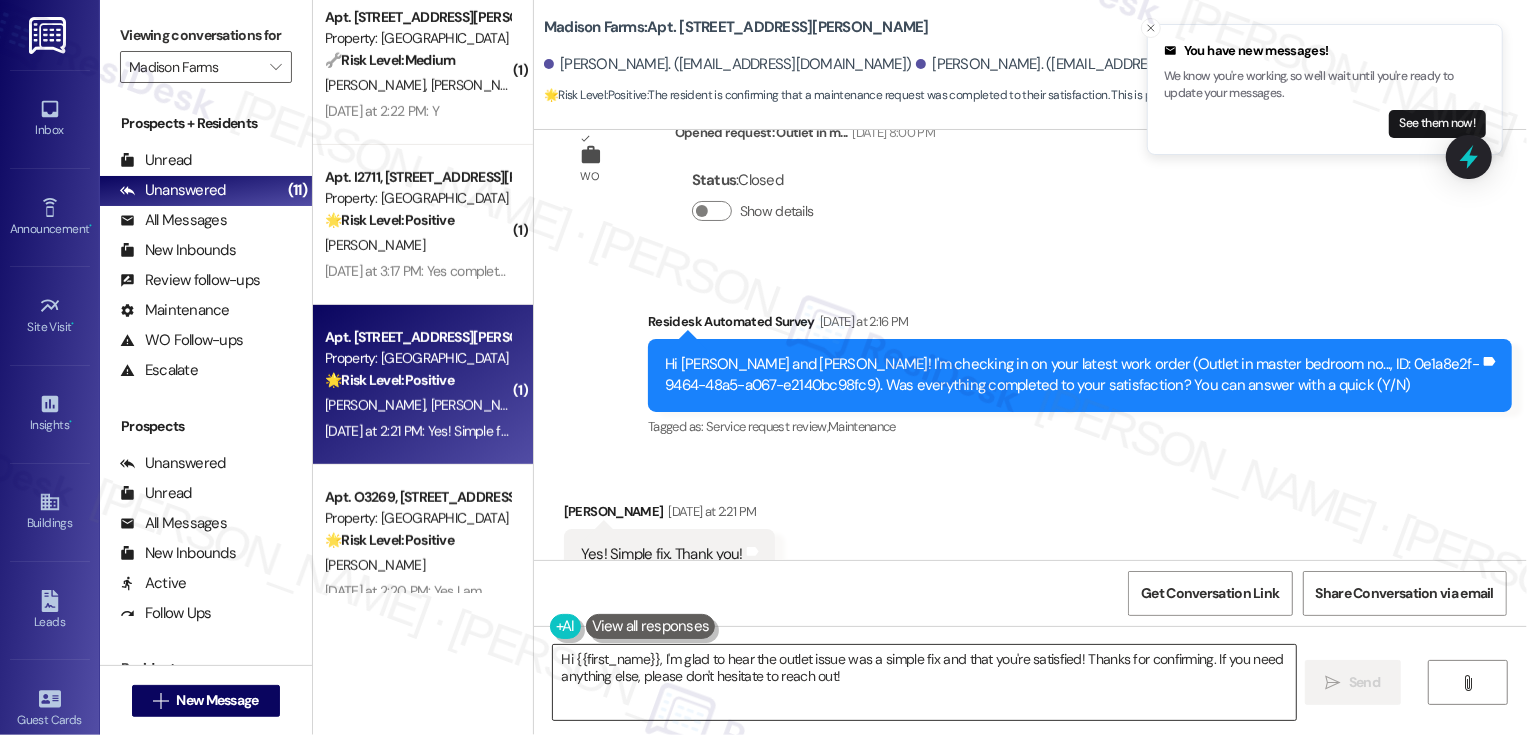 click on "Hi {{first_name}}, I'm glad to hear the outlet issue was a simple fix and that you're satisfied! Thanks for confirming. If you need anything else, please don't hesitate to reach out!" at bounding box center [924, 682] 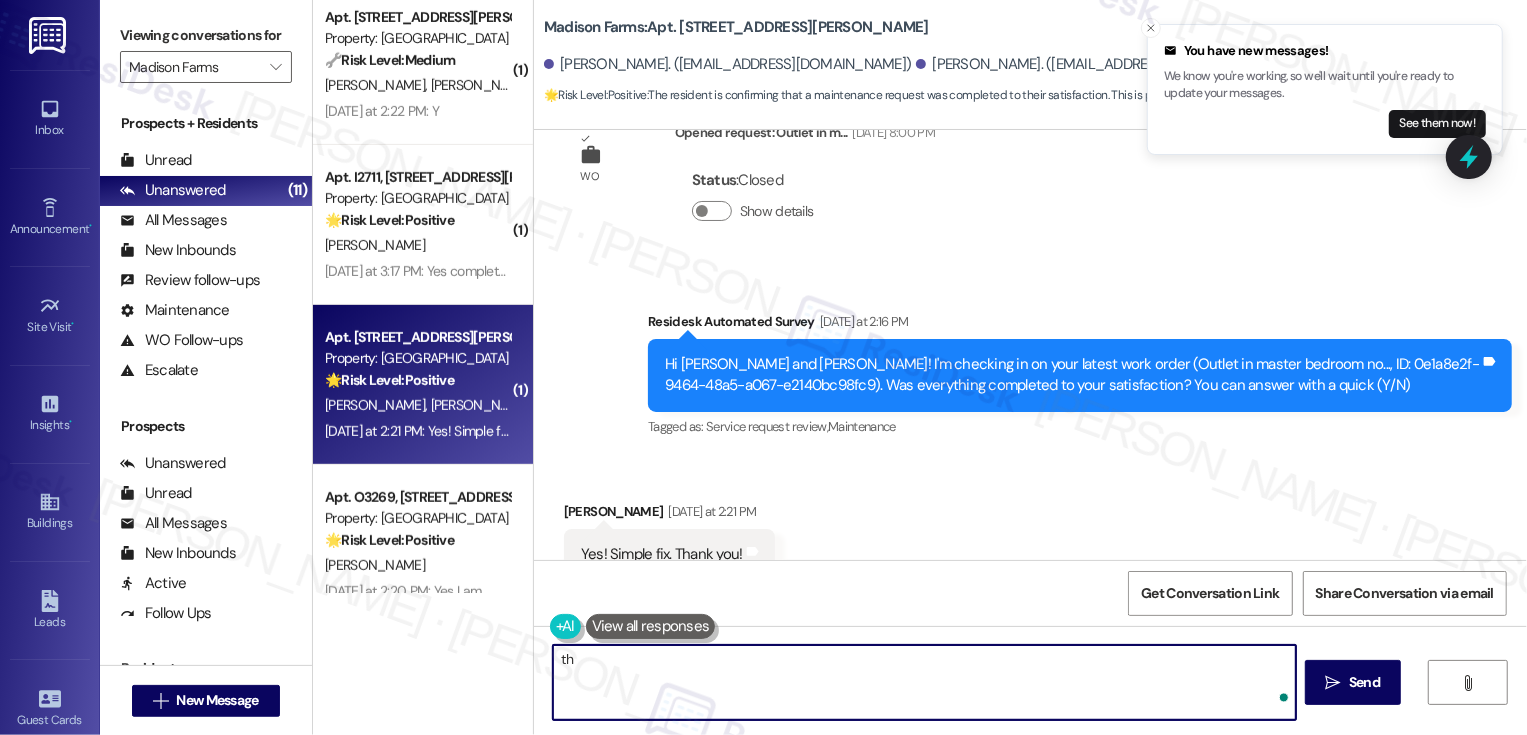 type on "t" 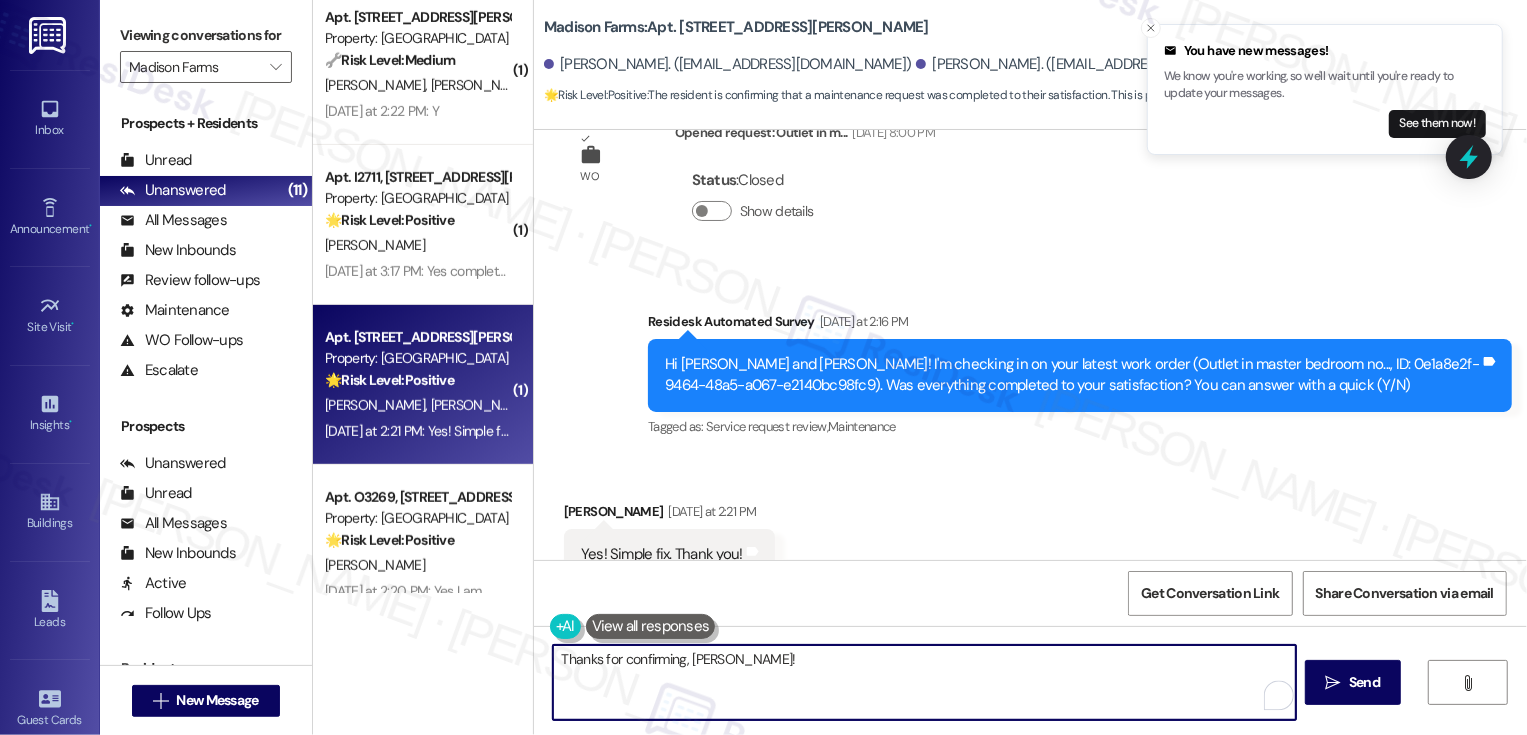 paste on "If I may ask, how has your experience been living at {{property}}? Has the property lived up to your expectations?" 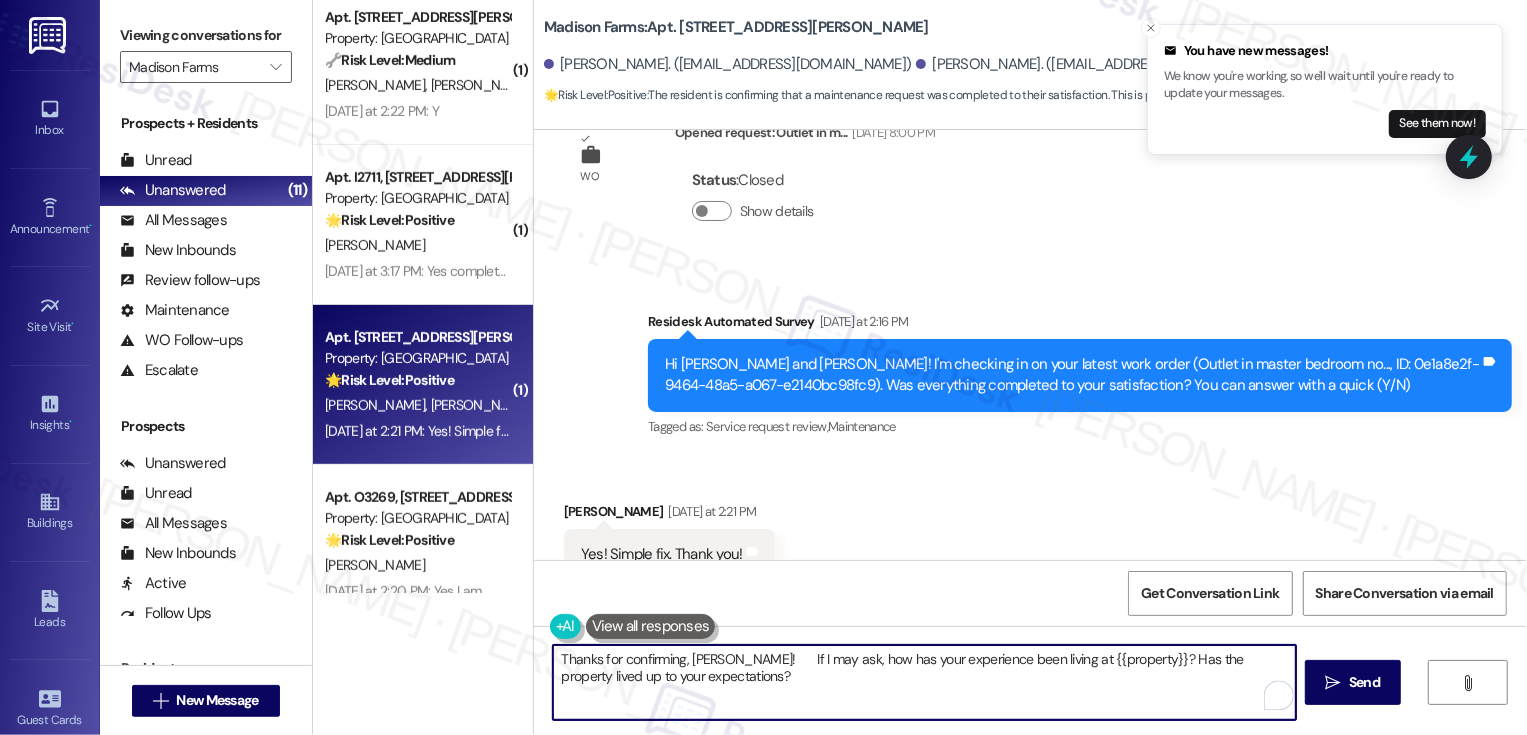 click on "Thanks for confirming, [PERSON_NAME]! 		If I may ask, how has your experience been living at {{property}}? Has the property lived up to your expectations?" at bounding box center [924, 682] 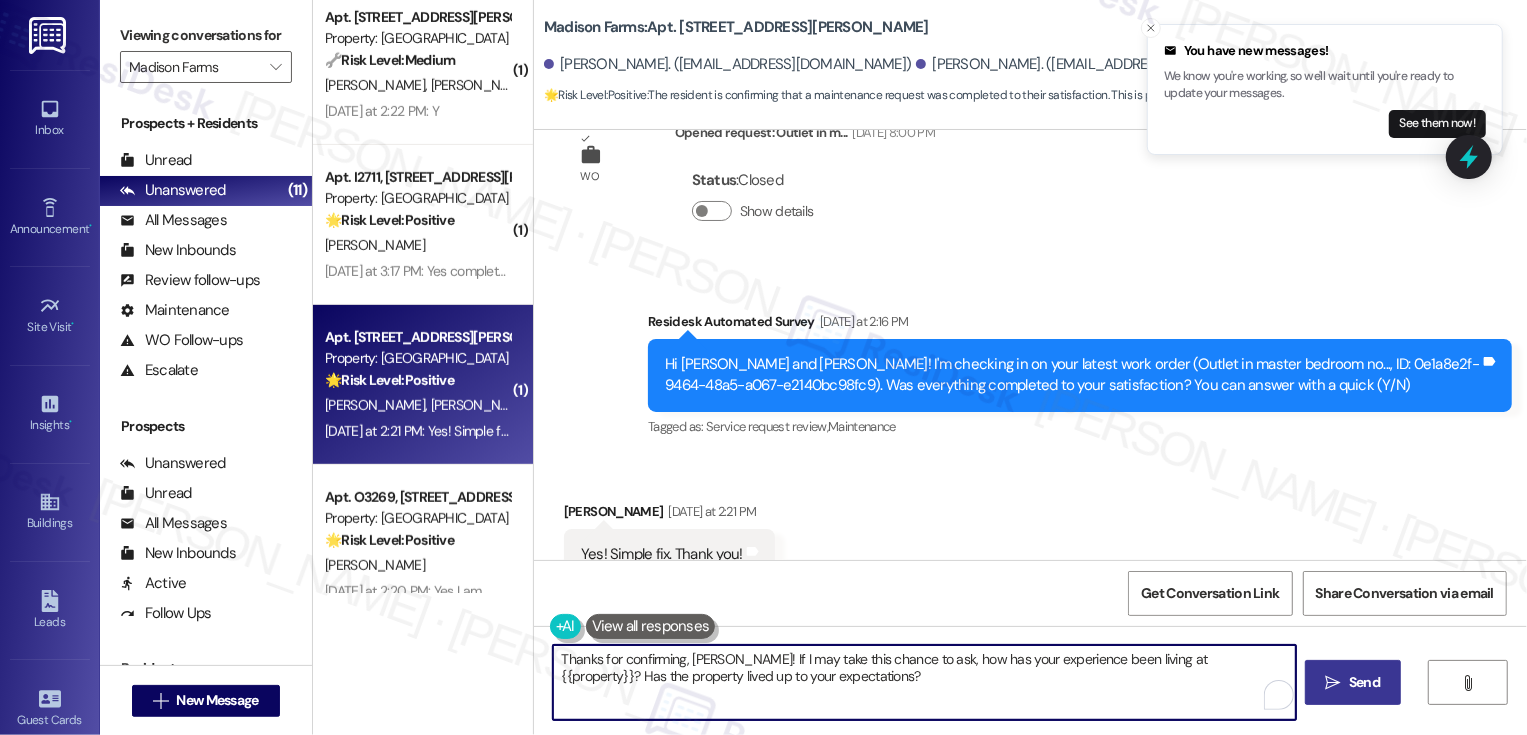 type on "Thanks for confirming, [PERSON_NAME]! If I may take this chance to ask, how has your experience been living at {{property}}? Has the property lived up to your expectations?" 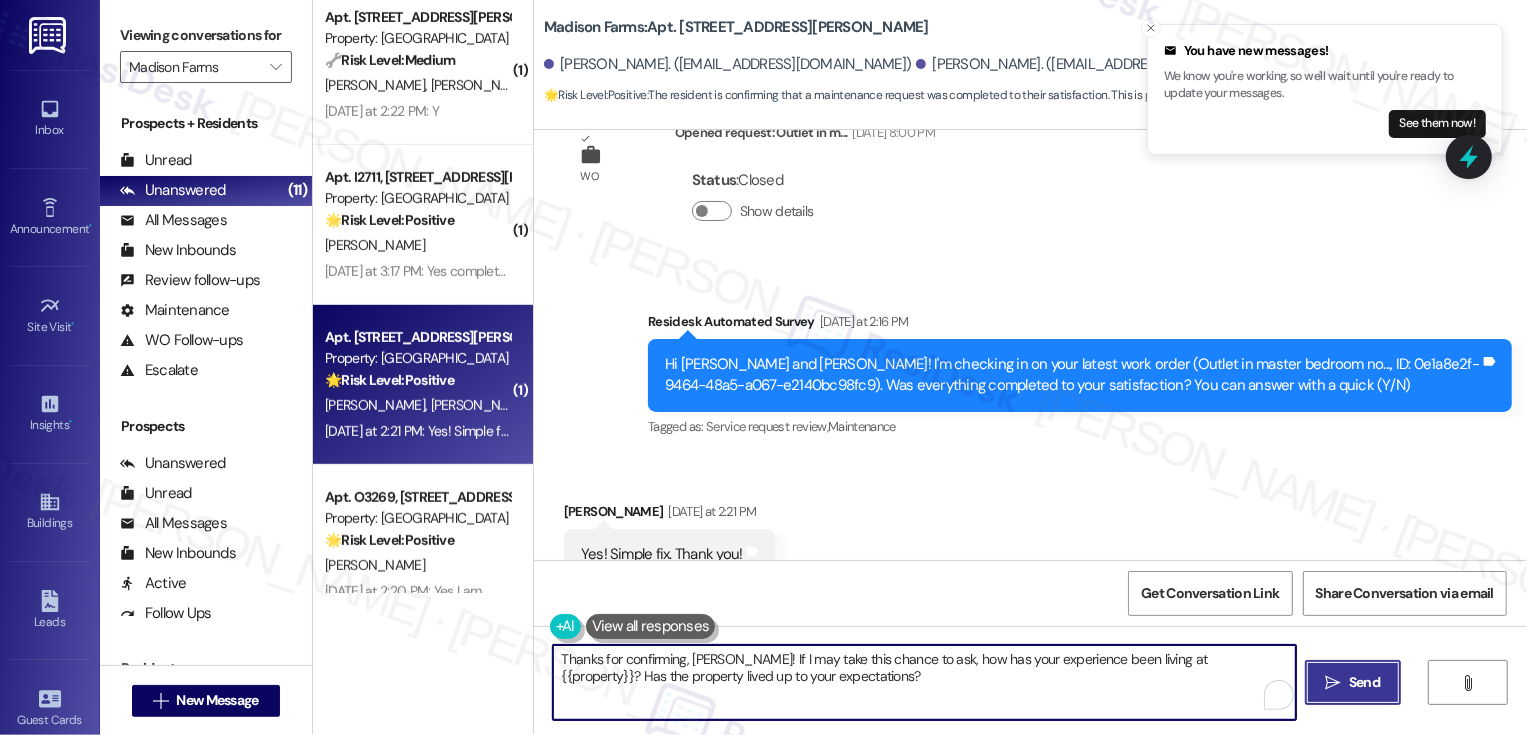 click on "" at bounding box center (1333, 683) 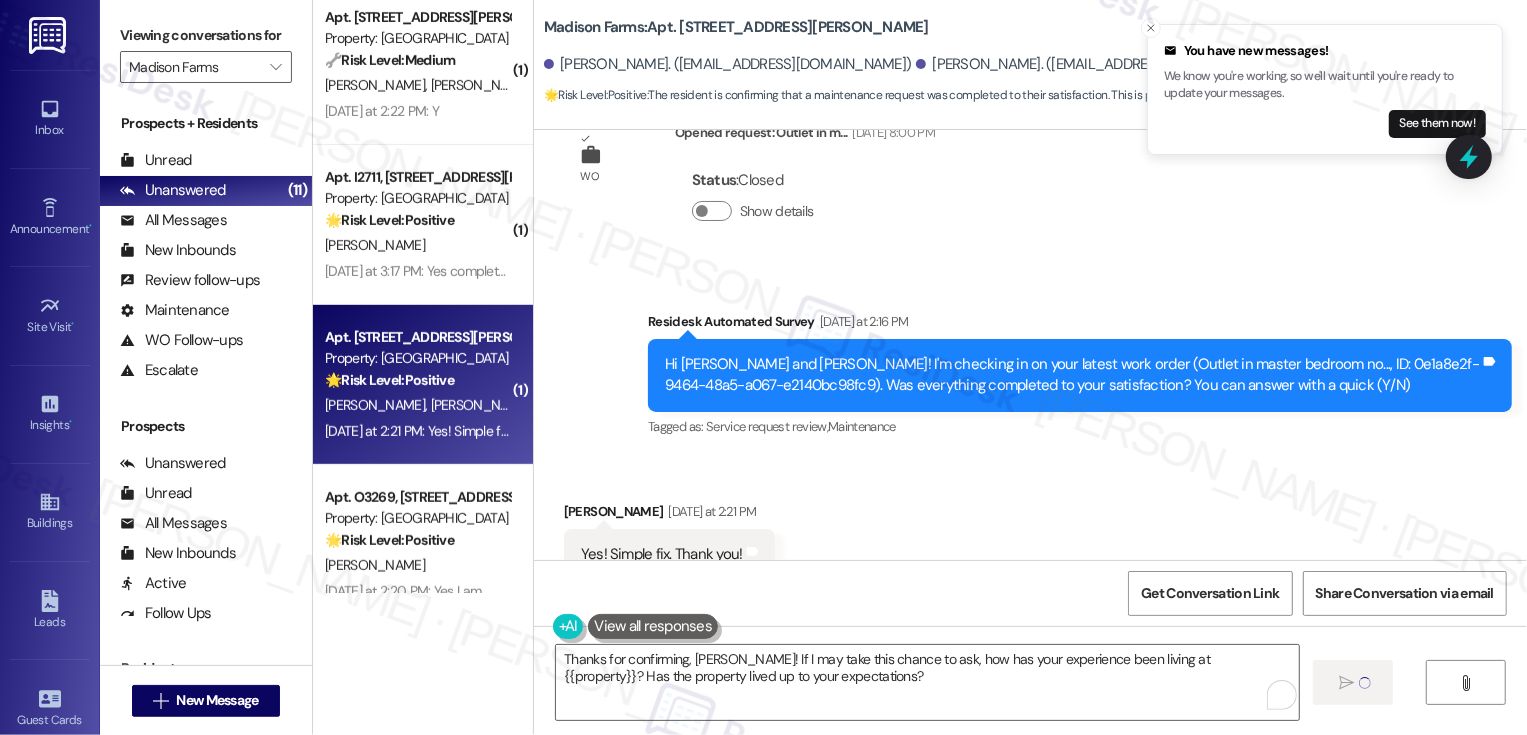 type 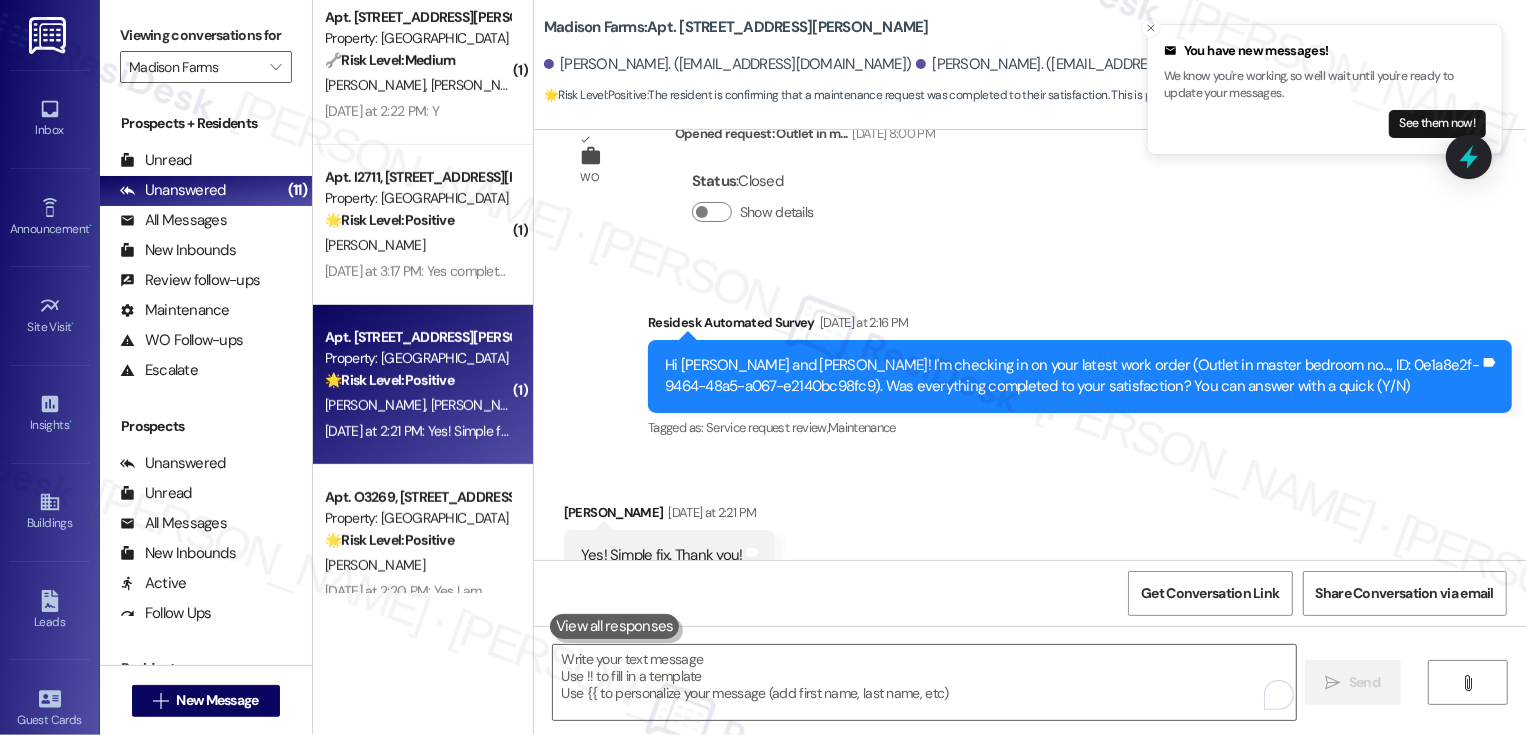 scroll, scrollTop: 5710, scrollLeft: 0, axis: vertical 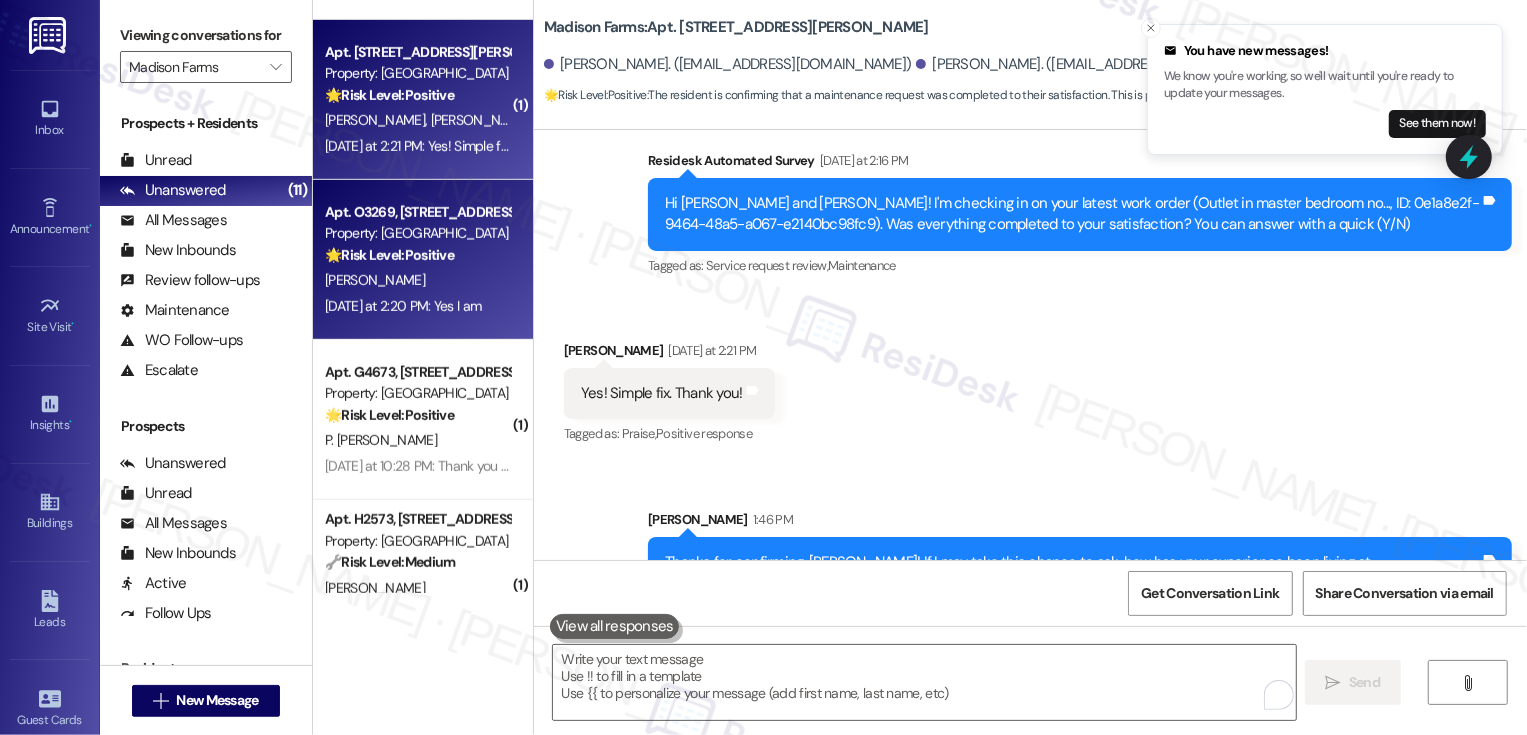 click on "Property: [GEOGRAPHIC_DATA]" at bounding box center [417, 233] 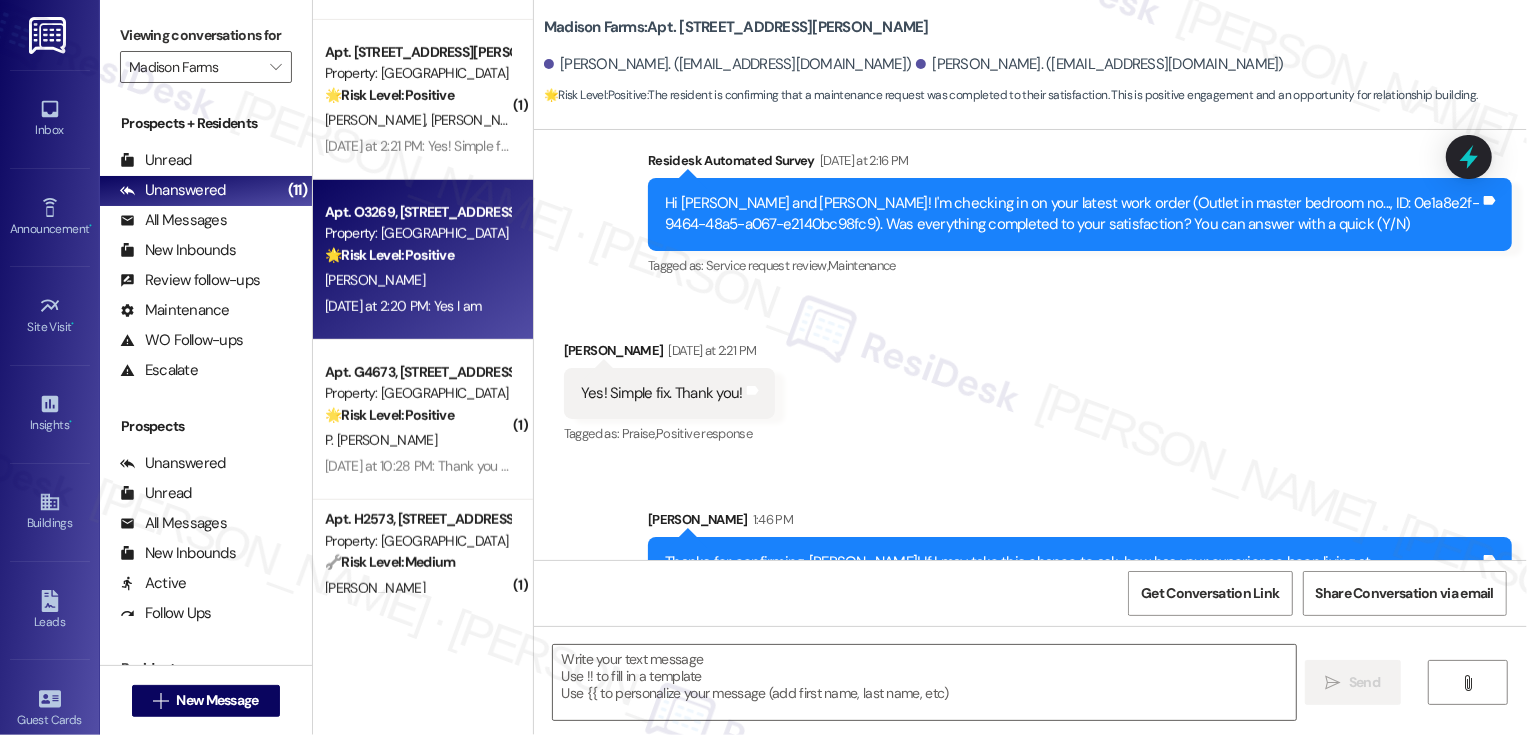 type on "Fetching suggested responses. Please feel free to read through the conversation in the meantime." 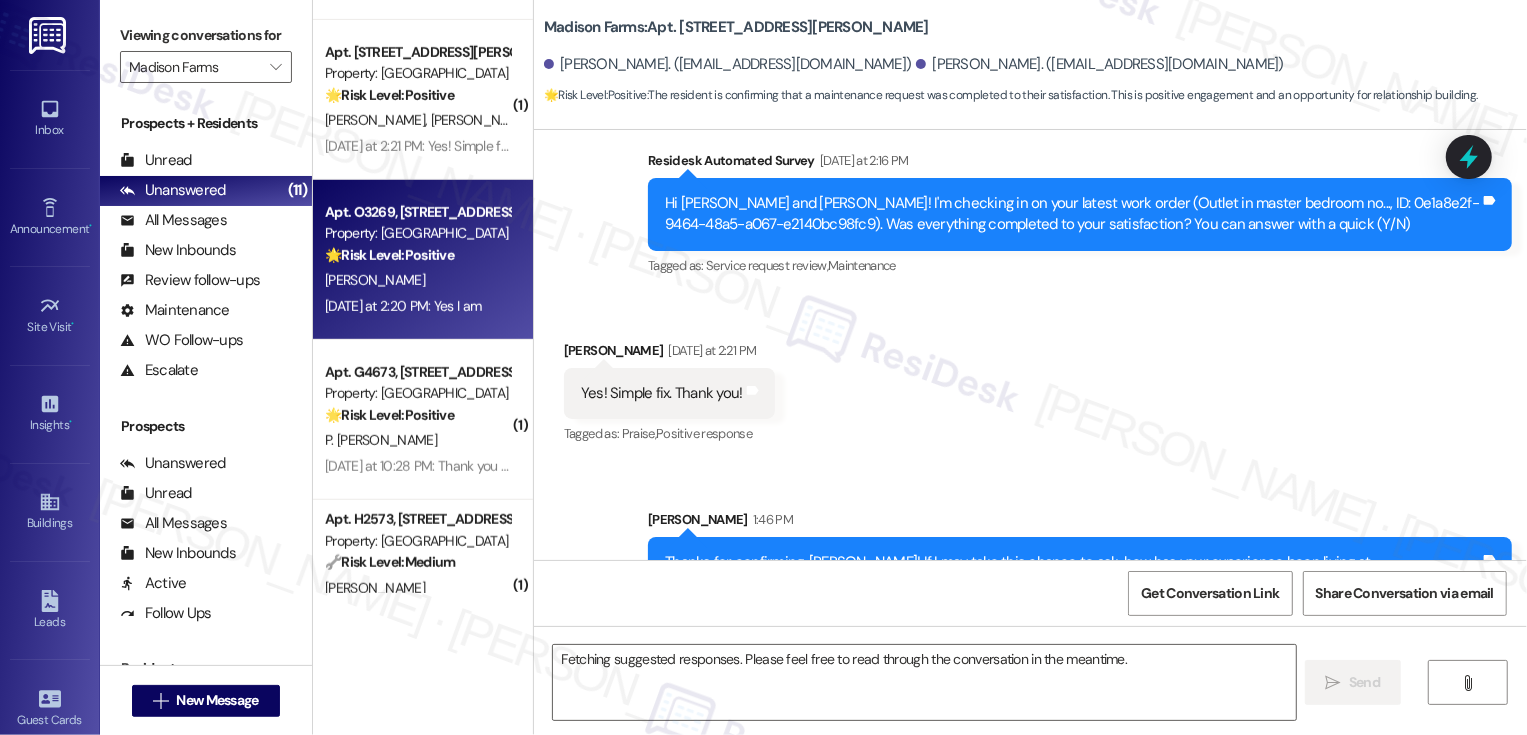 click on "Property: [GEOGRAPHIC_DATA]" at bounding box center (417, 233) 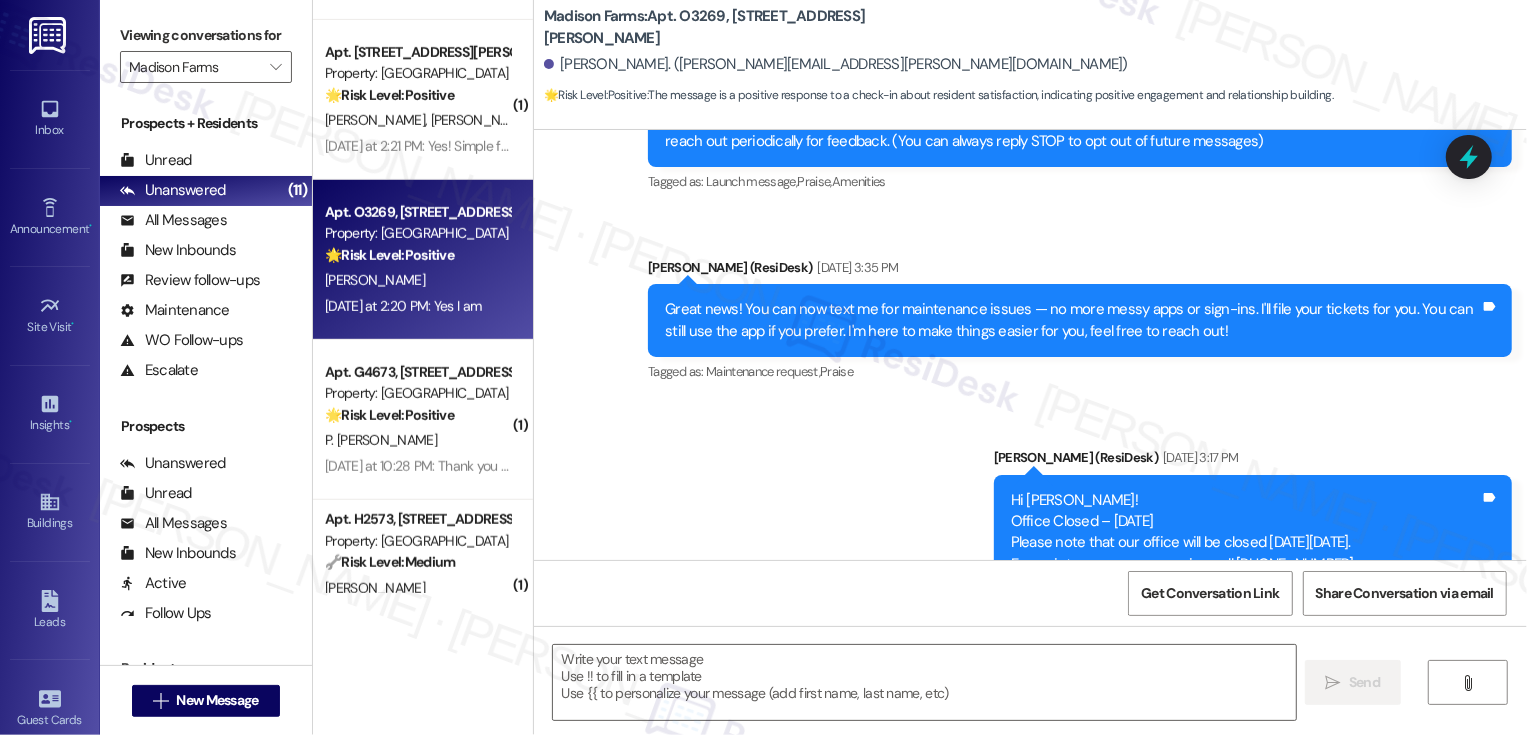 type on "Fetching suggested responses. Please feel free to read through the conversation in the meantime." 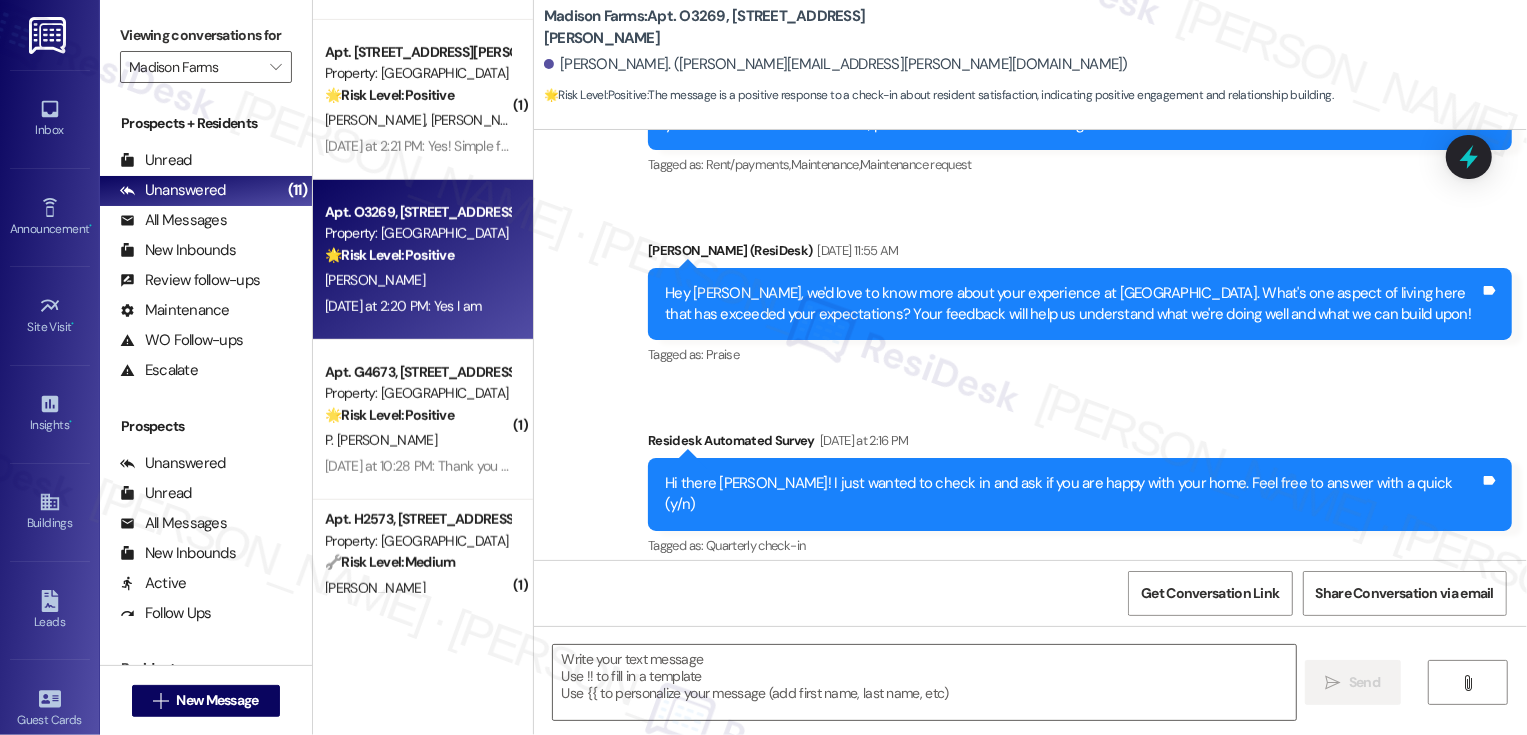 scroll, scrollTop: 1143, scrollLeft: 0, axis: vertical 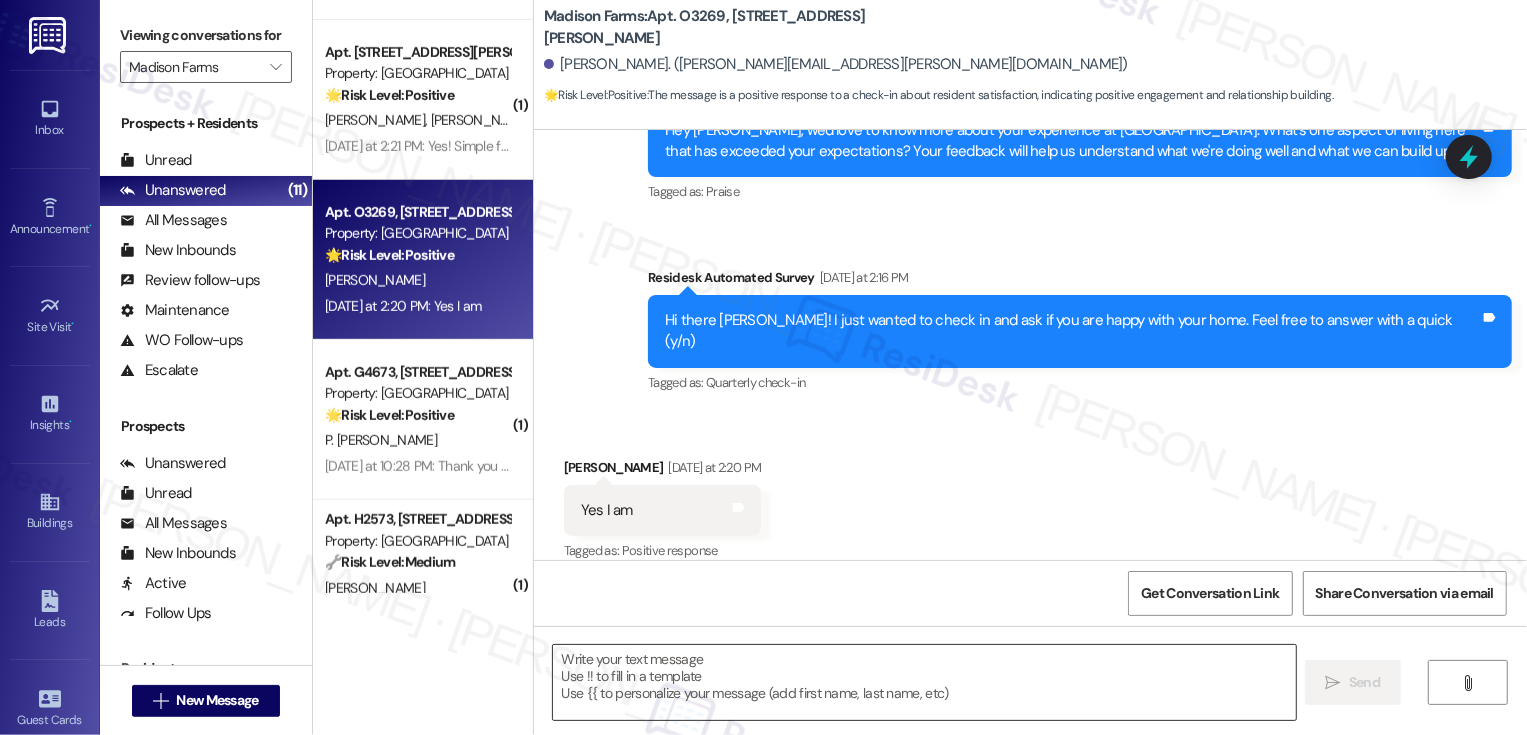 click at bounding box center (924, 682) 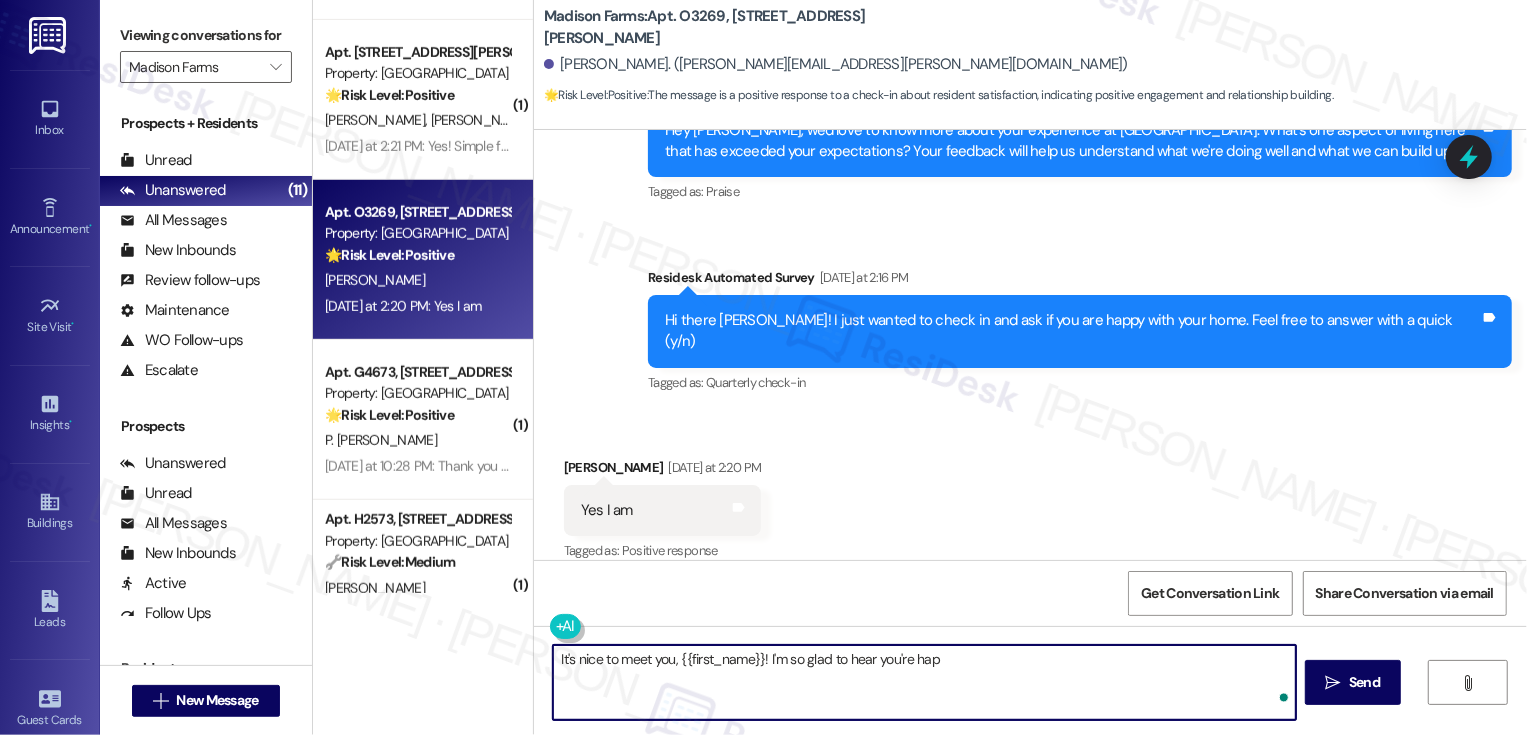 type on "It's nice to meet you, {{first_name}}! I'm so glad to hear you're happ" 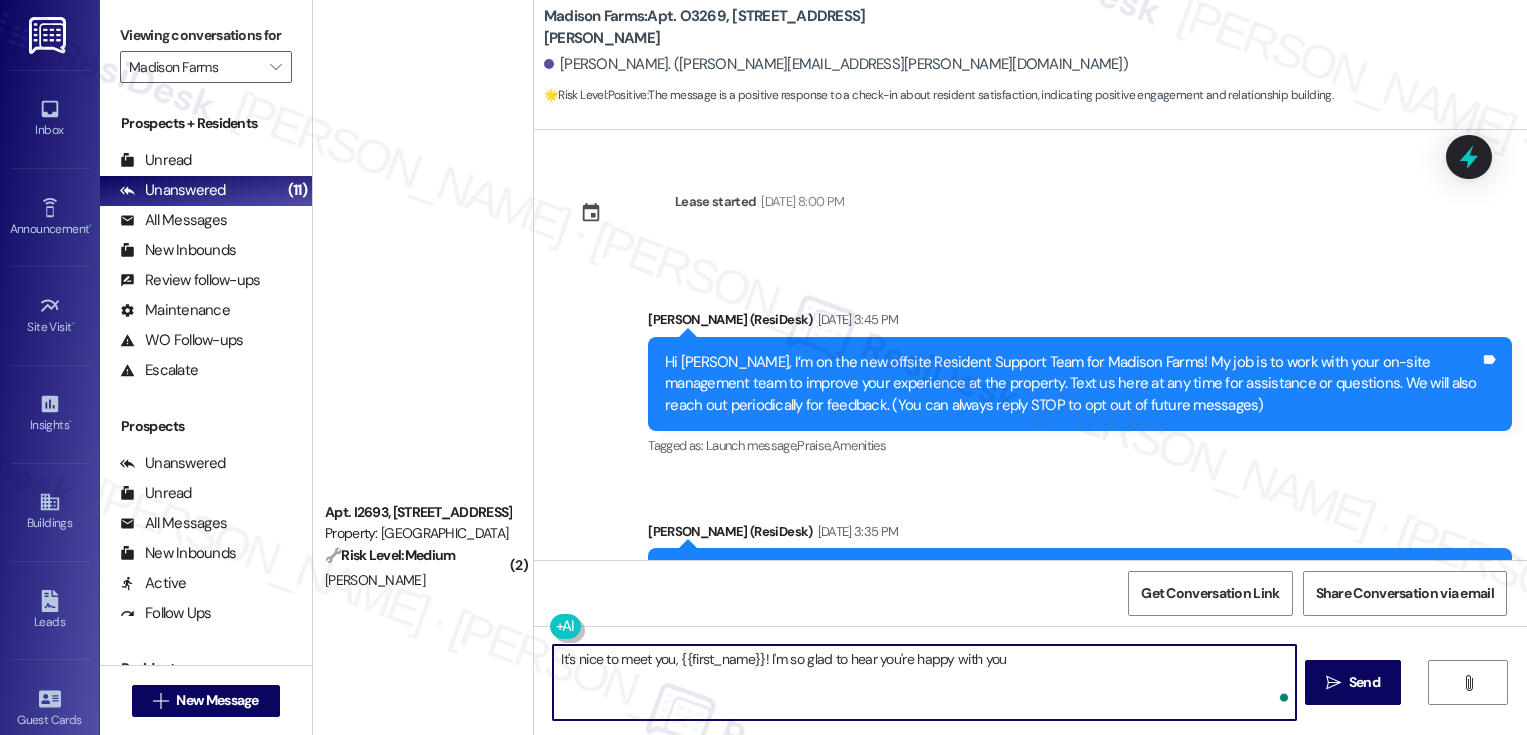 scroll, scrollTop: 0, scrollLeft: 0, axis: both 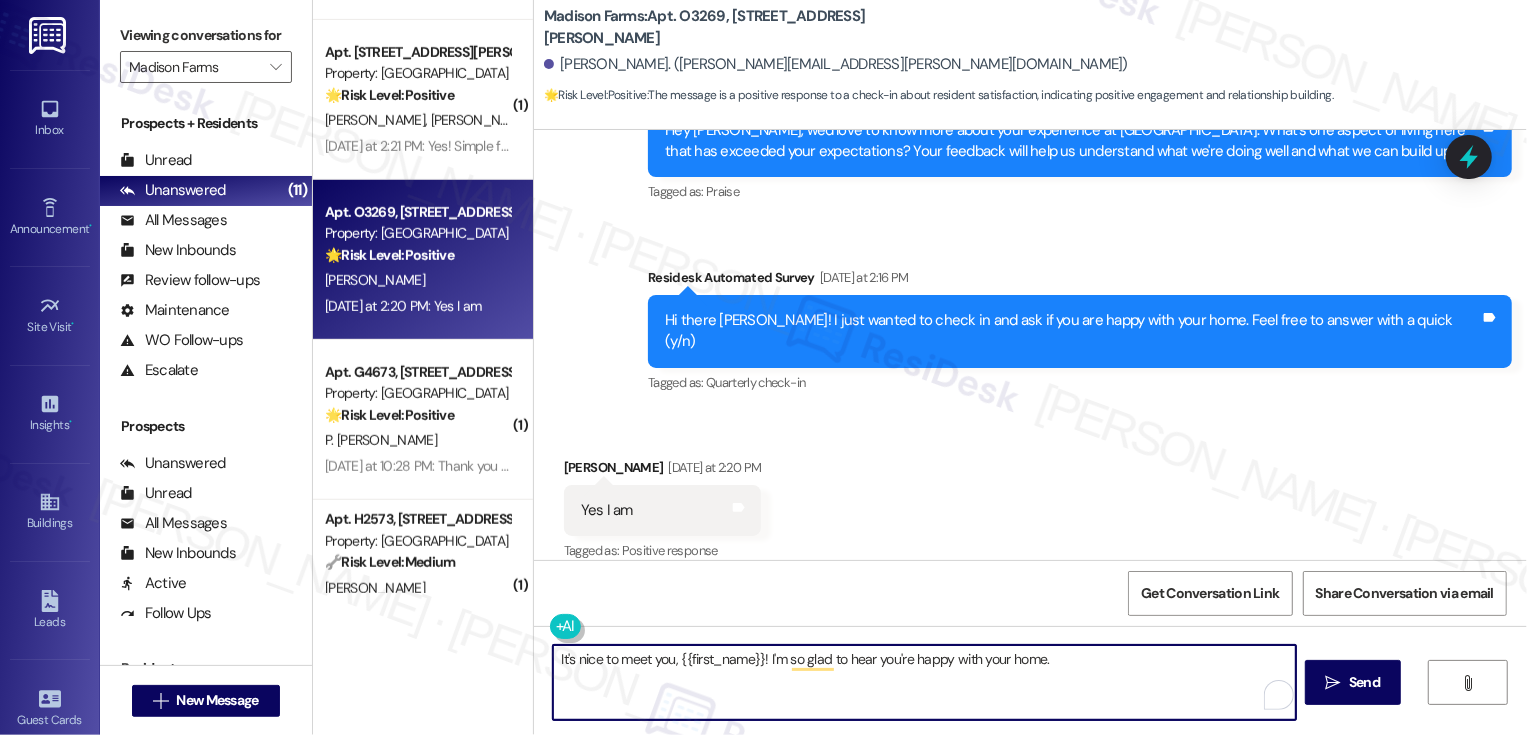 paste on "If I may ask..overall, has {{property}} lived up to your expectations?" 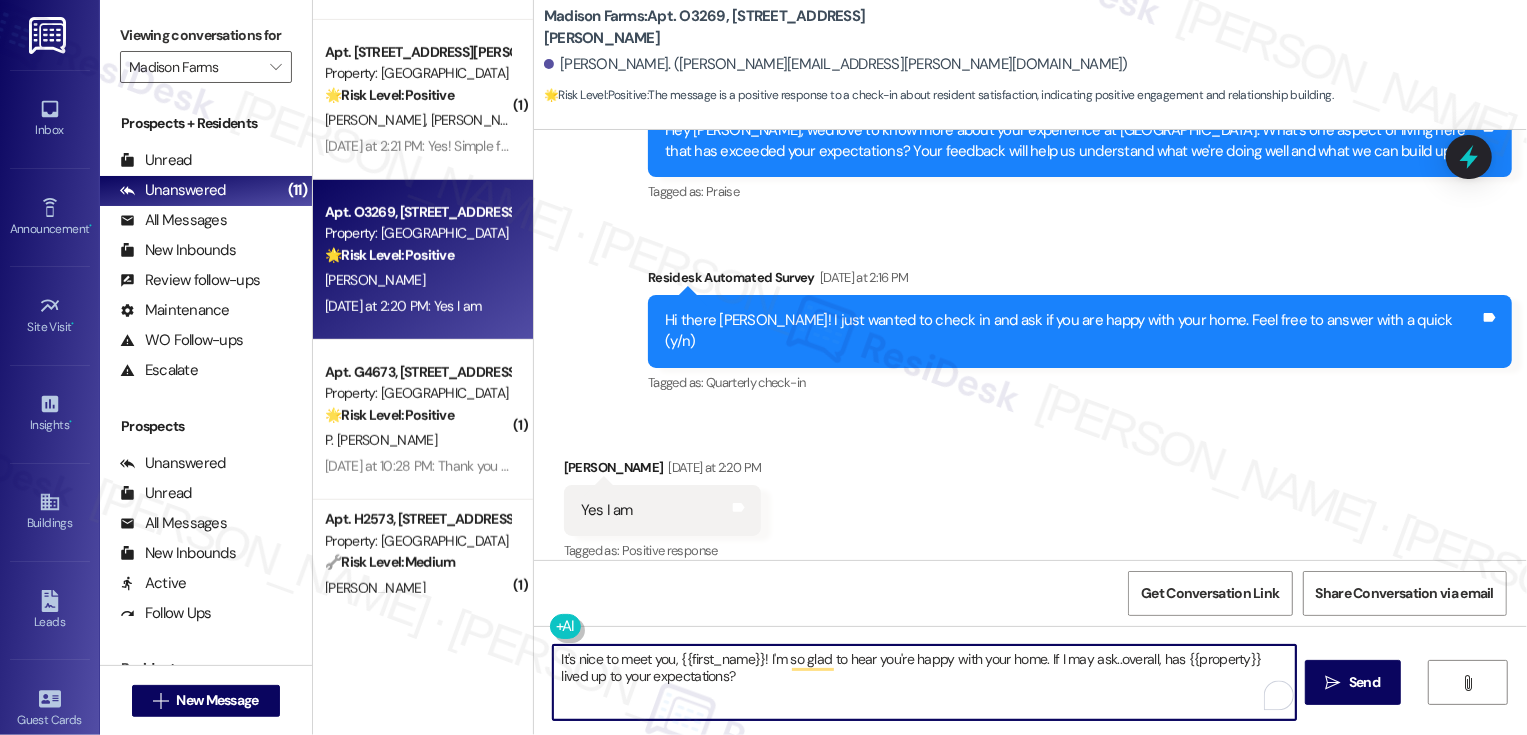 click on "It's nice to meet you, {{first_name}}! I'm so glad to hear you're happy with your home. If I may ask..overall, has {{property}} lived up to your expectations?" at bounding box center (924, 682) 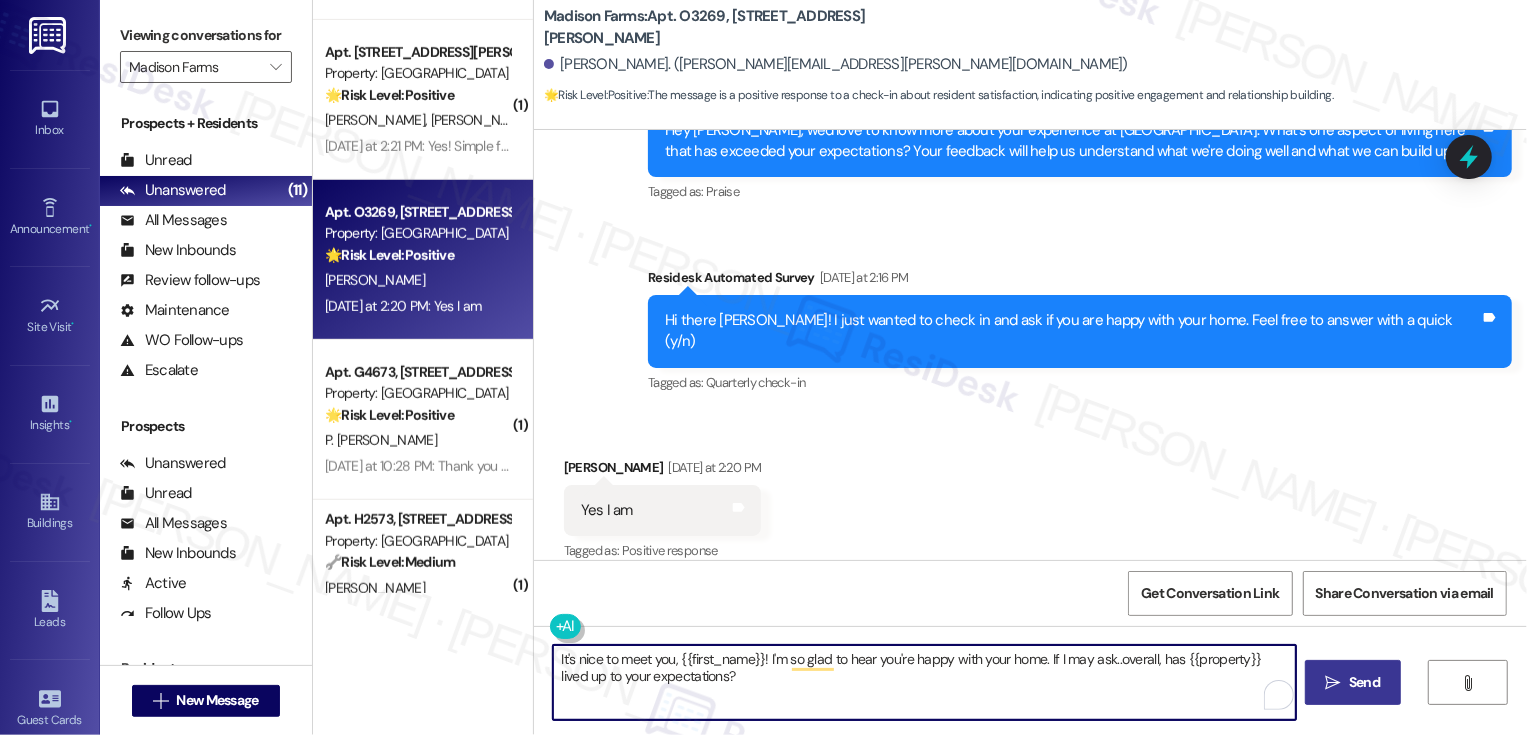 type on "It's nice to meet you, {{first_name}}! I'm so glad to hear you're happy with your home. If I may ask..overall, has {{property}} lived up to your expectations?" 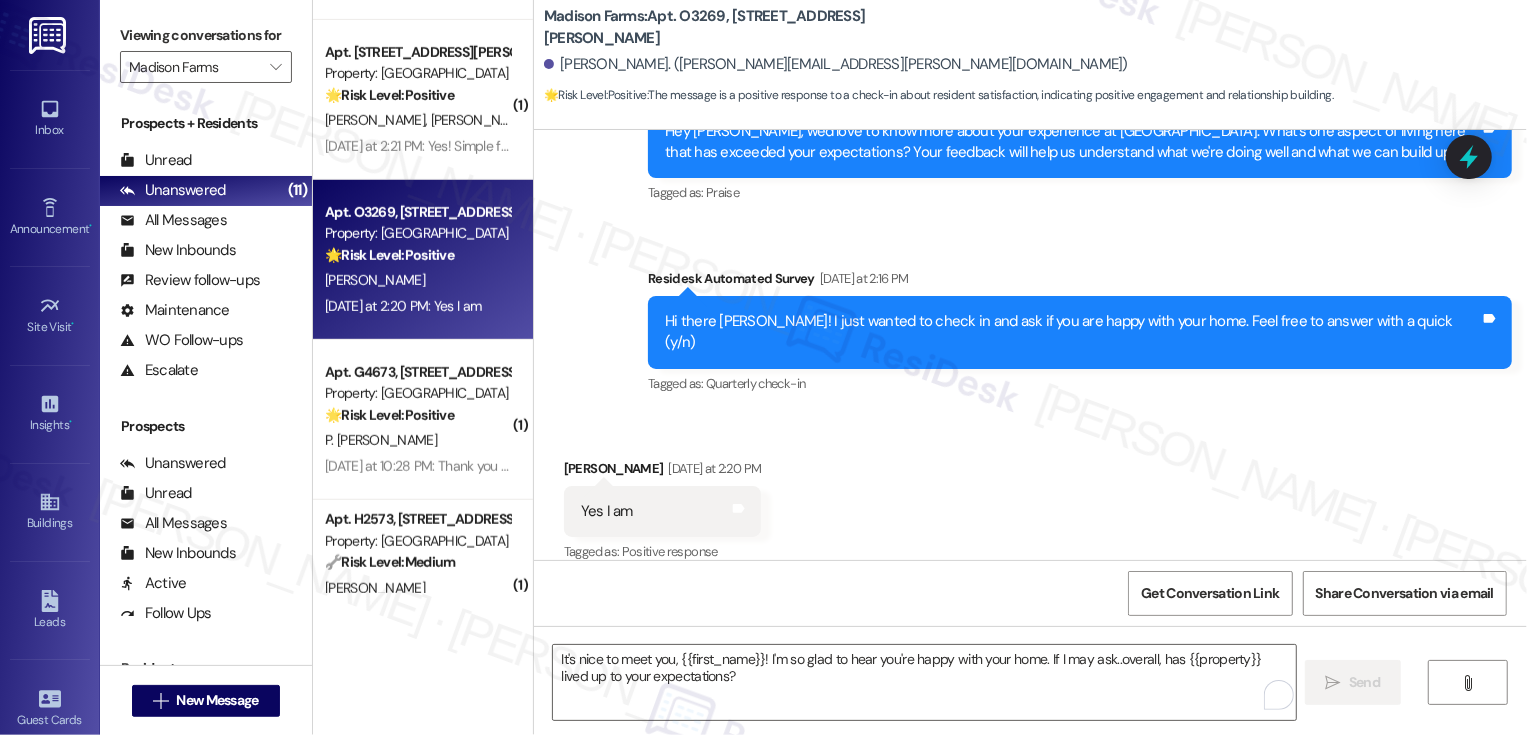 scroll, scrollTop: 1303, scrollLeft: 0, axis: vertical 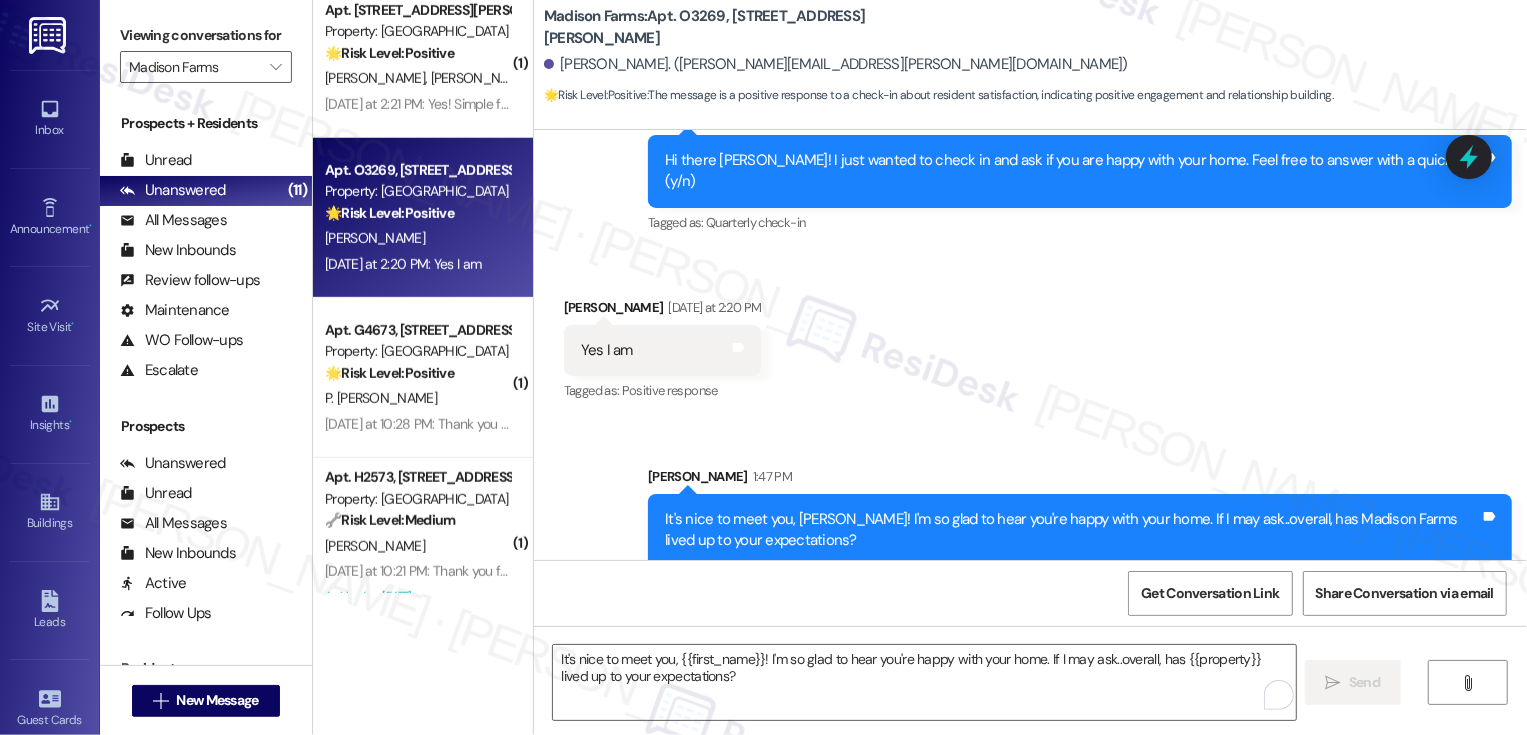 click on "Apt. G4673, [STREET_ADDRESS][PERSON_NAME]" at bounding box center (417, 330) 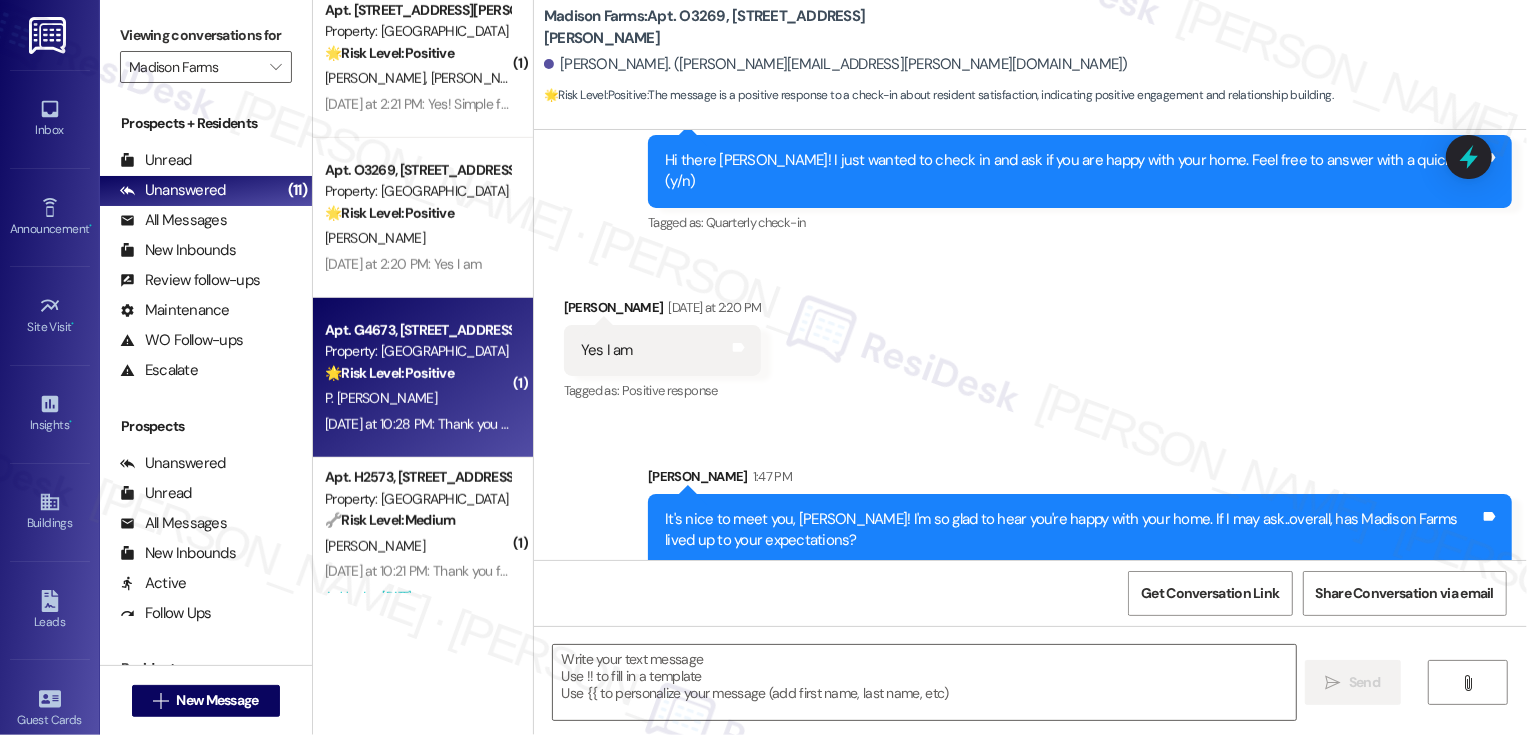 click on "Apt. G4673, [STREET_ADDRESS][PERSON_NAME]" at bounding box center (417, 330) 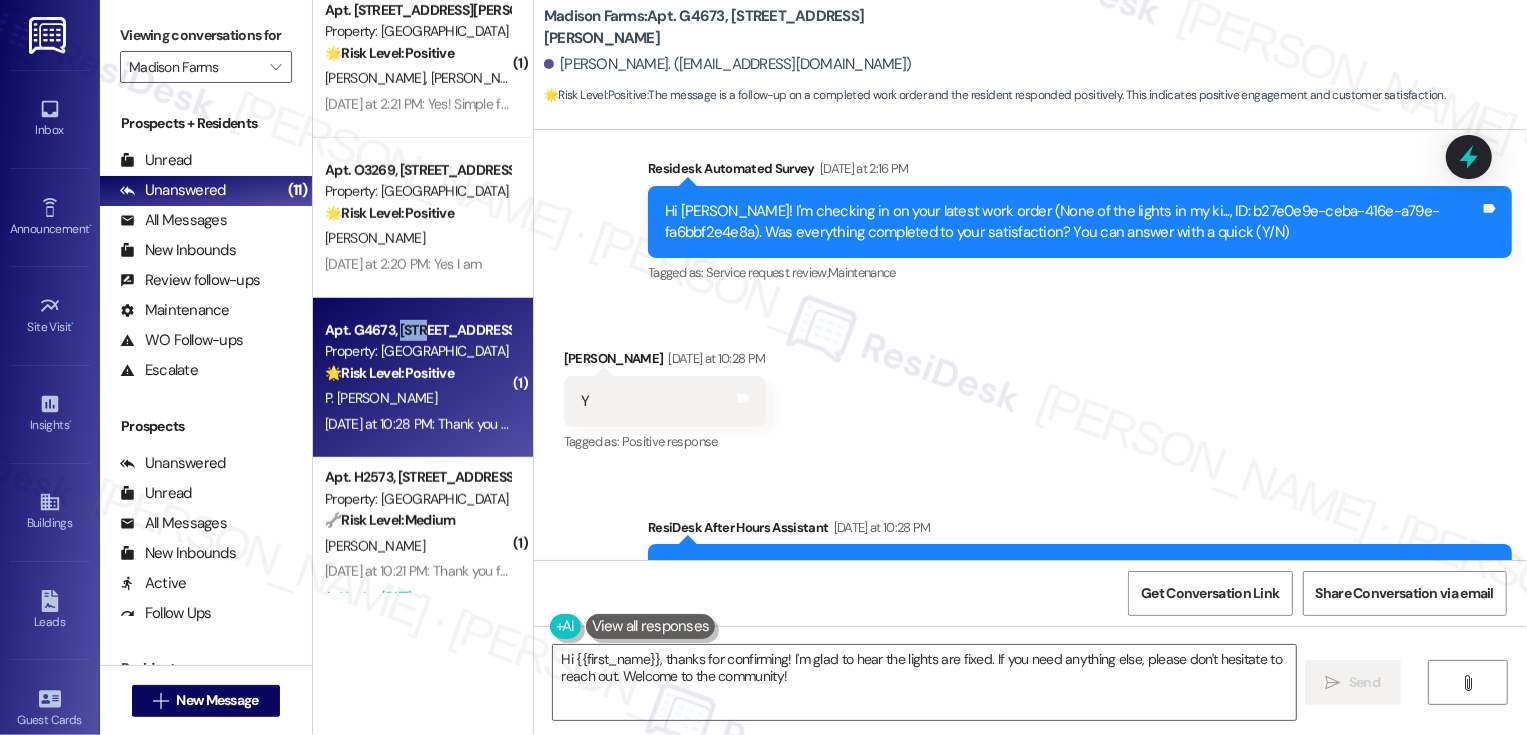 scroll, scrollTop: 1727, scrollLeft: 0, axis: vertical 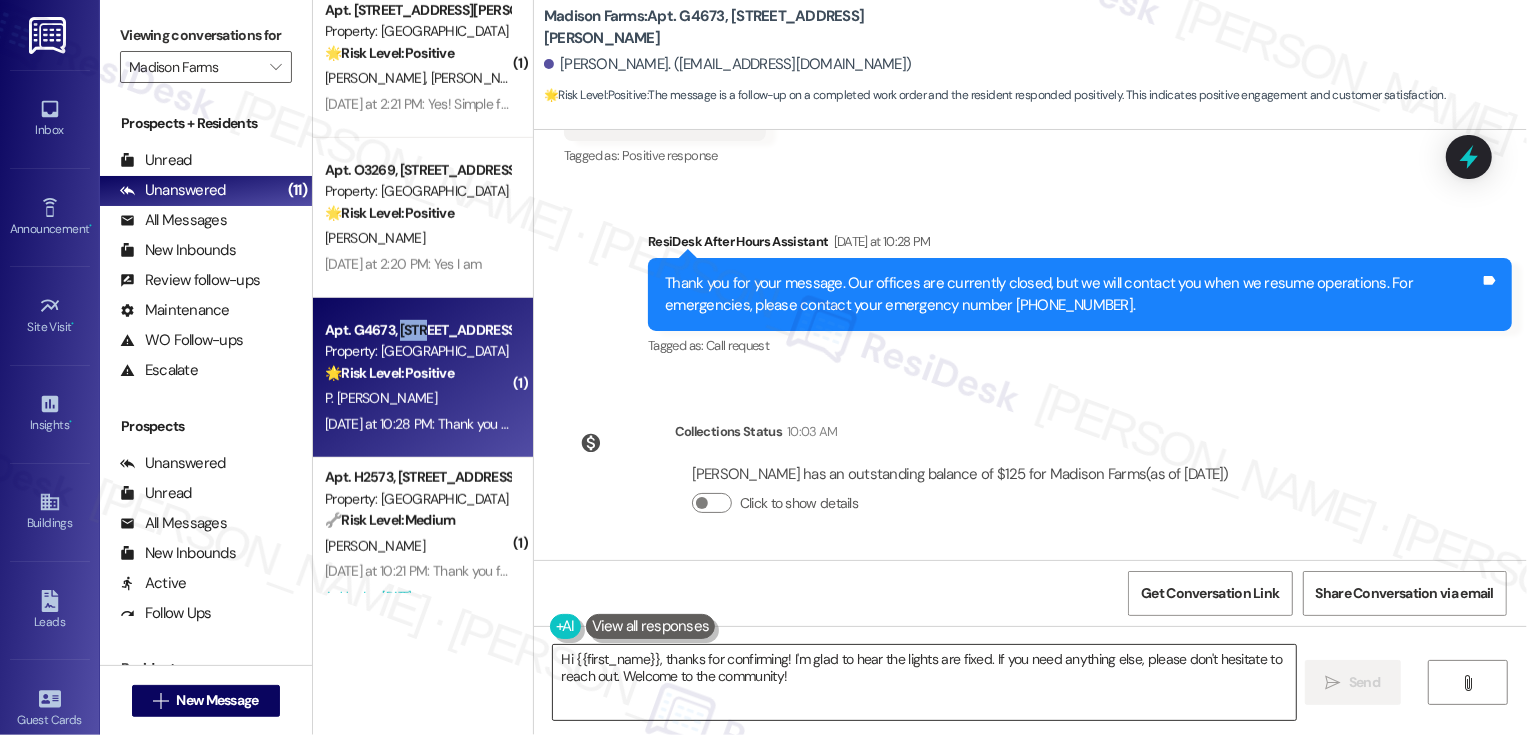 click on "Hi {{first_name}}, thanks for confirming! I'm glad to hear the lights are fixed. If you need anything else, please don't hesitate to reach out. Welcome to the community!" at bounding box center [924, 682] 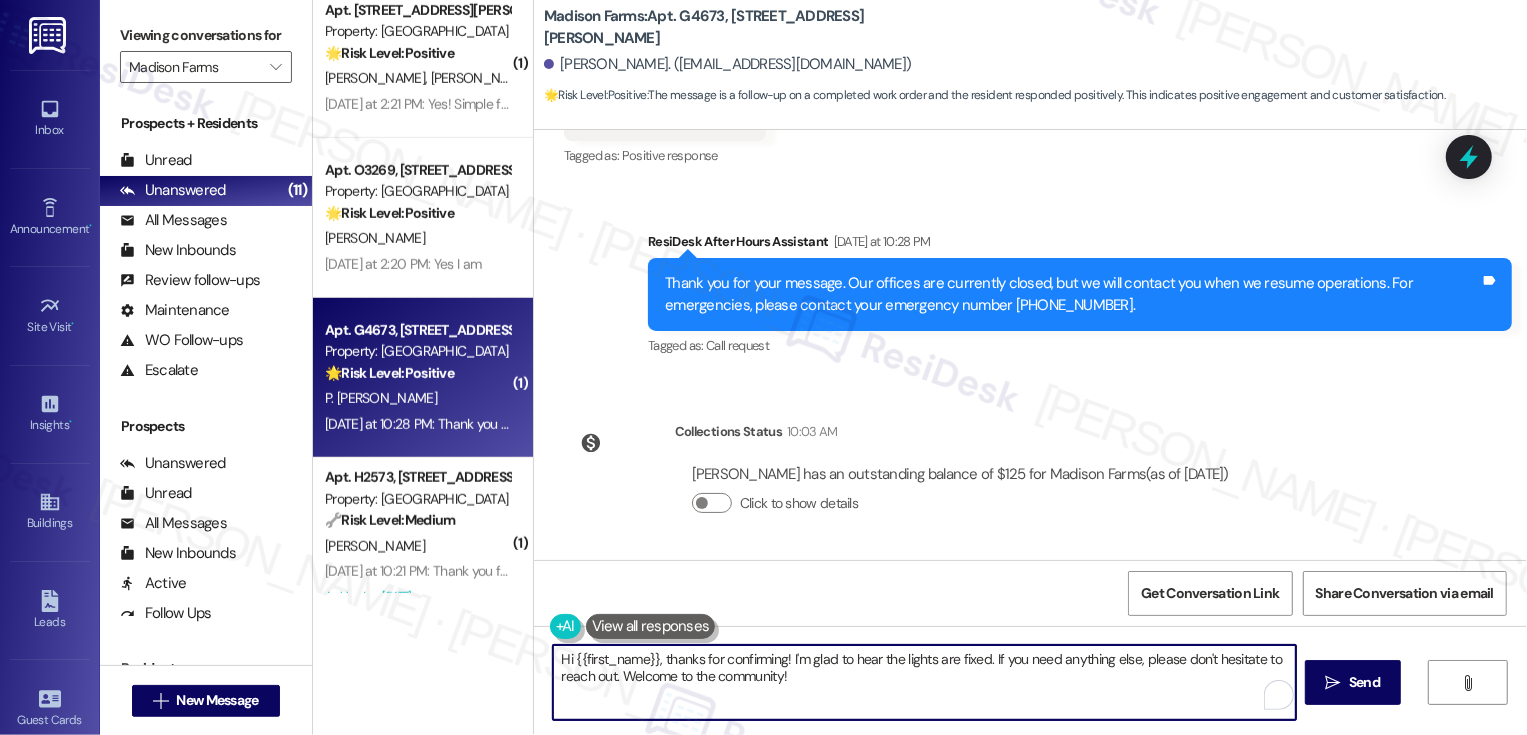 drag, startPoint x: 982, startPoint y: 656, endPoint x: 1013, endPoint y: 691, distance: 46.75468 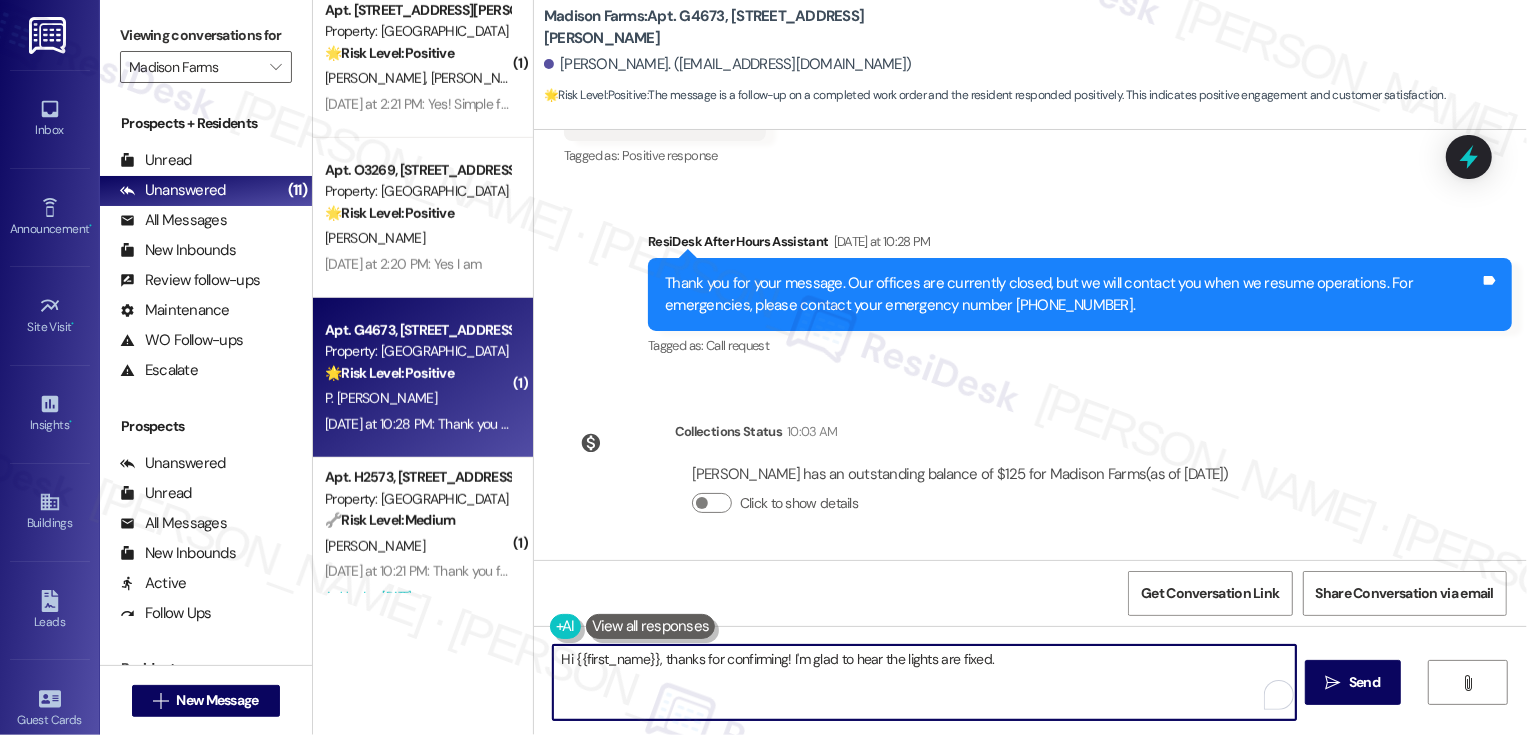 paste on "If you don't mind me asking, how has your experience been so far? Has the property lived up to your expectations?" 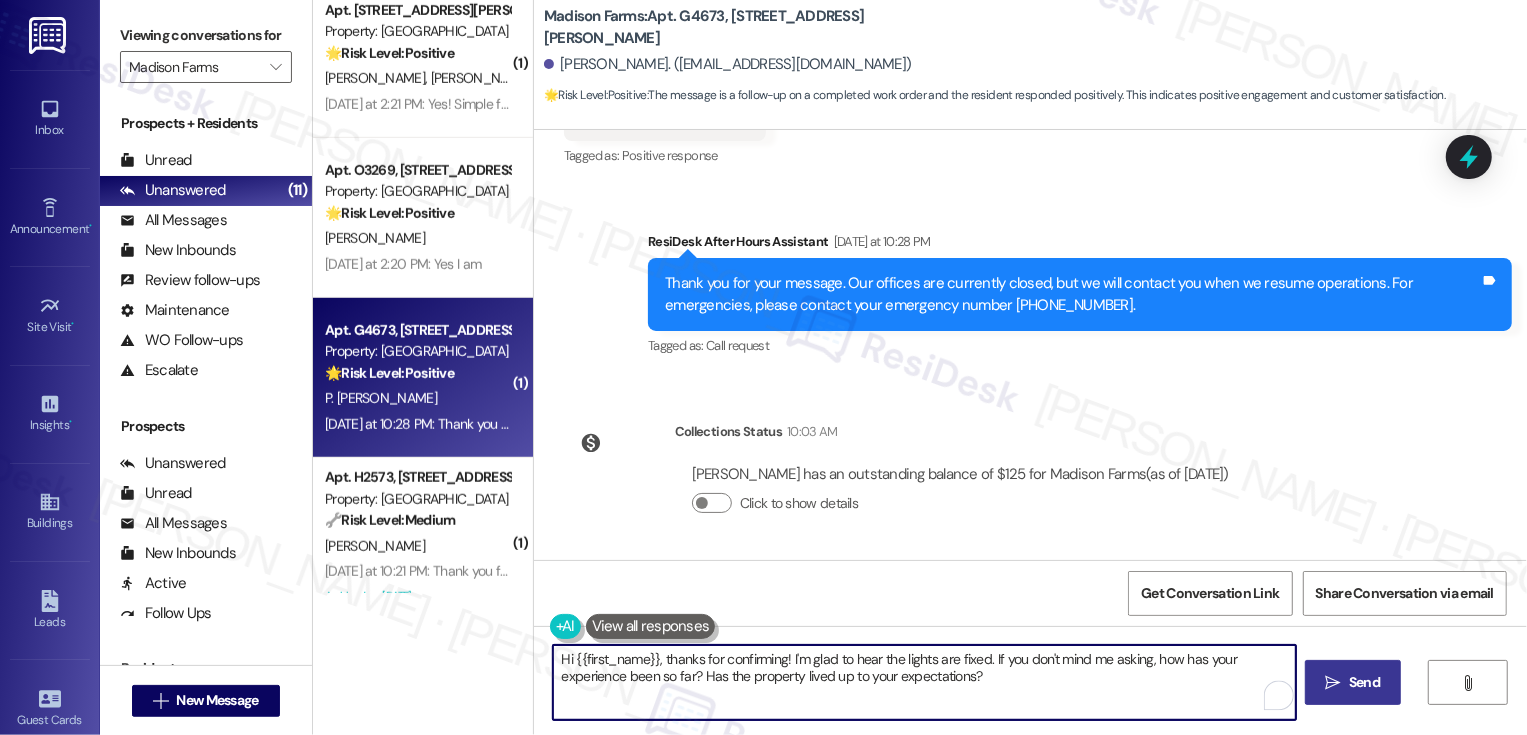 type on "Hi {{first_name}}, thanks for confirming! I'm glad to hear the lights are fixed. If you don't mind me asking, how has your experience been so far? Has the property lived up to your expectations?" 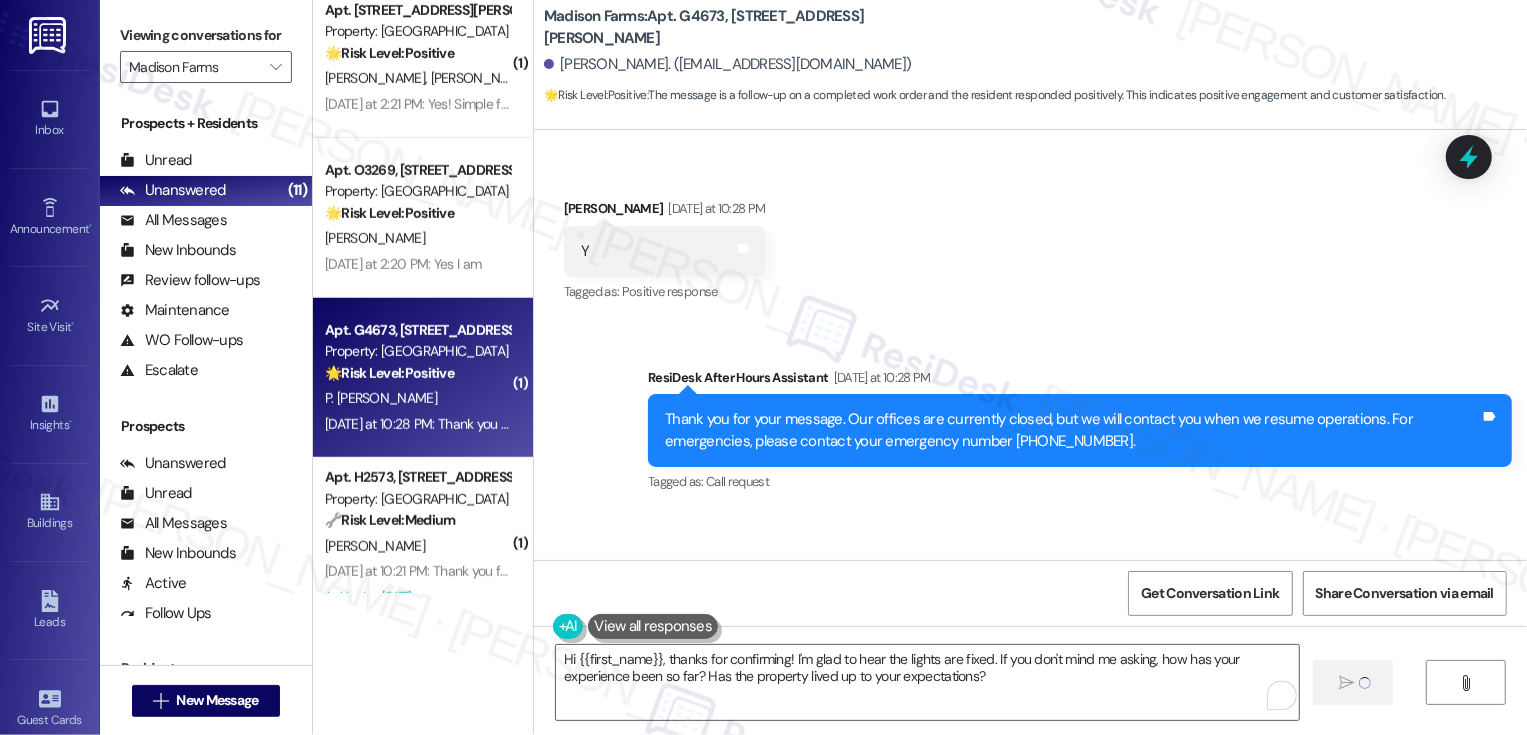 type 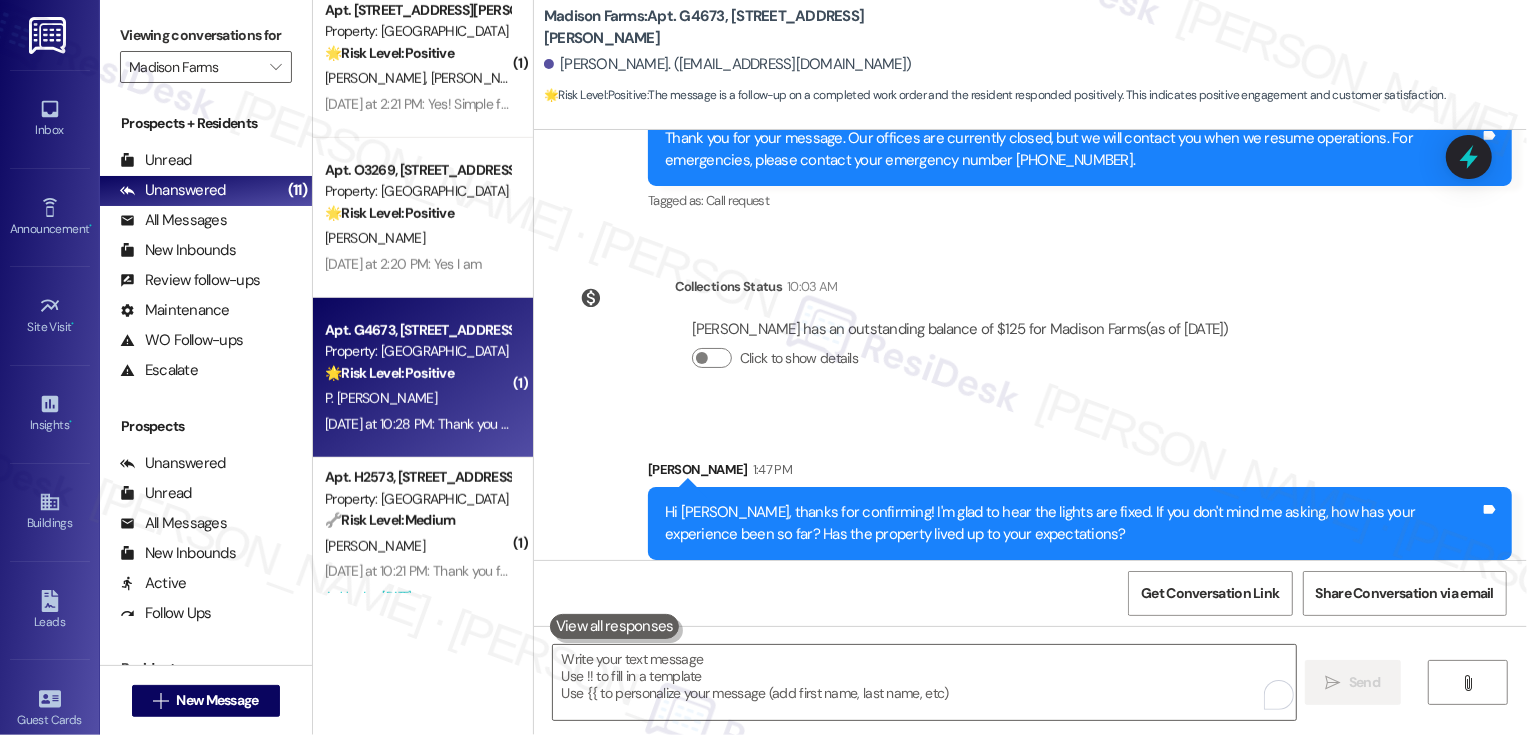 scroll, scrollTop: 1888, scrollLeft: 0, axis: vertical 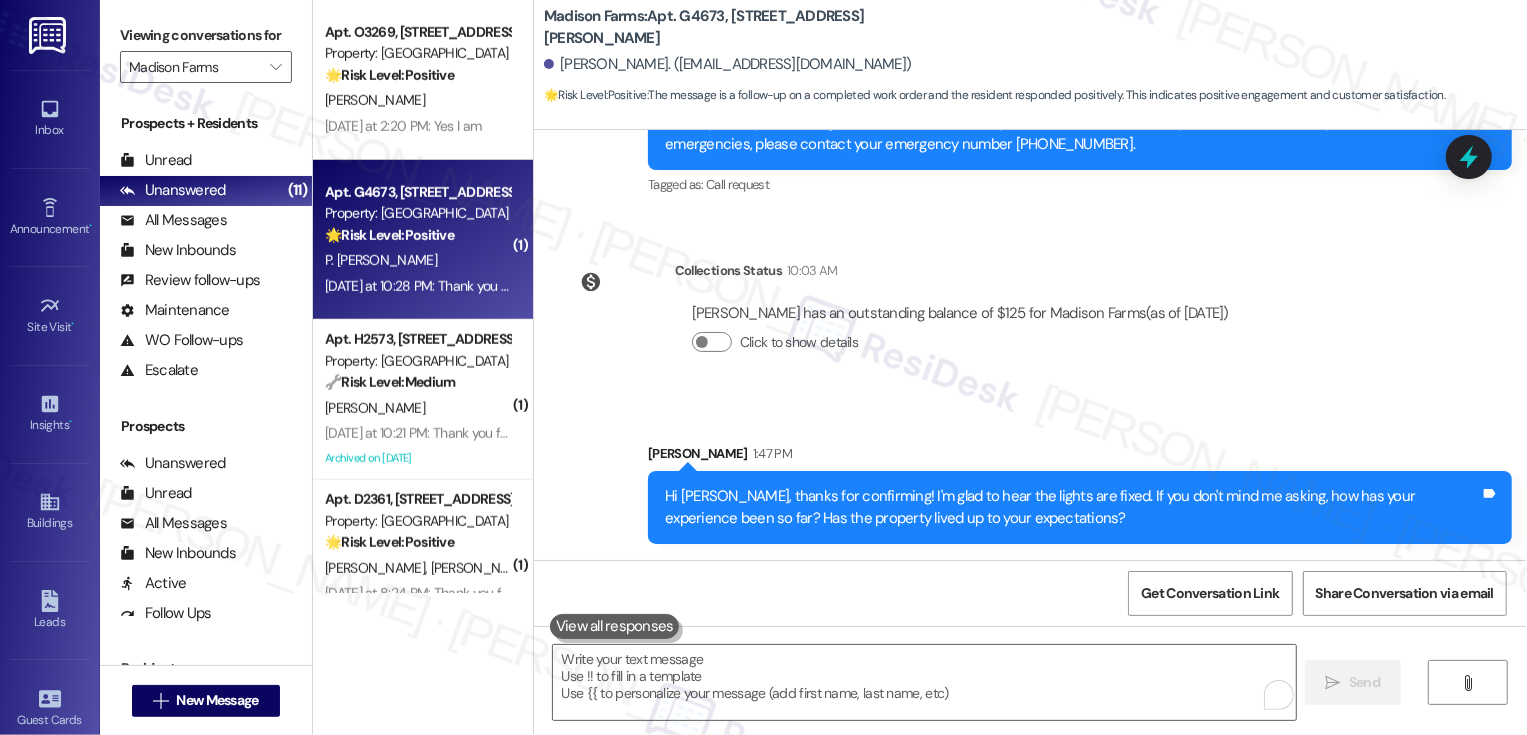 click on "🔧  Risk Level:  Medium The message reports a potential inconsistency in pool rules enforcement regarding swim floats. This is a community concern and a matter of clarification, but does not present an immediate safety risk or policy violation." at bounding box center [417, 382] 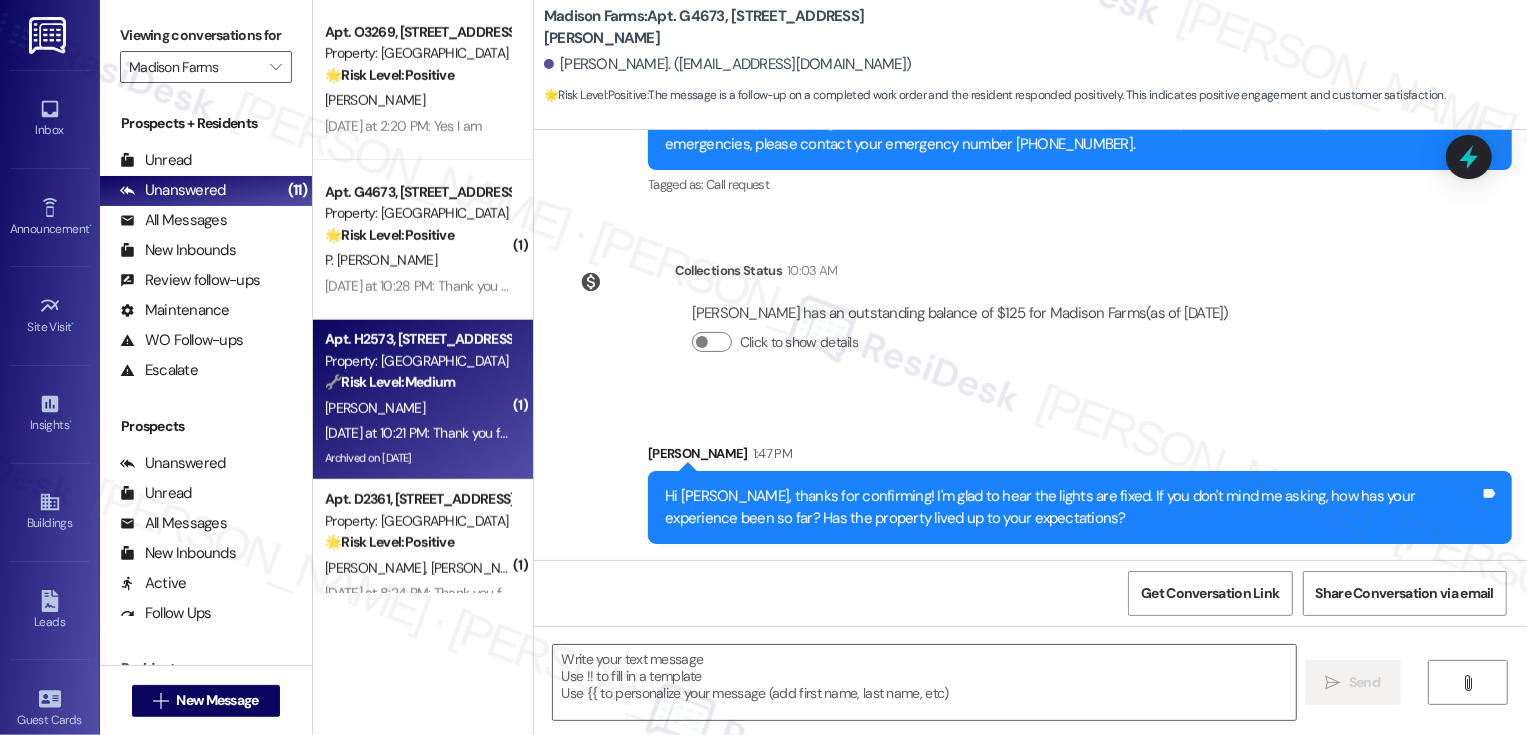 type on "Fetching suggested responses. Please feel free to read through the conversation in the meantime." 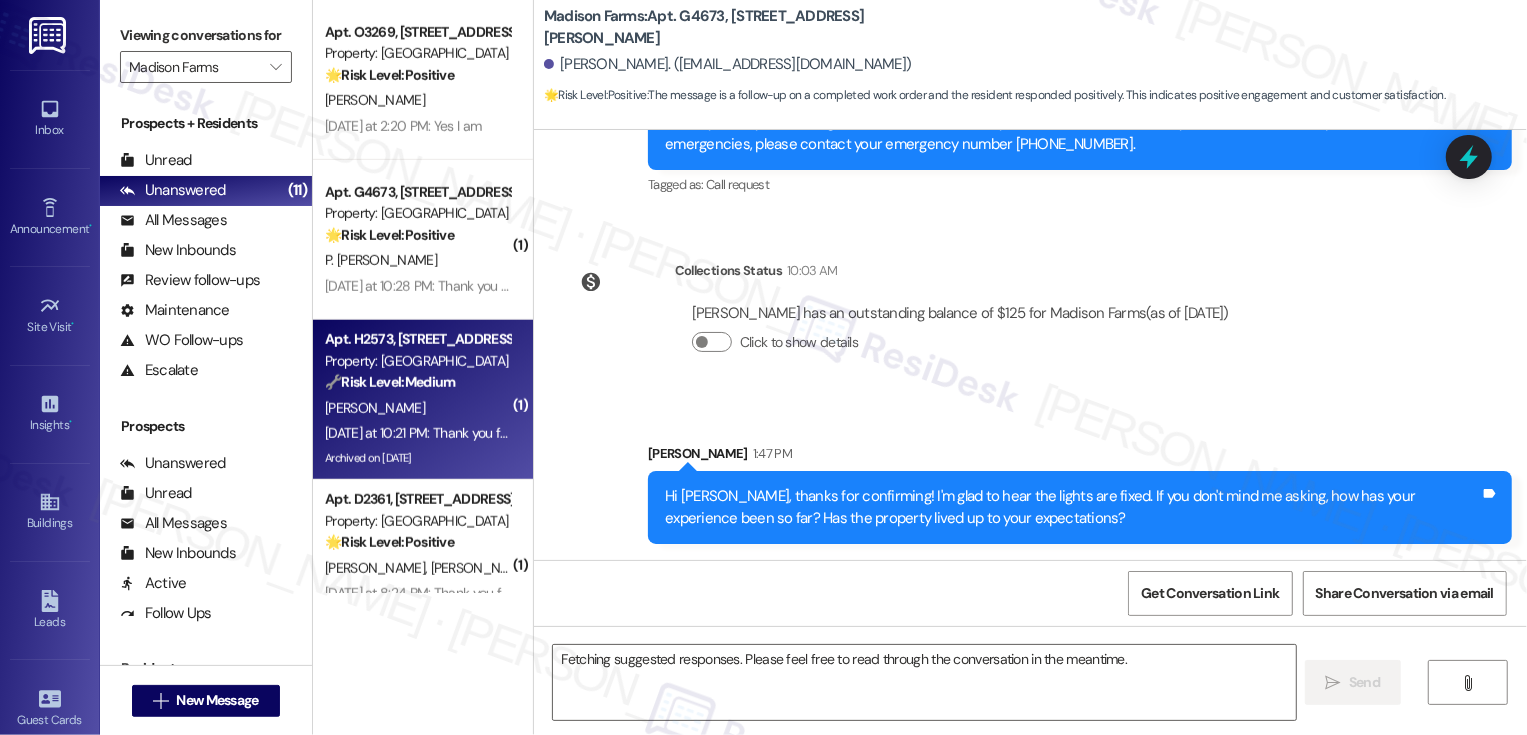 click on "🔧  Risk Level:  Medium The message reports a potential inconsistency in pool rules enforcement regarding swim floats. This is a community concern and a matter of clarification, but does not present an immediate safety risk or policy violation." at bounding box center (417, 382) 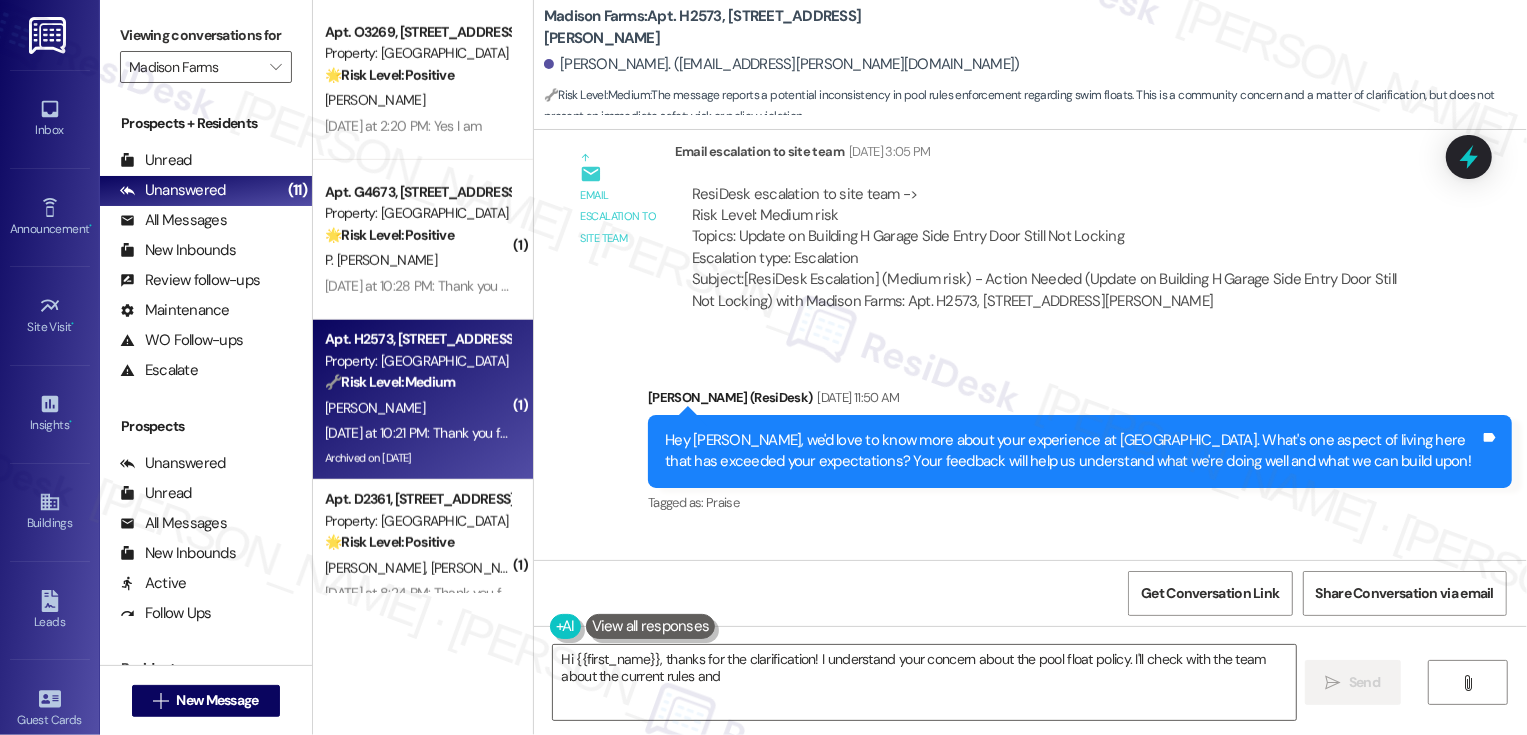 scroll, scrollTop: 9781, scrollLeft: 0, axis: vertical 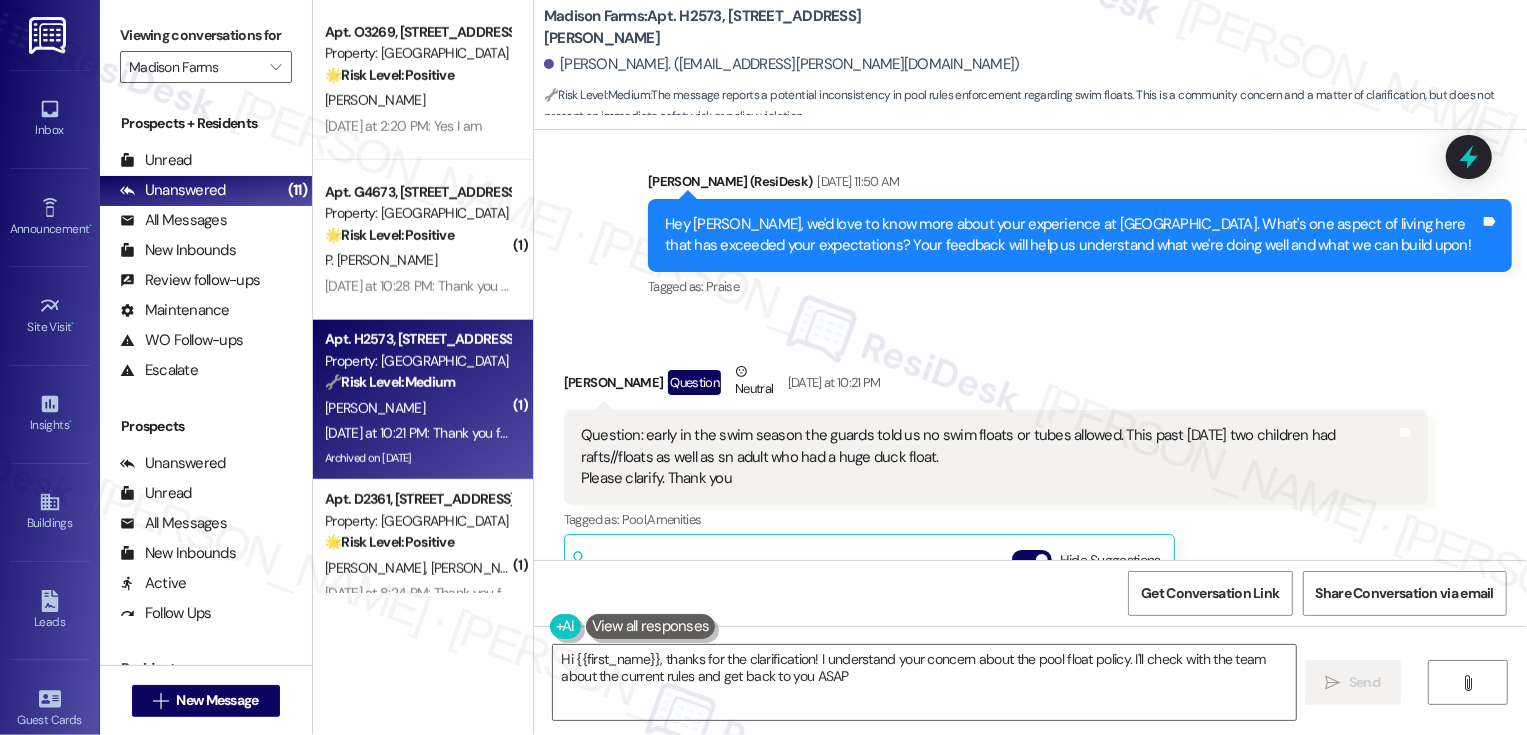 type on "Hi {{first_name}}, thanks for the clarification! I understand your concern about the pool float policy. I'll check with the team about the current rules and get back to you ASAP." 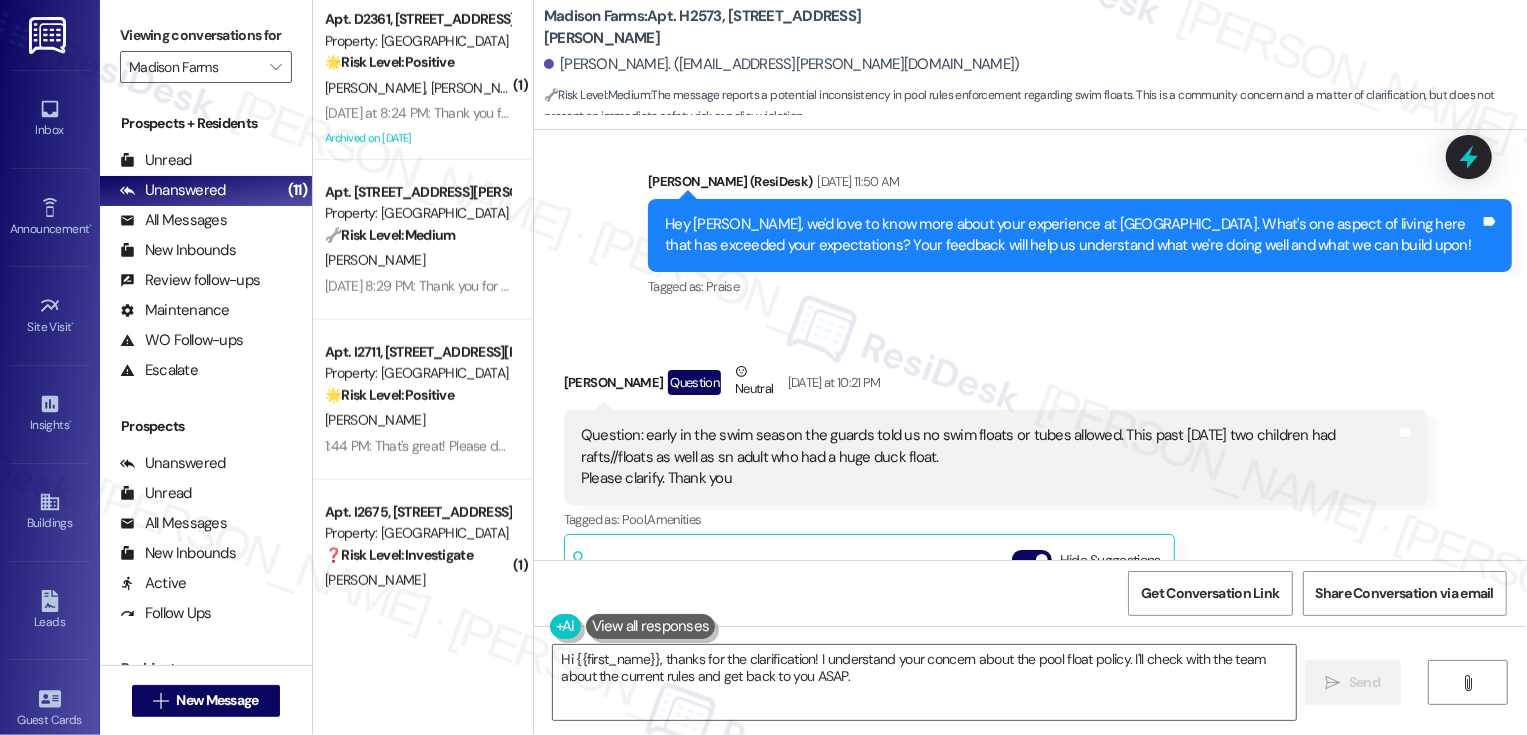 scroll, scrollTop: 9795, scrollLeft: 0, axis: vertical 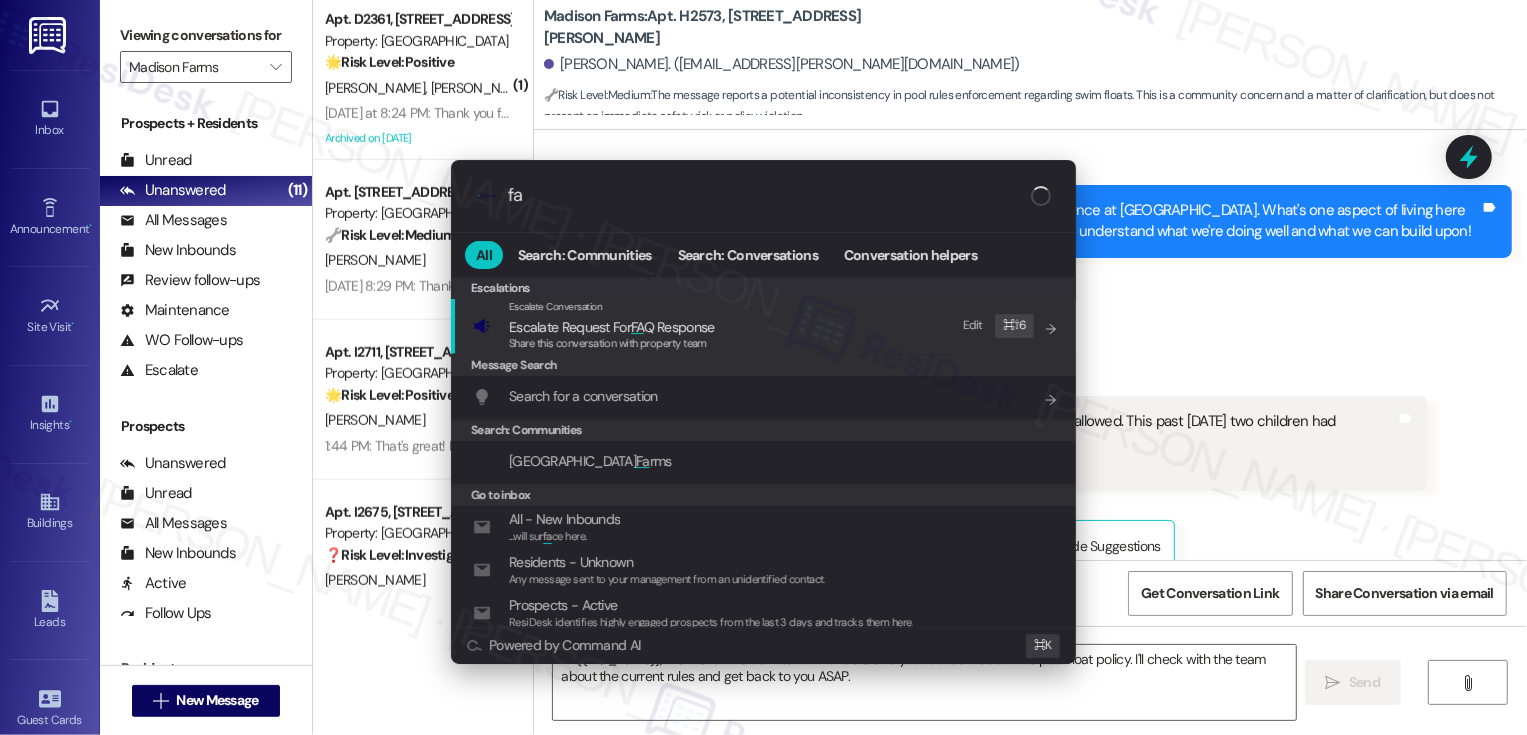 type on "faq" 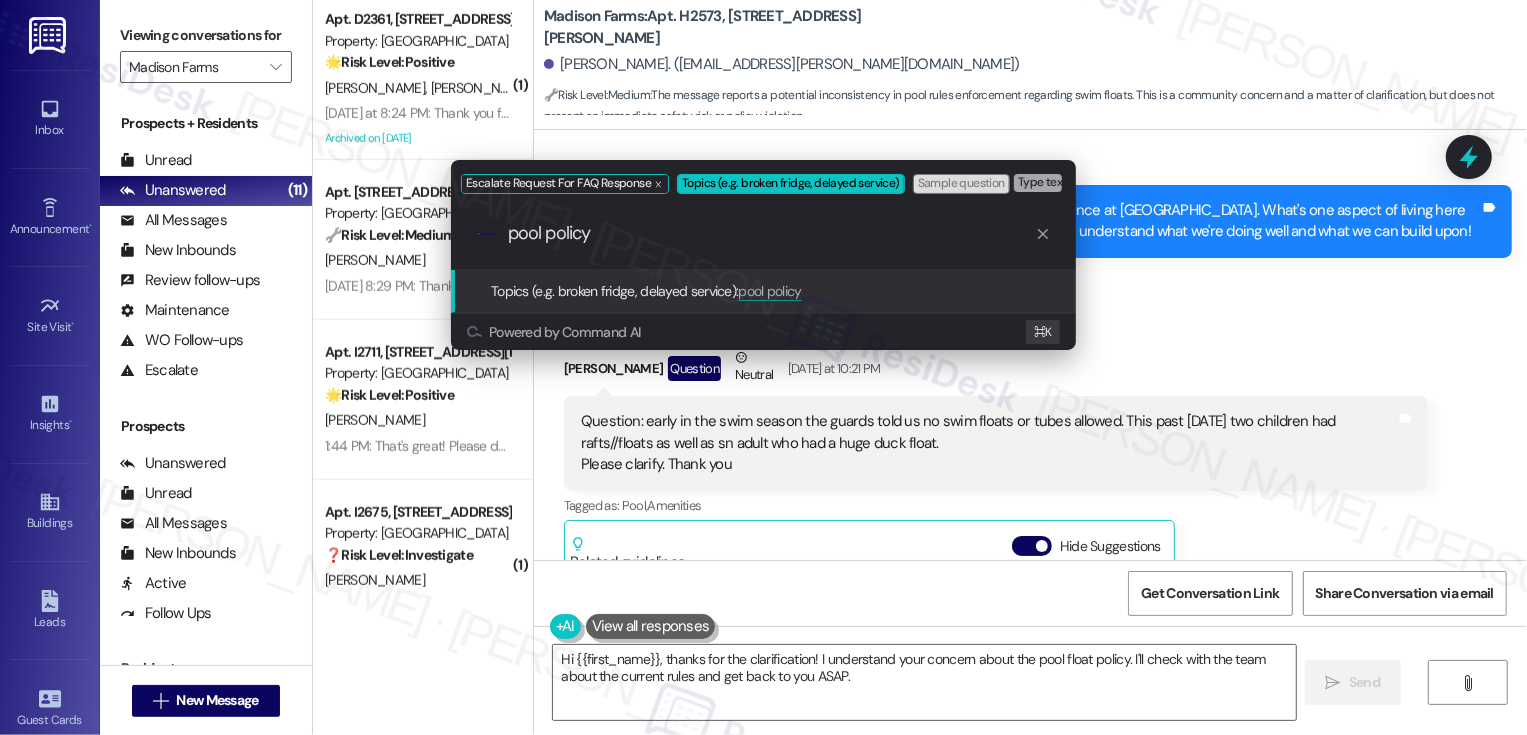 type on "pool policy" 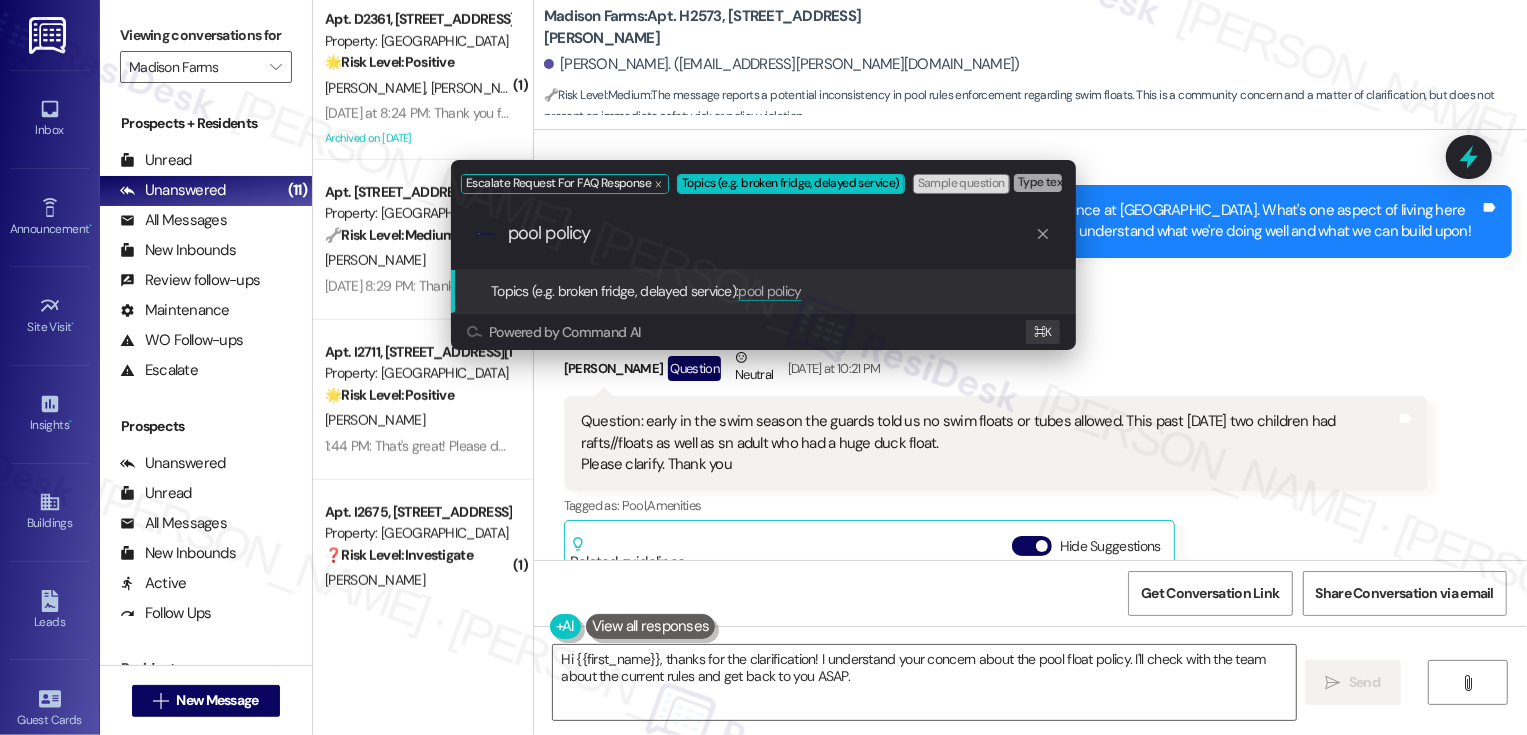 click on "Escalate Request For FAQ Response Topics (e.g. broken fridge, delayed service) Sample question Type text and press Enter. .cls-1{fill:#0a055f;}.cls-2{fill:#0cc4c4;} resideskLogoBlueOrange pool policy Topics (e.g. broken fridge, delayed service):  pool policy Powered by Command AI ⌘ K" at bounding box center (763, 367) 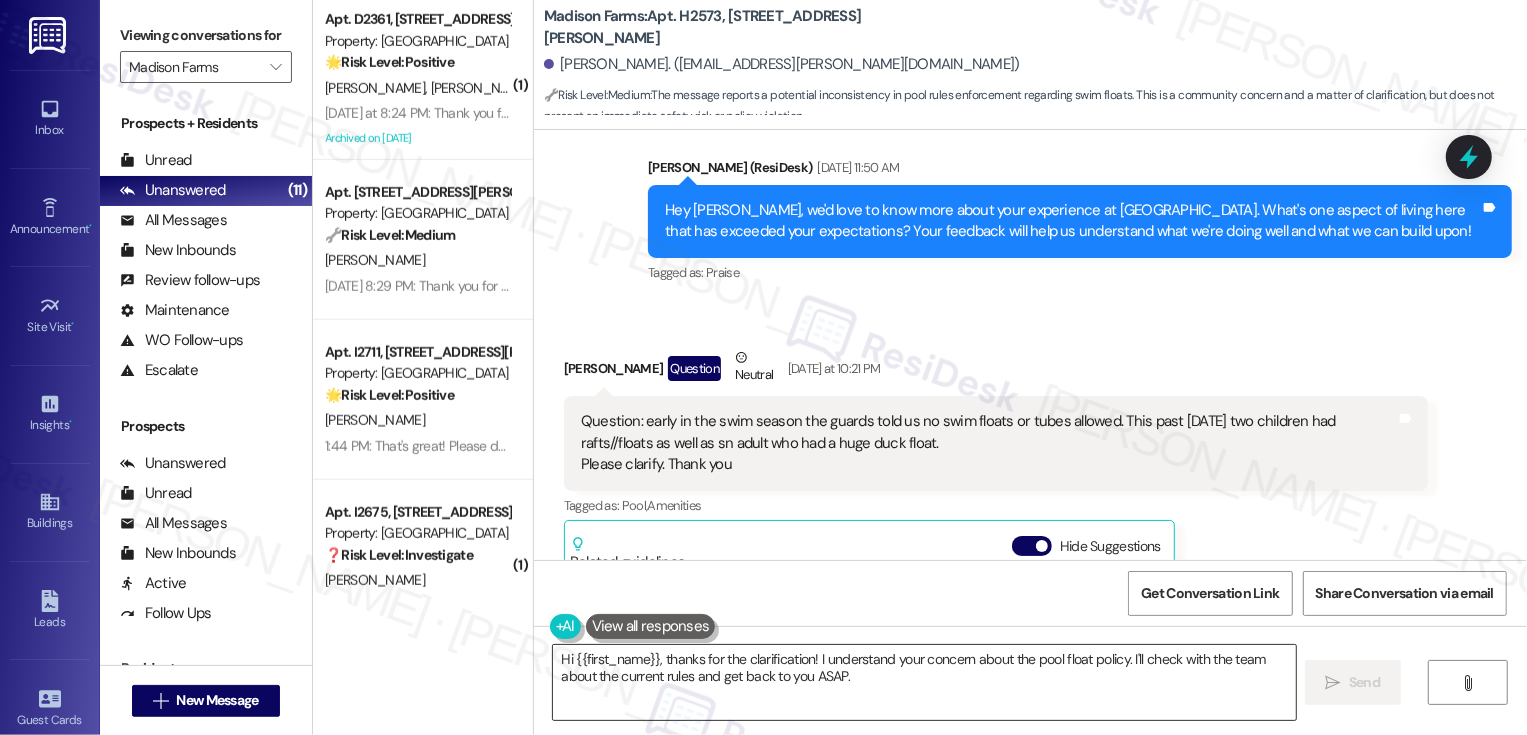 click on "Hi {{first_name}}, thanks for the clarification! I understand your concern about the pool float policy. I'll check with the team about the current rules and get back to you ASAP." at bounding box center [924, 682] 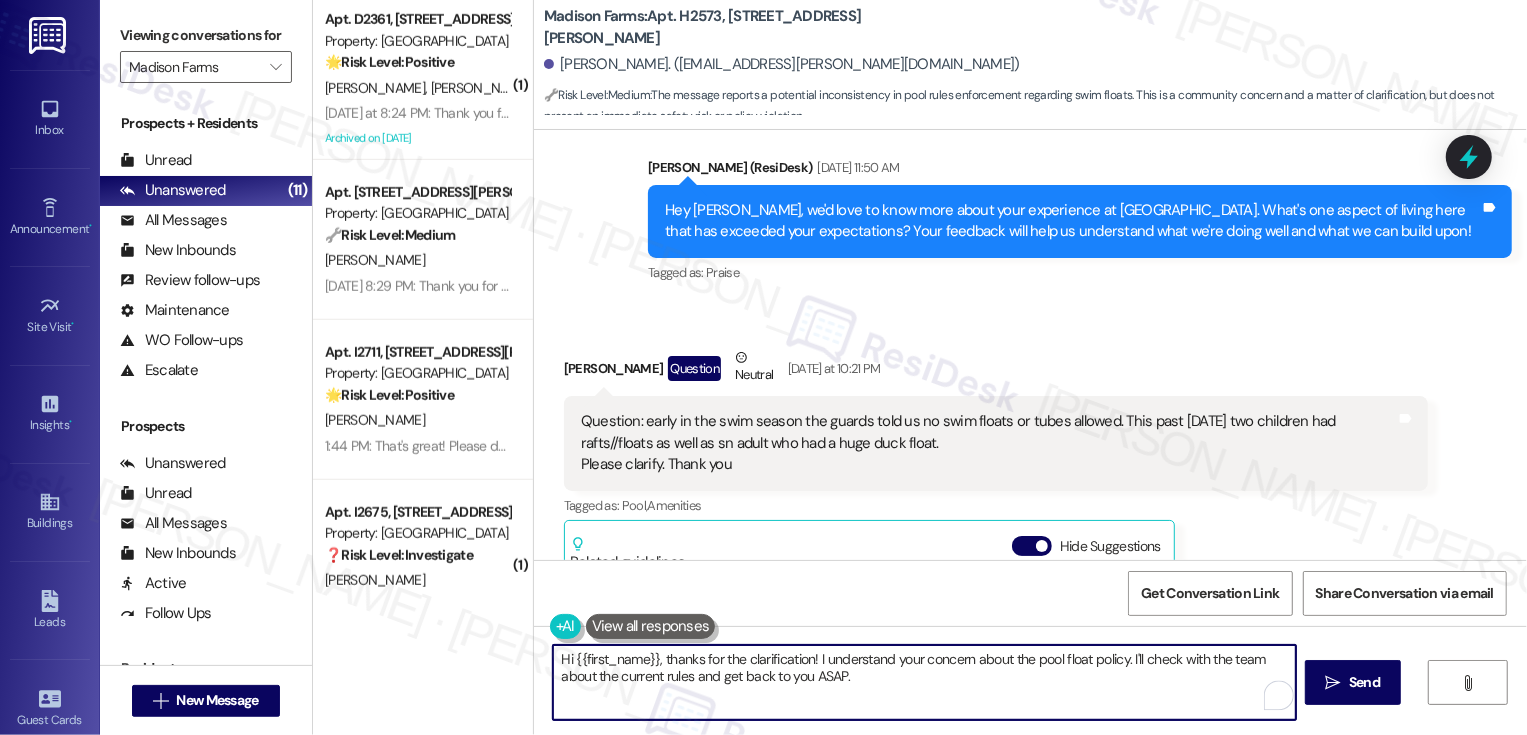 drag, startPoint x: 653, startPoint y: 656, endPoint x: 892, endPoint y: 694, distance: 242.00206 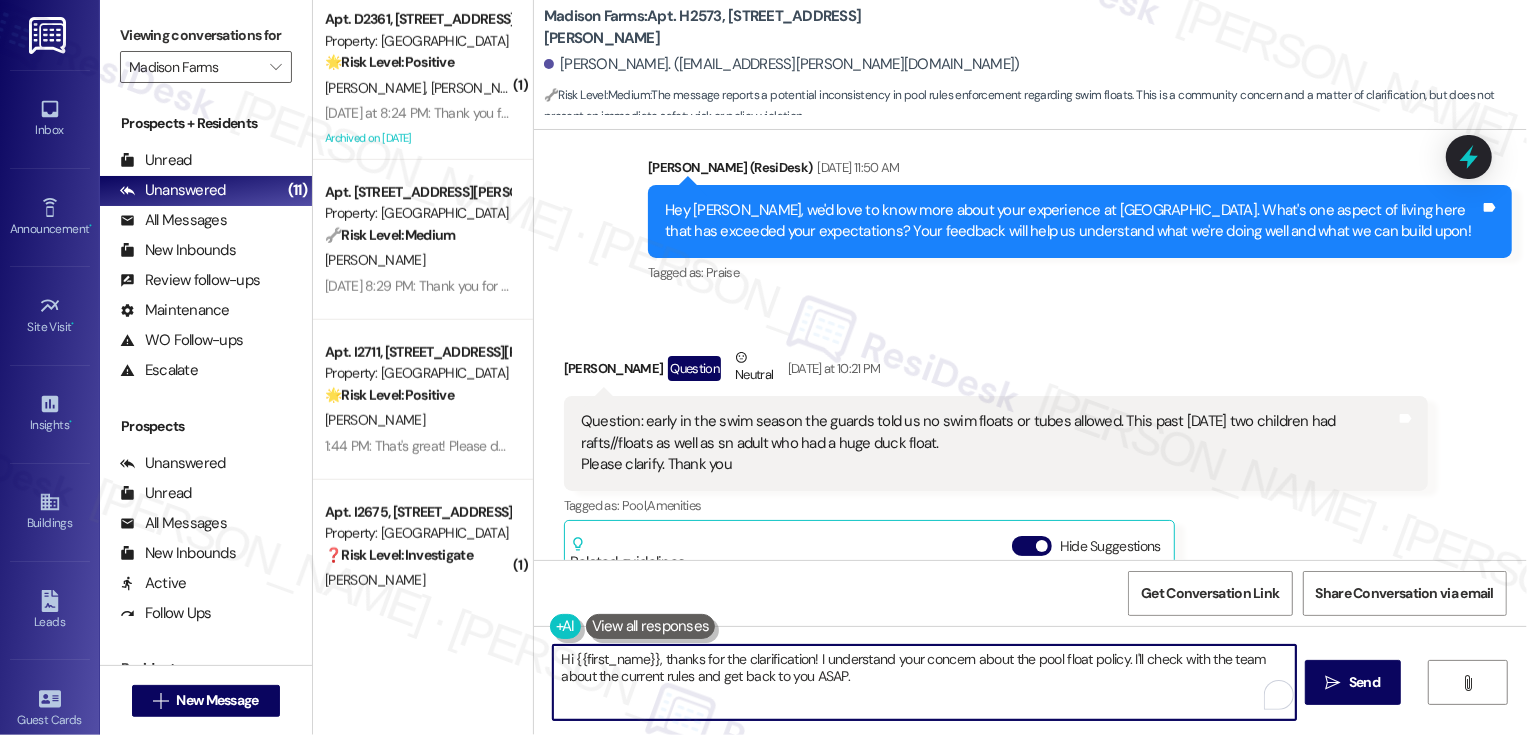 drag, startPoint x: 655, startPoint y: 658, endPoint x: 930, endPoint y: 704, distance: 278.82074 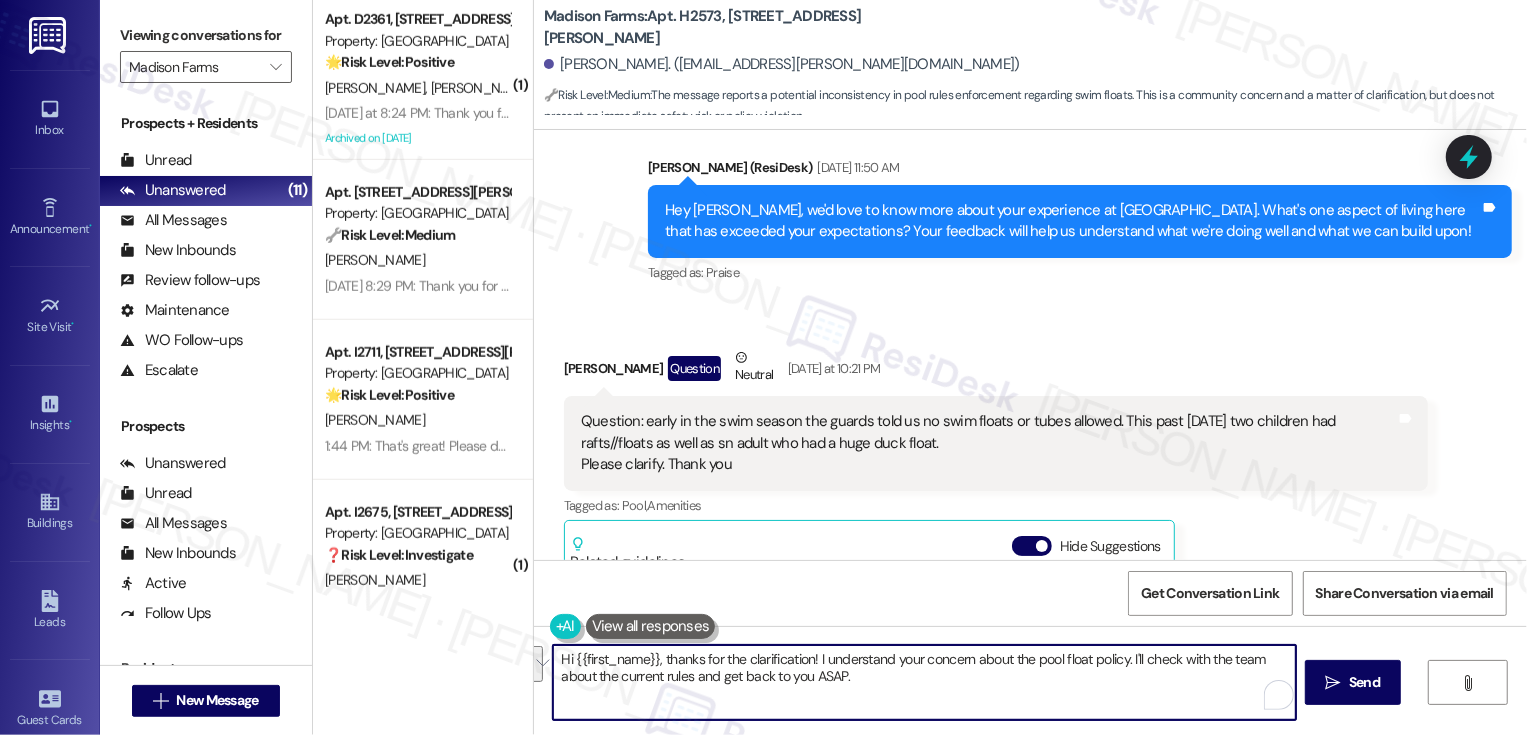 drag, startPoint x: 654, startPoint y: 665, endPoint x: 950, endPoint y: 719, distance: 300.88535 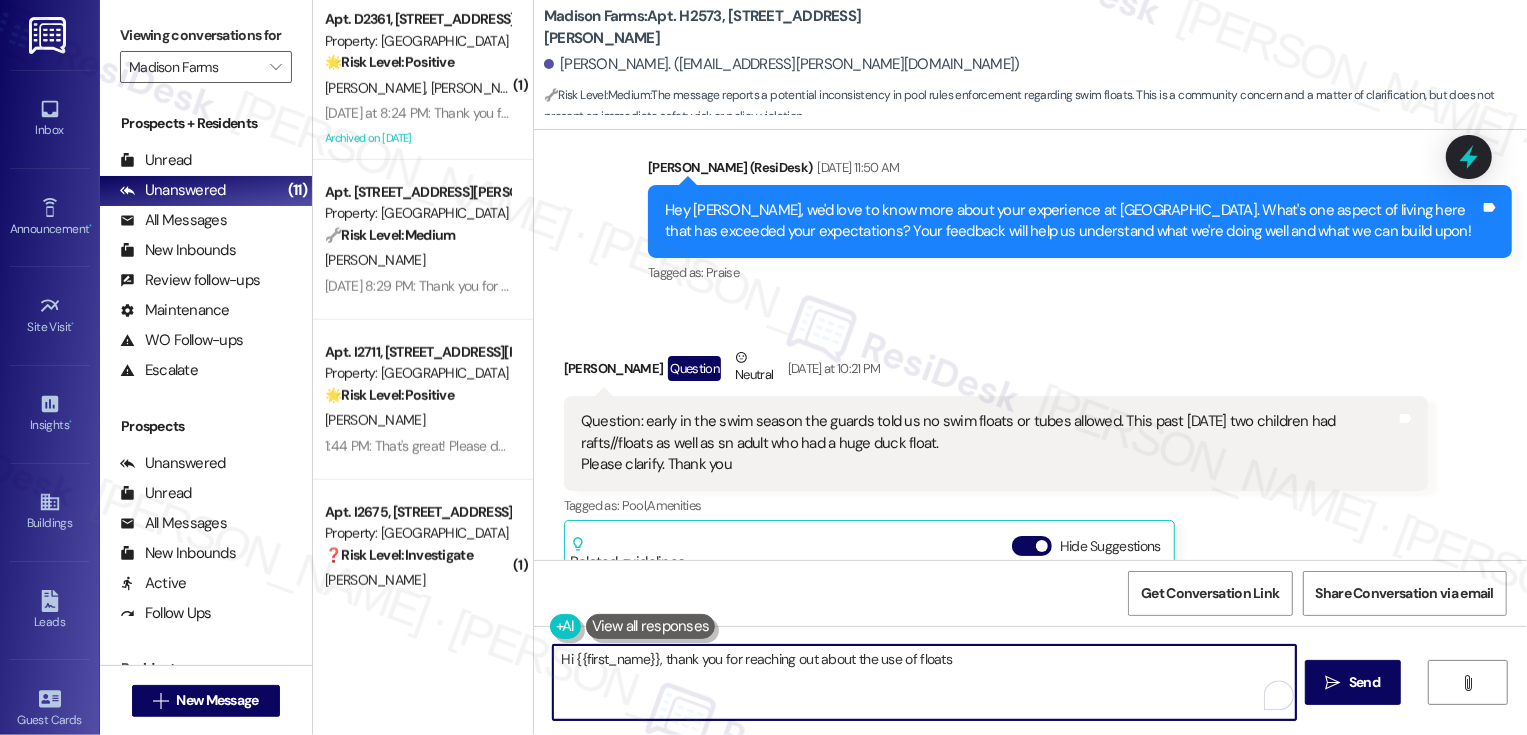 paste on "No large flotation devices, rafts, boat" 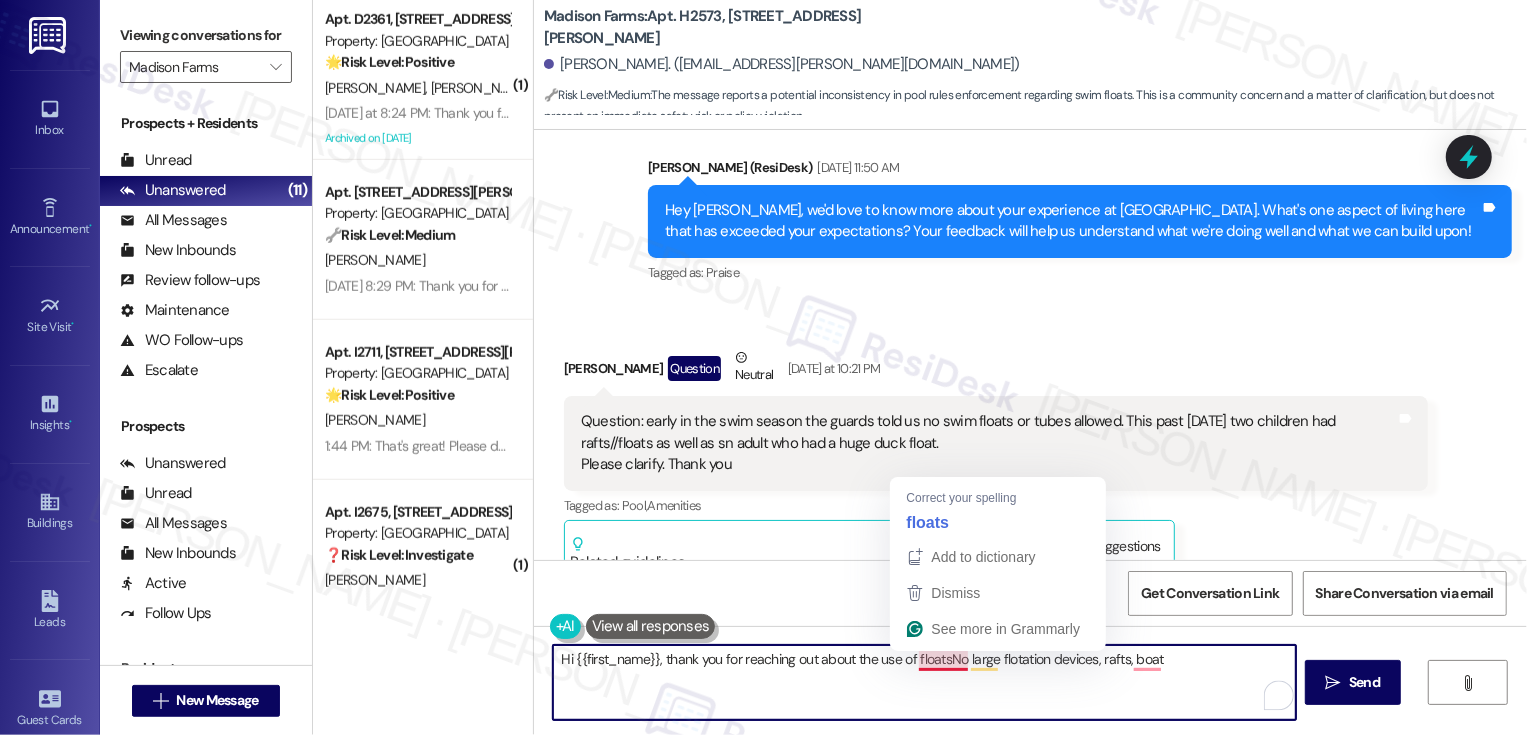 click on "Hi {{first_name}}, thank you for reaching out about the use of floatsNo large flotation devices, rafts, boat" at bounding box center (924, 682) 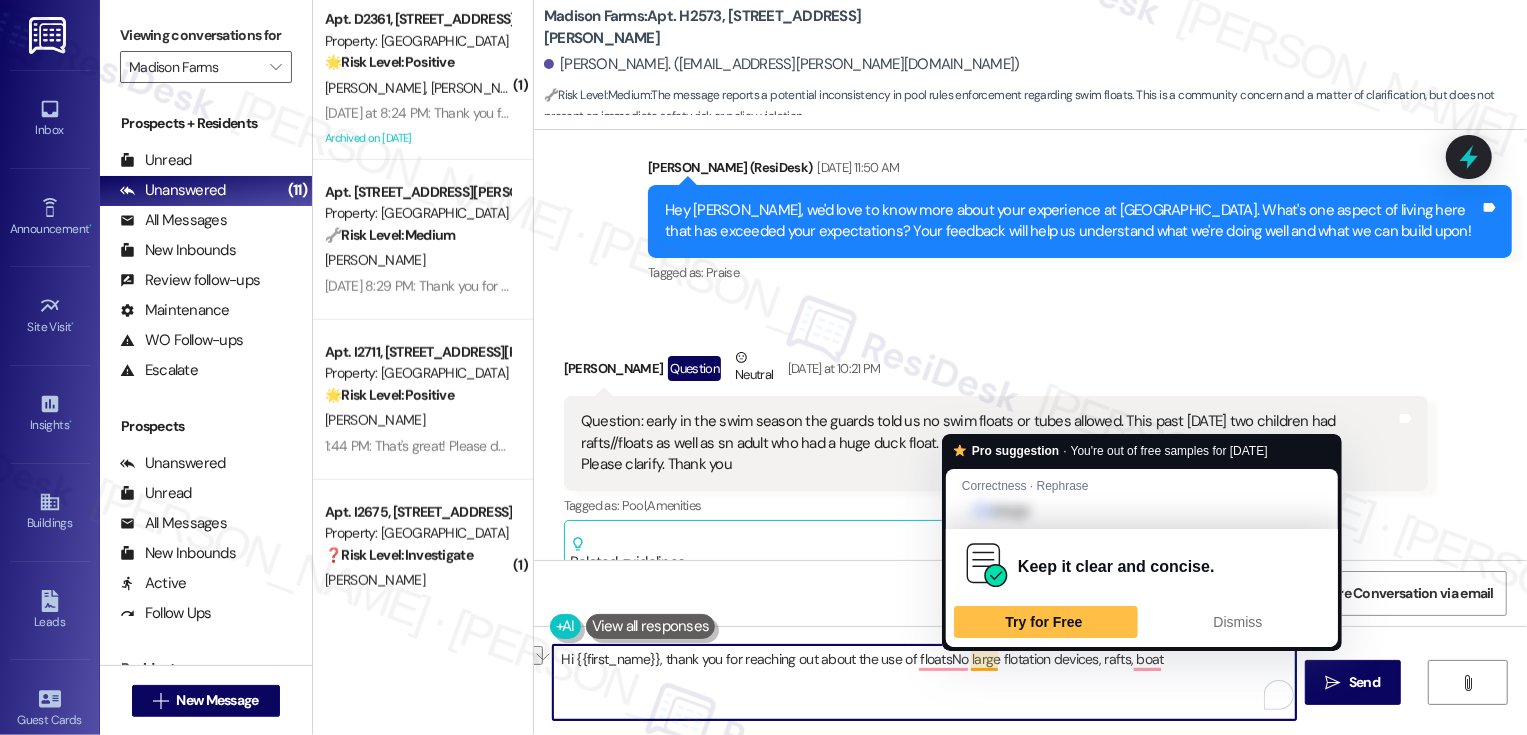 drag, startPoint x: 940, startPoint y: 656, endPoint x: 1235, endPoint y: 674, distance: 295.54865 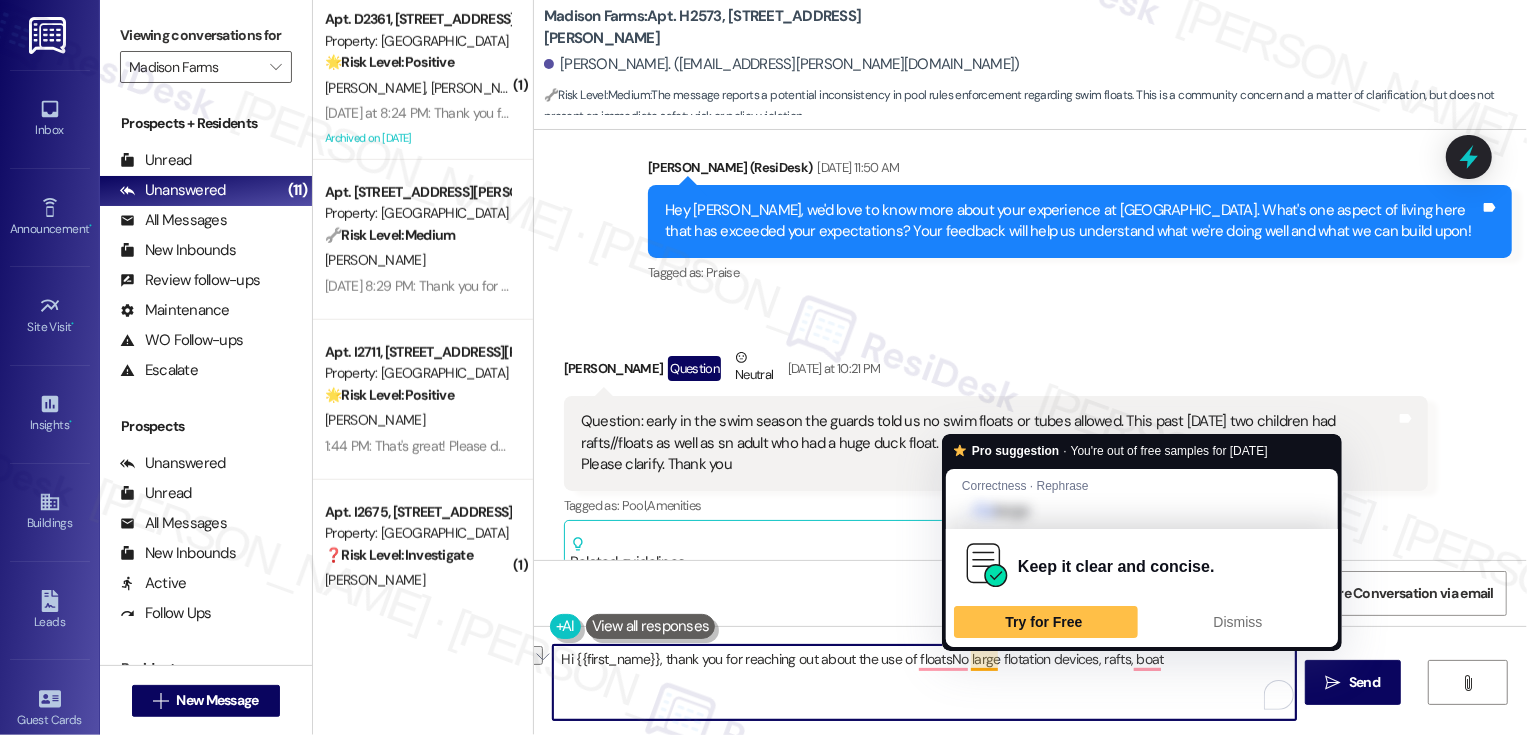 click on "Hi {{first_name}}, thank you for reaching out about the use of floatsNo large flotation devices, rafts, boat" at bounding box center (924, 682) 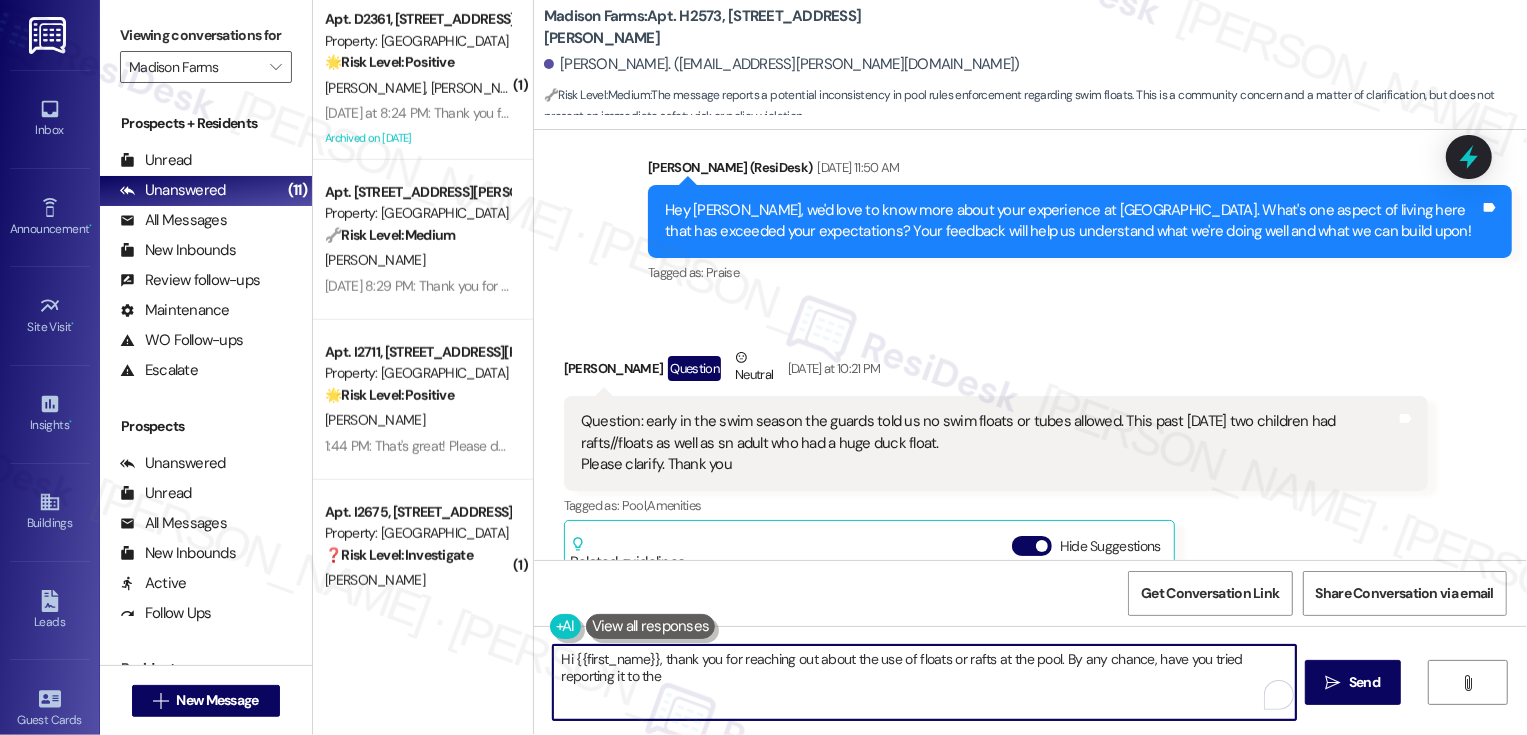 drag, startPoint x: 1056, startPoint y: 658, endPoint x: 1084, endPoint y: 697, distance: 48.010414 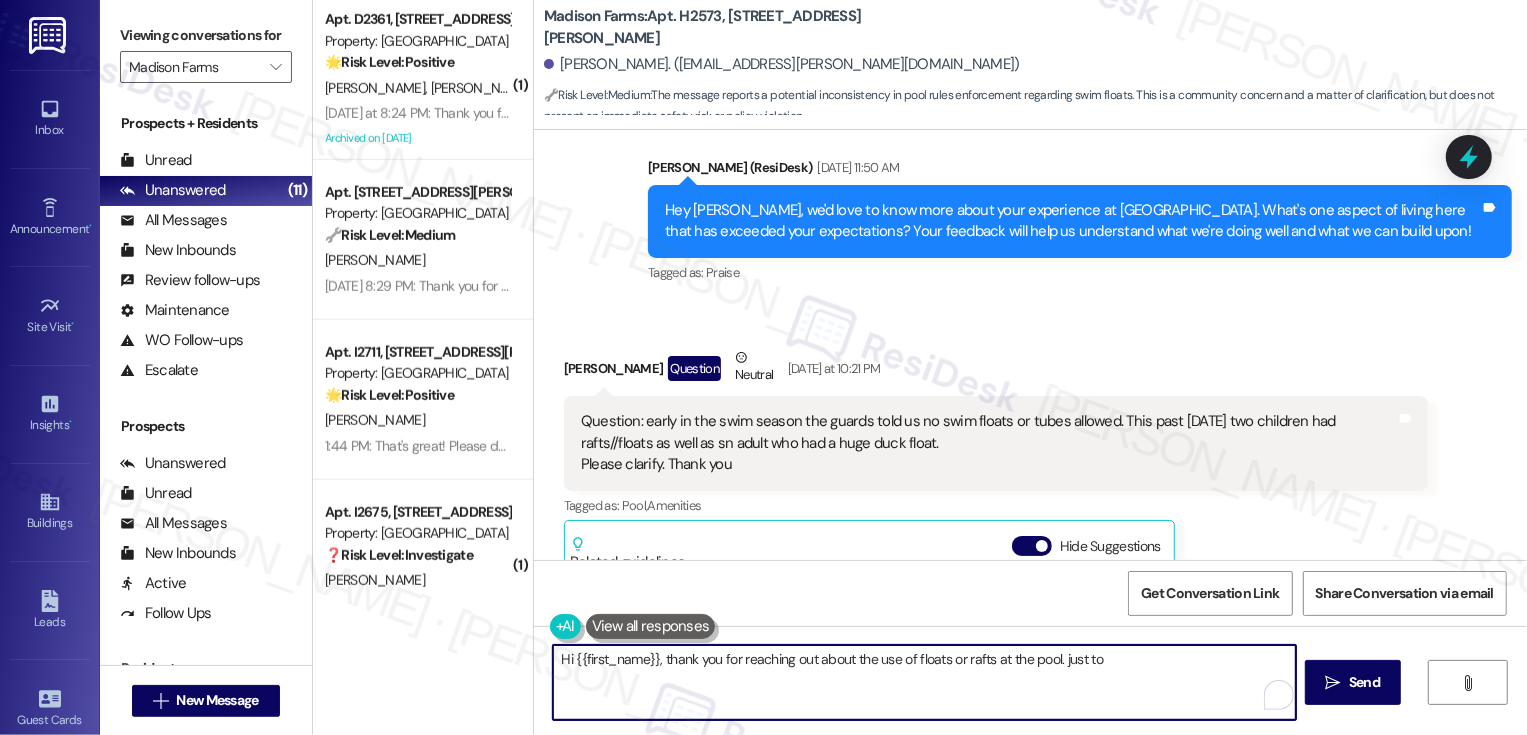 drag, startPoint x: 1055, startPoint y: 657, endPoint x: 1142, endPoint y: 660, distance: 87.05171 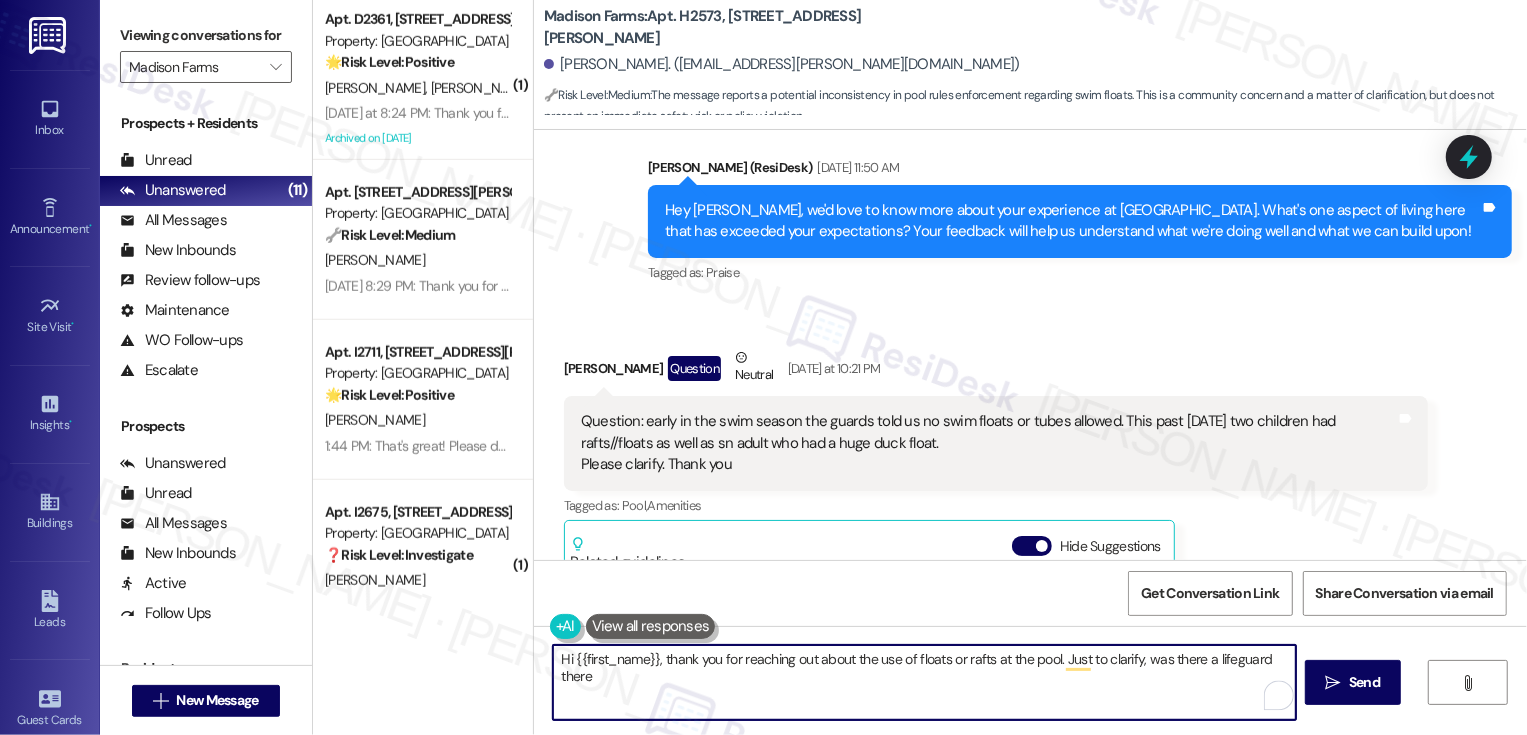 click on "Hi {{first_name}}, thank you for reaching out about the use of floats or rafts at the pool. Just to clarify, was there a lifeguard there" at bounding box center (924, 682) 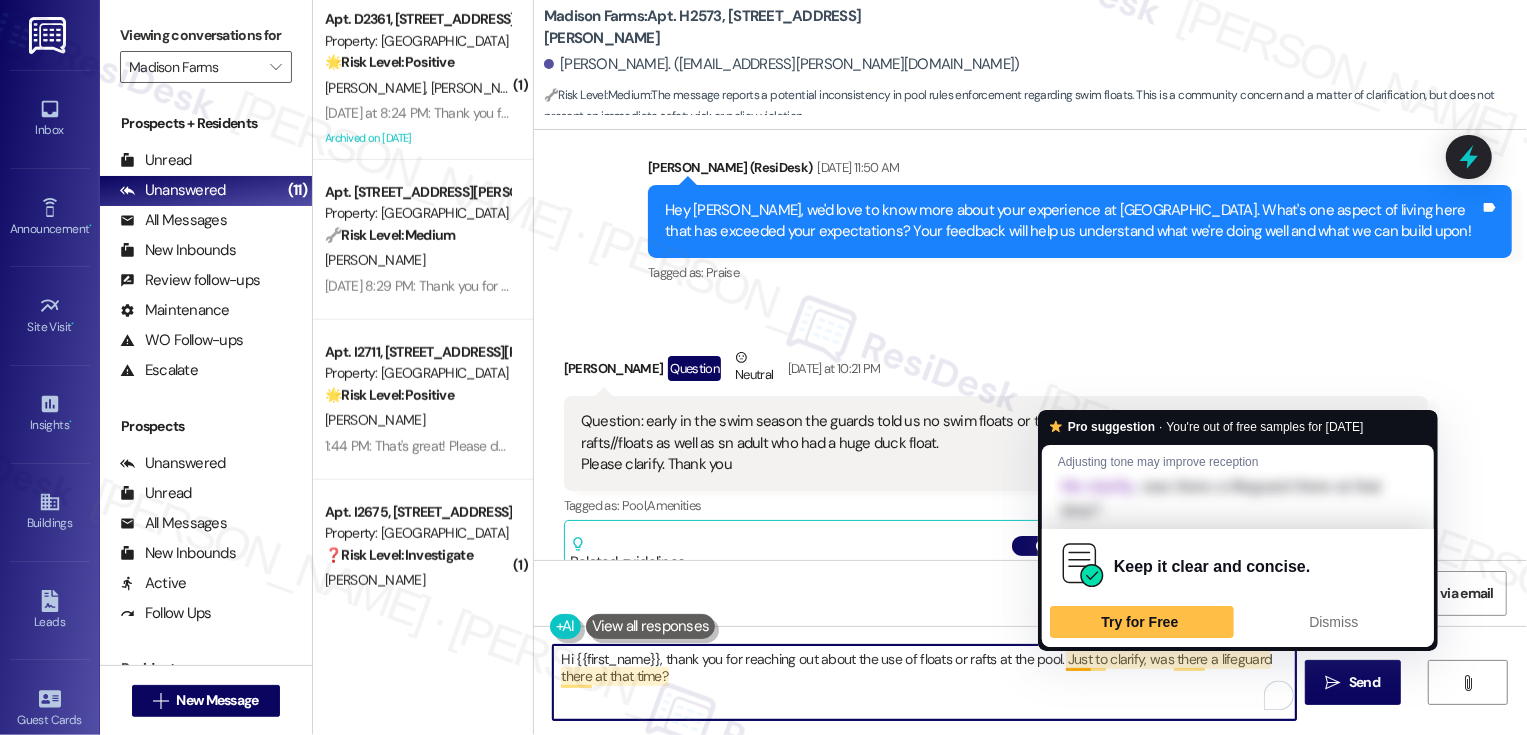 drag, startPoint x: 1062, startPoint y: 657, endPoint x: 1090, endPoint y: 701, distance: 52.153618 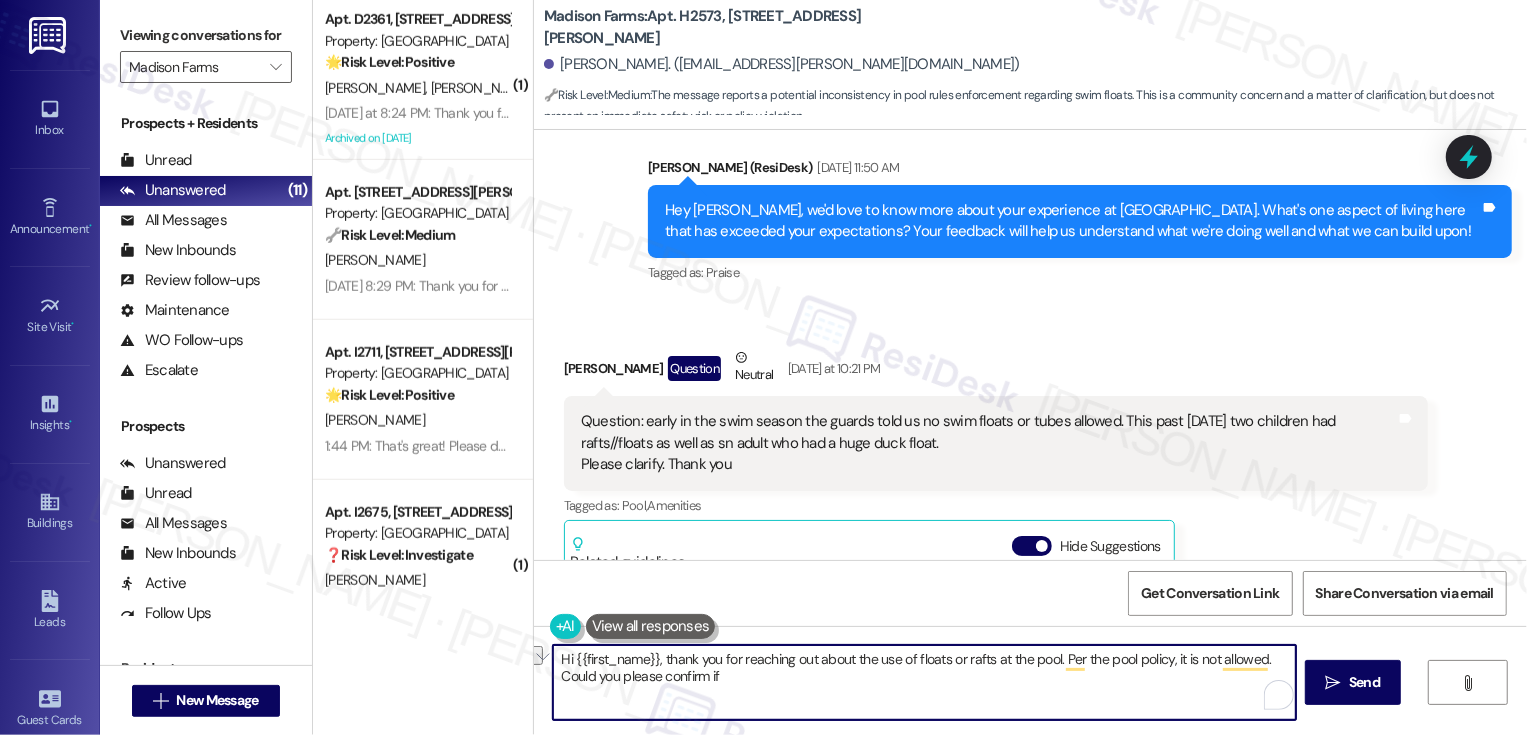 drag, startPoint x: 735, startPoint y: 683, endPoint x: 540, endPoint y: 681, distance: 195.01025 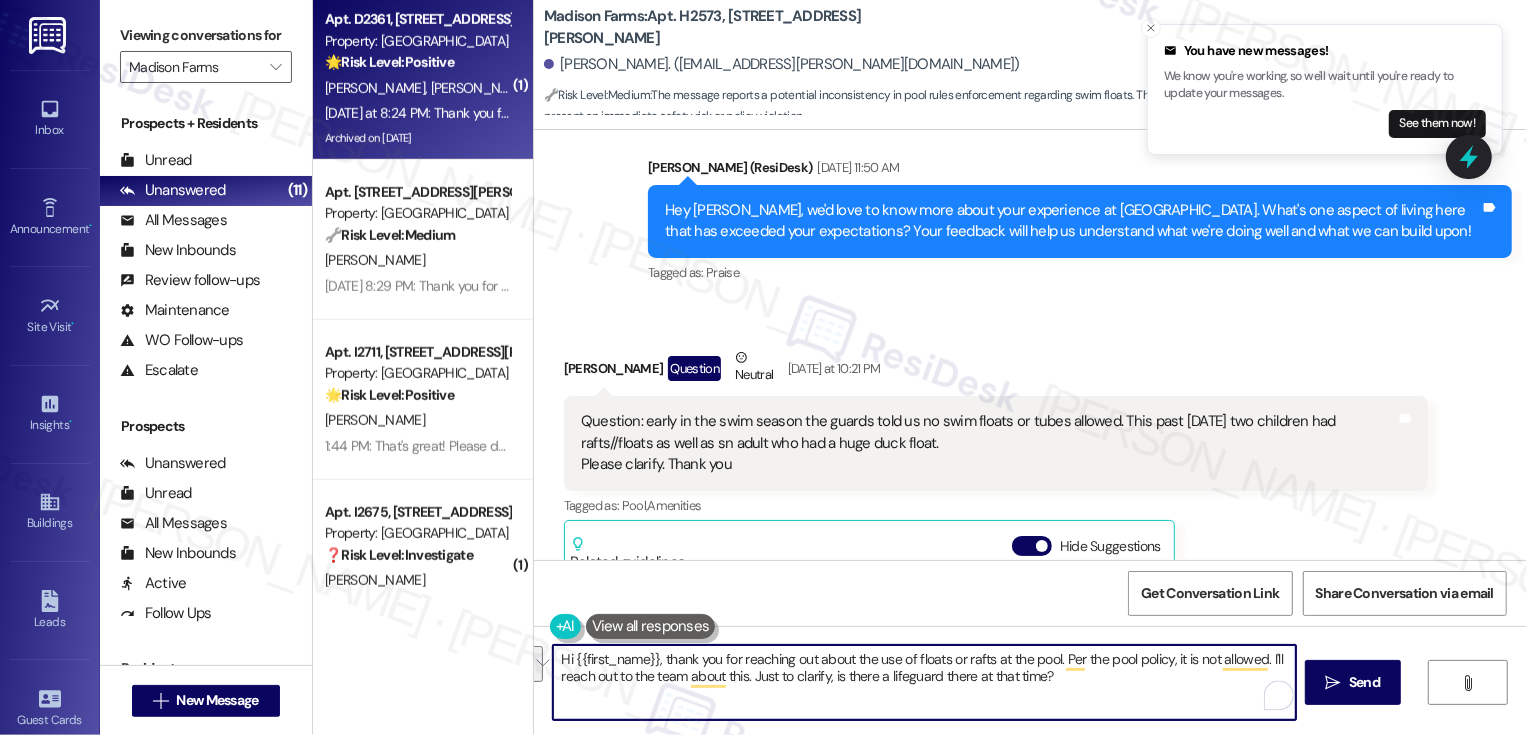 type on "Hi {{first_name}}, thank you for reaching out about the use of floats or rafts at the pool. Per the pool policy, it is not allowed. I'll reach out to the team about this. Just to clarify, is there a lifeguard there at that time?" 